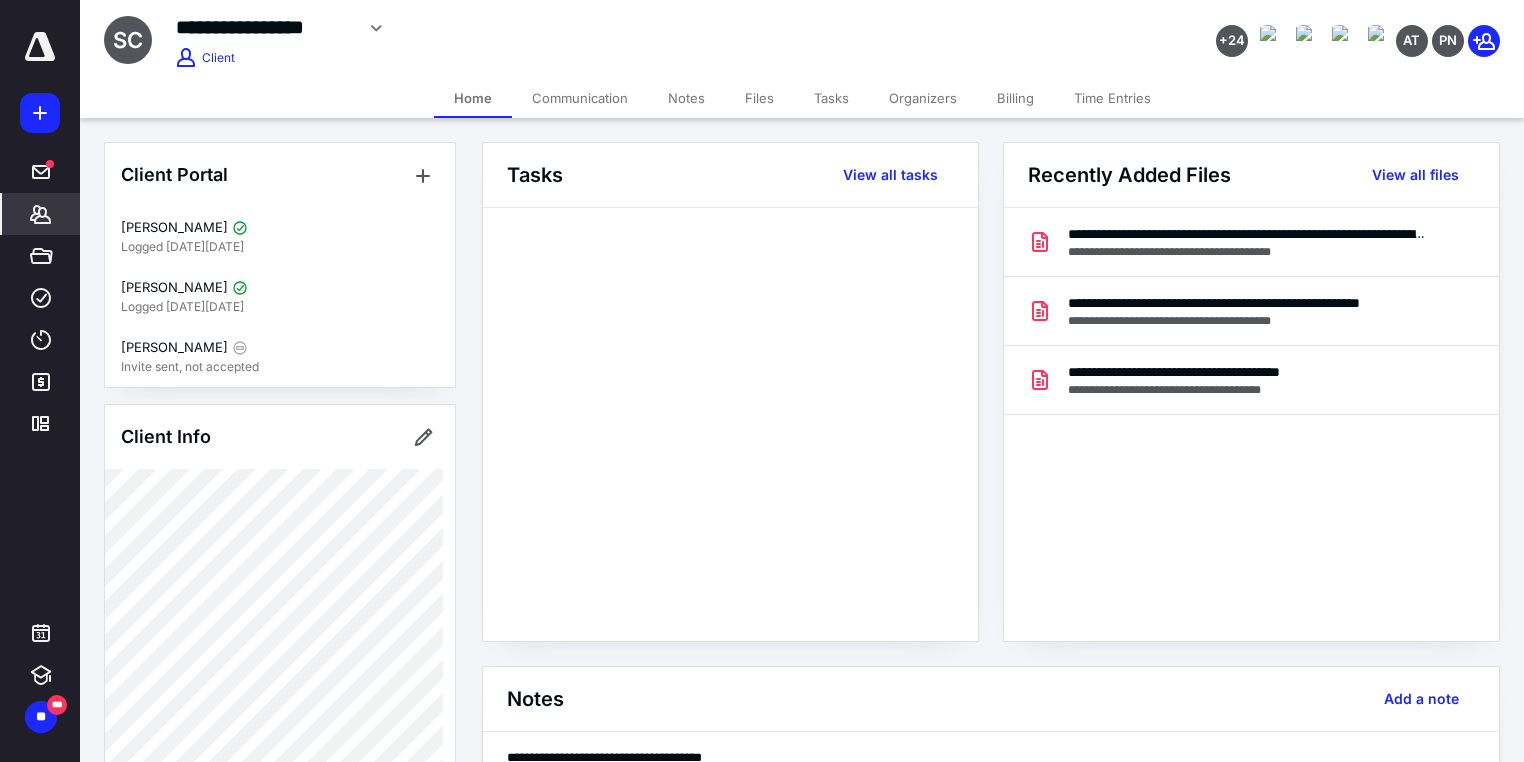 scroll, scrollTop: 0, scrollLeft: 0, axis: both 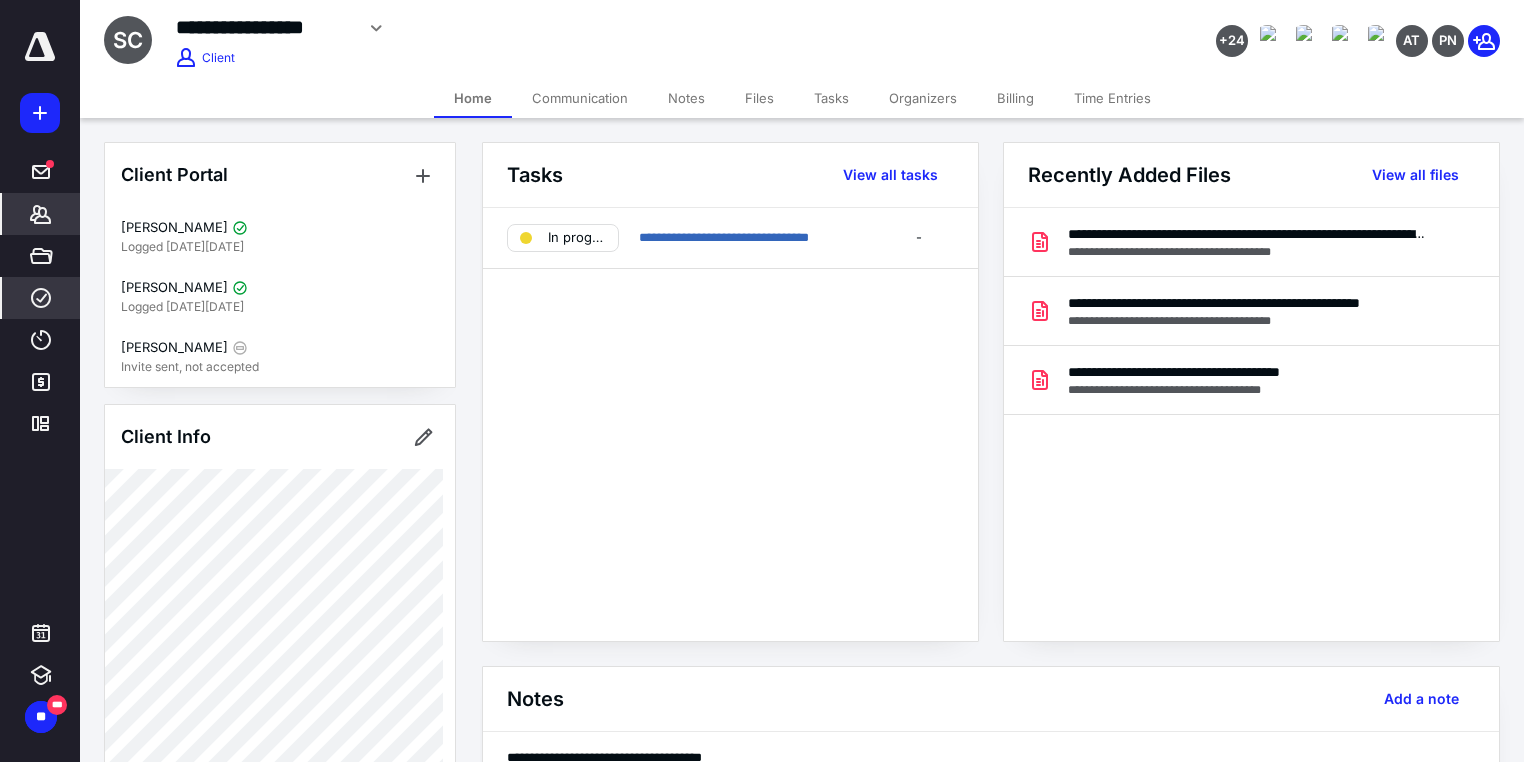 click 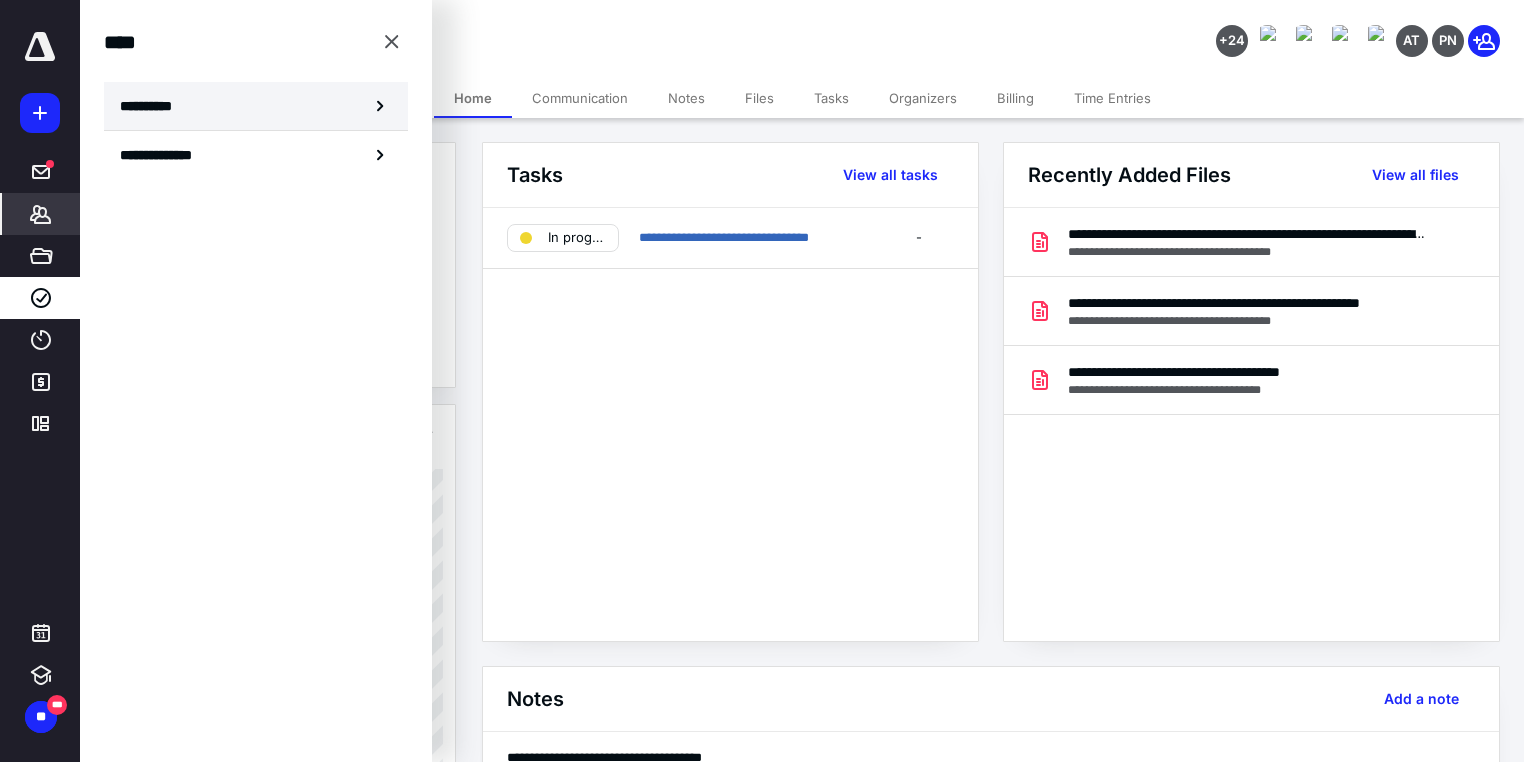 click on "**********" at bounding box center (256, 106) 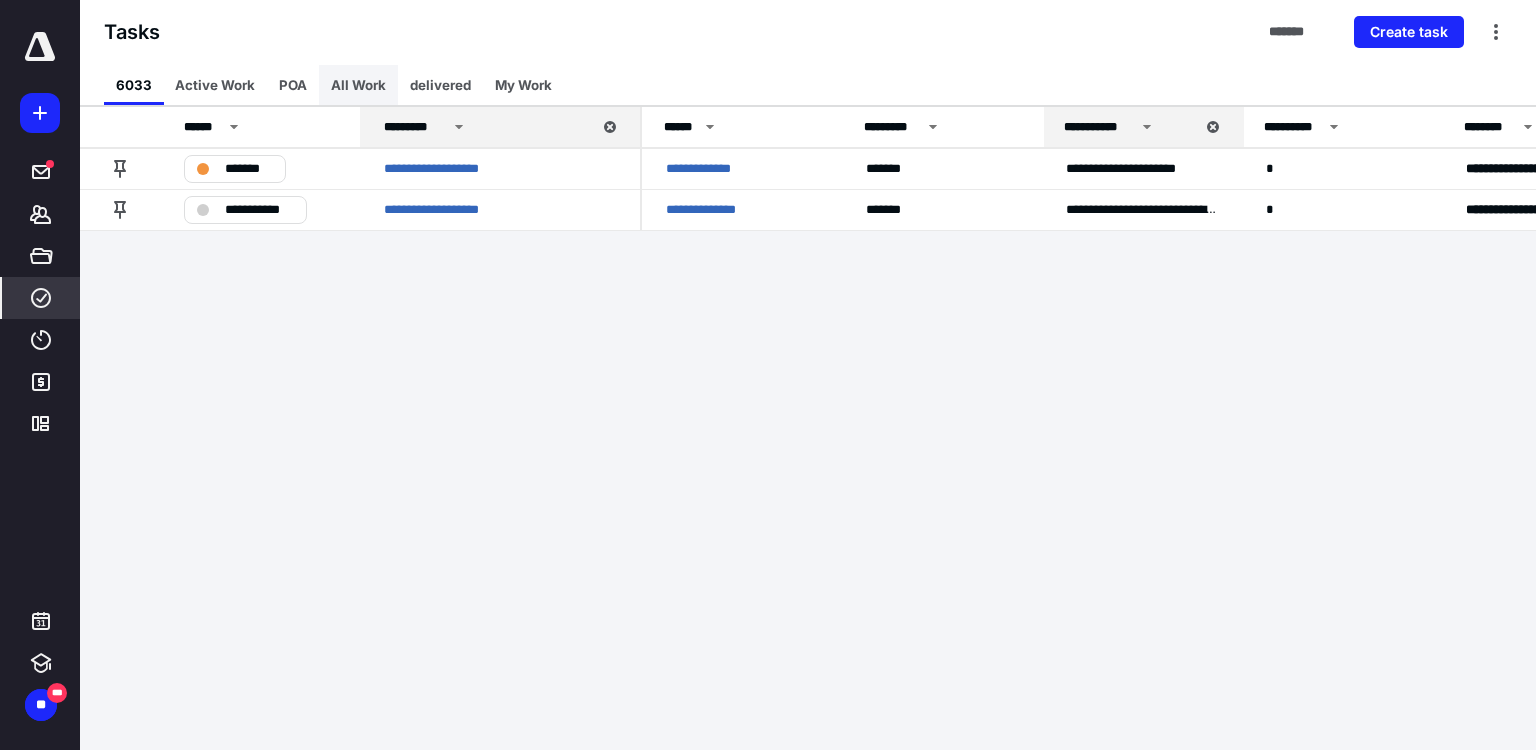 click on "All Work" at bounding box center [358, 85] 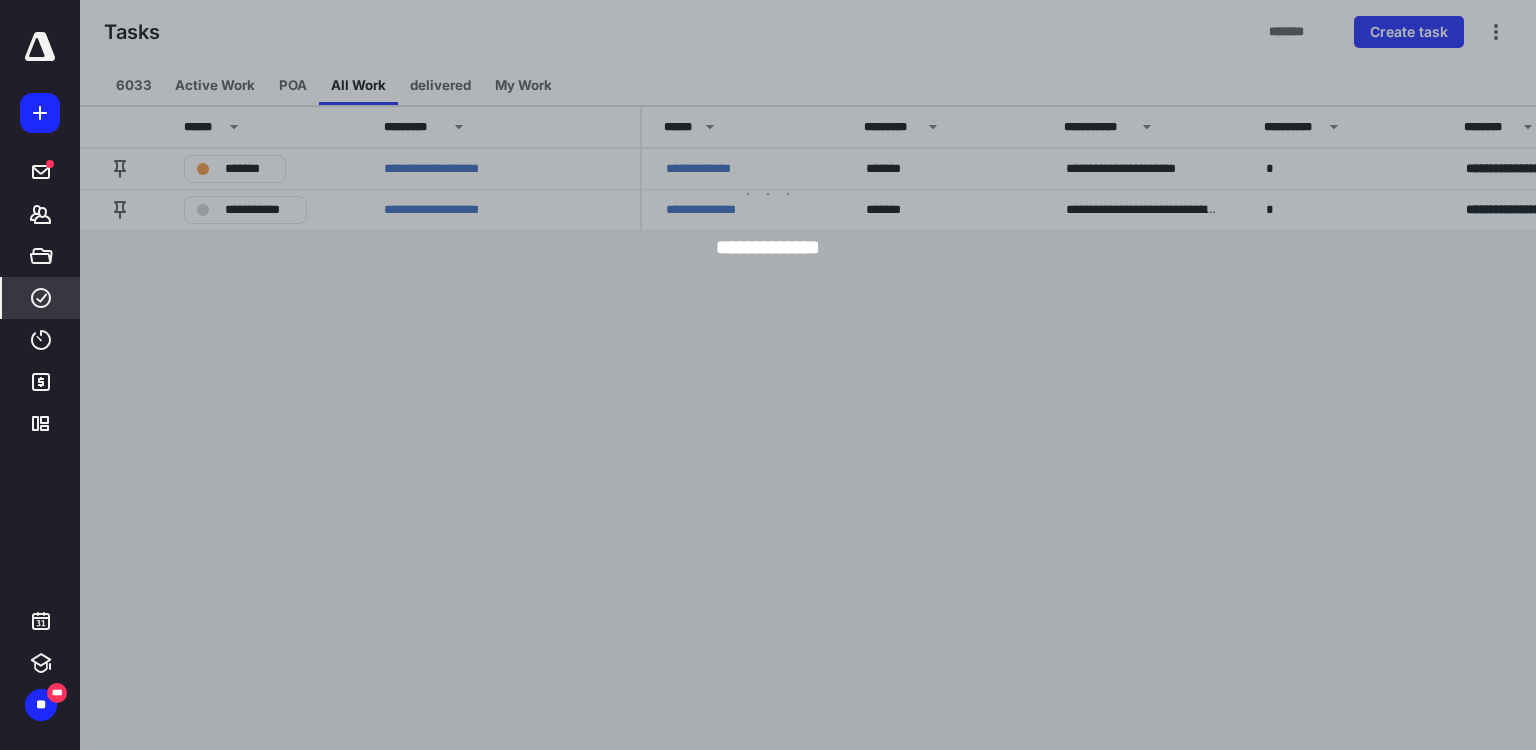 click at bounding box center [848, 375] 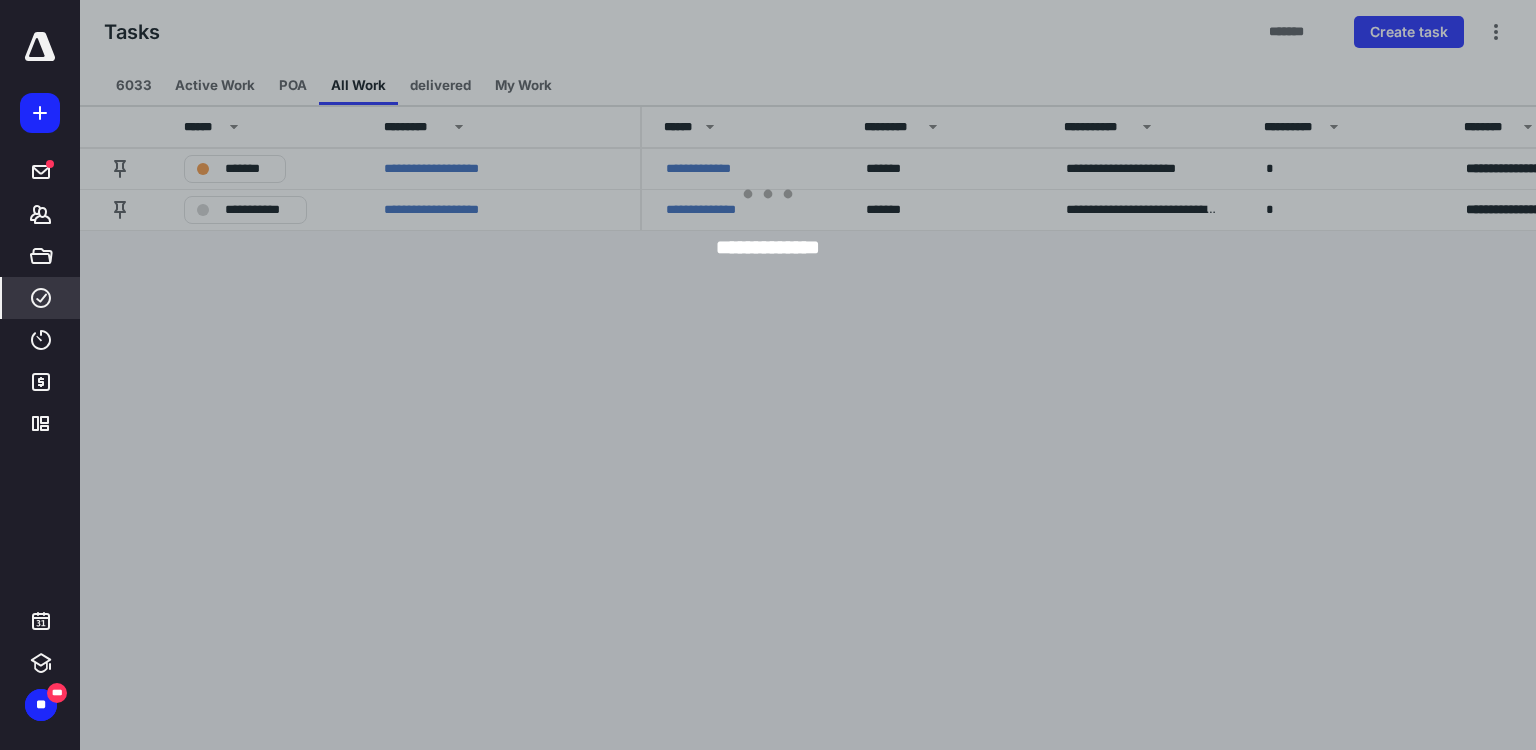 click at bounding box center (848, 375) 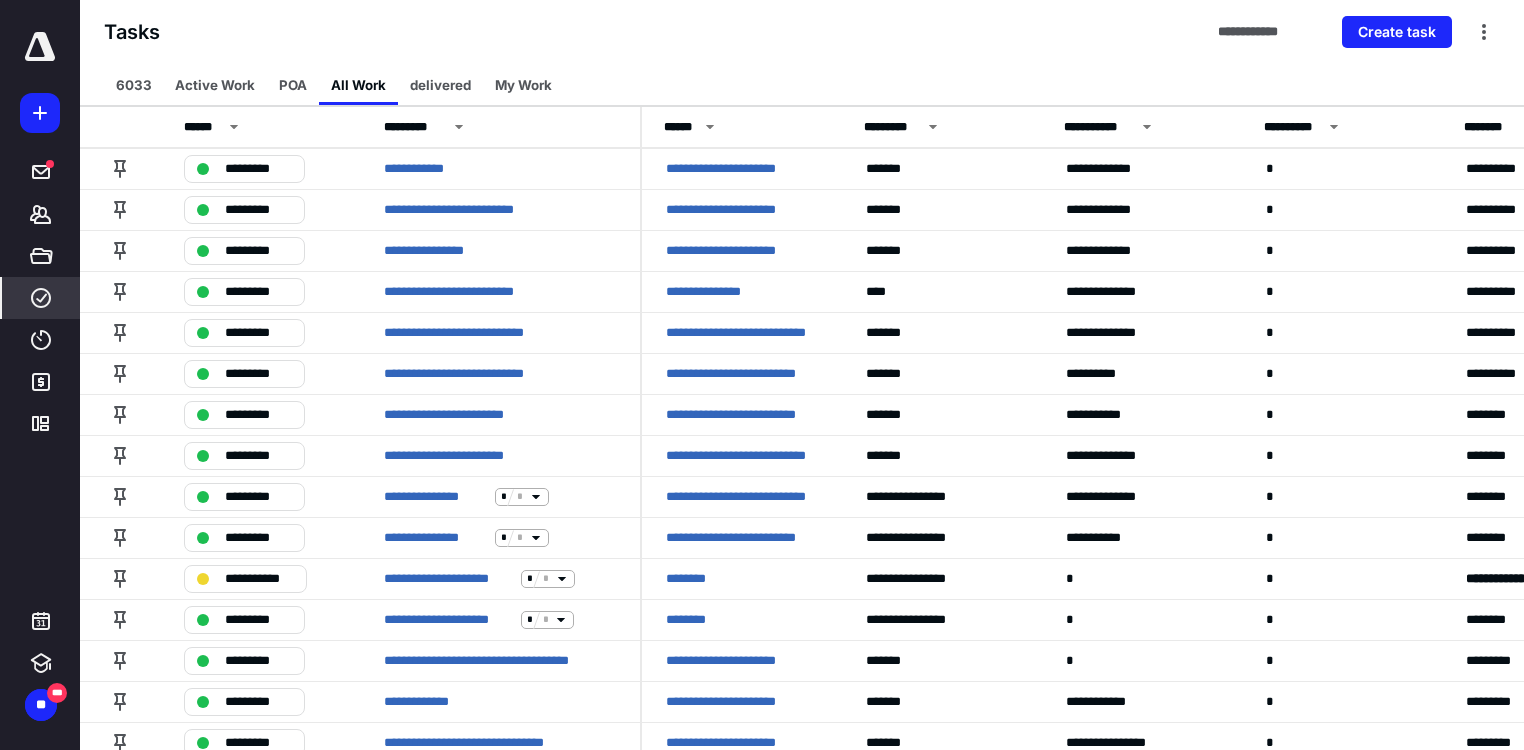 click on "POA" at bounding box center [293, 85] 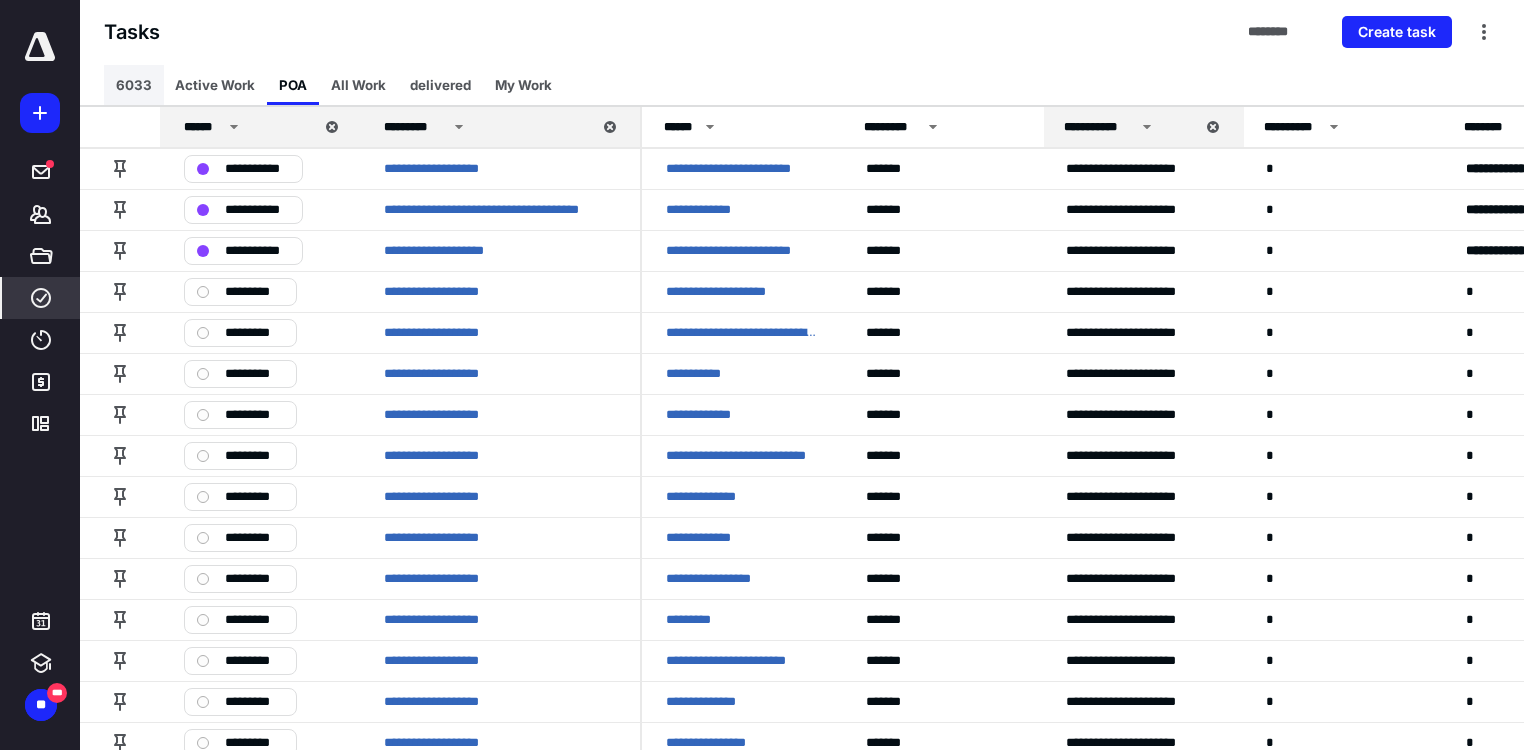 click on "6033" at bounding box center [134, 85] 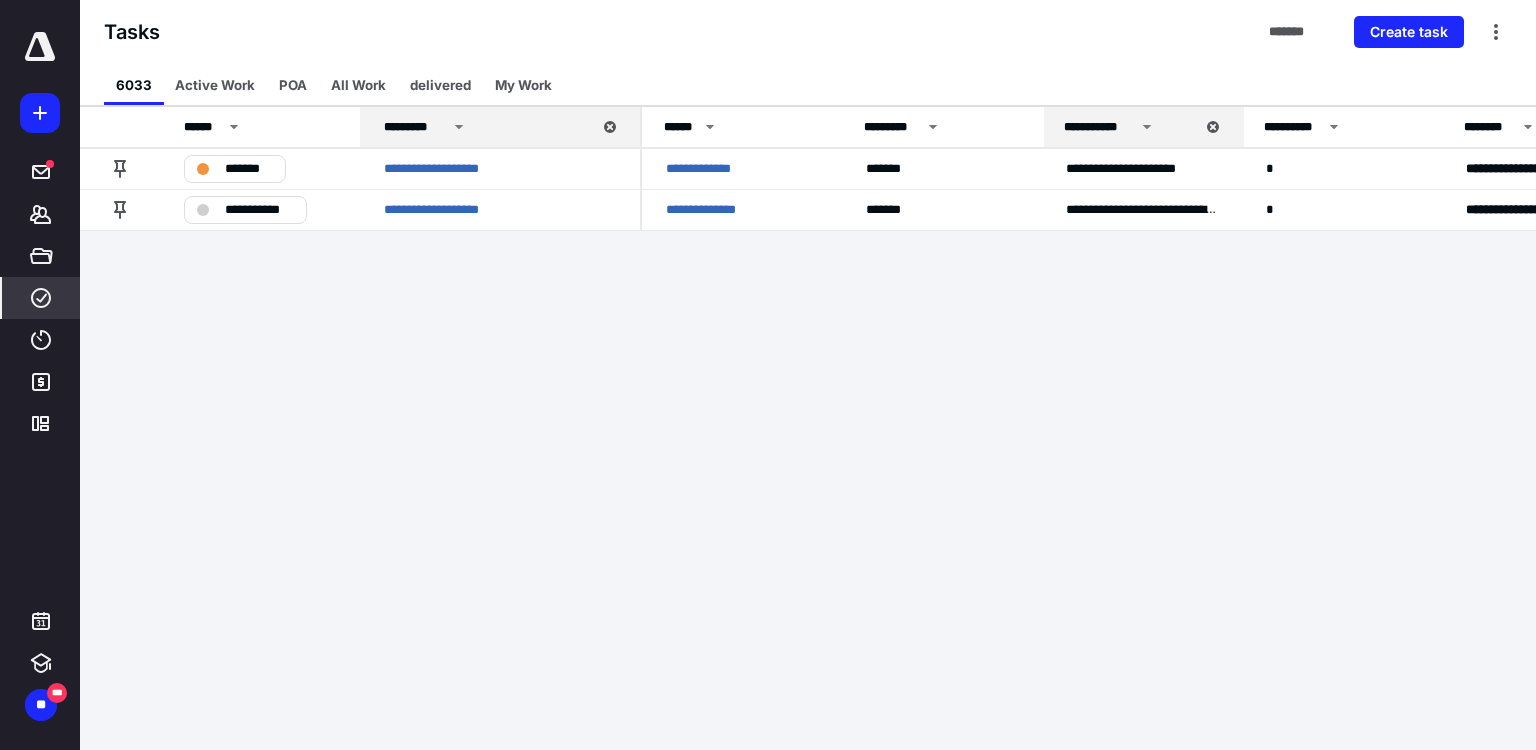 click on "**********" at bounding box center [768, 375] 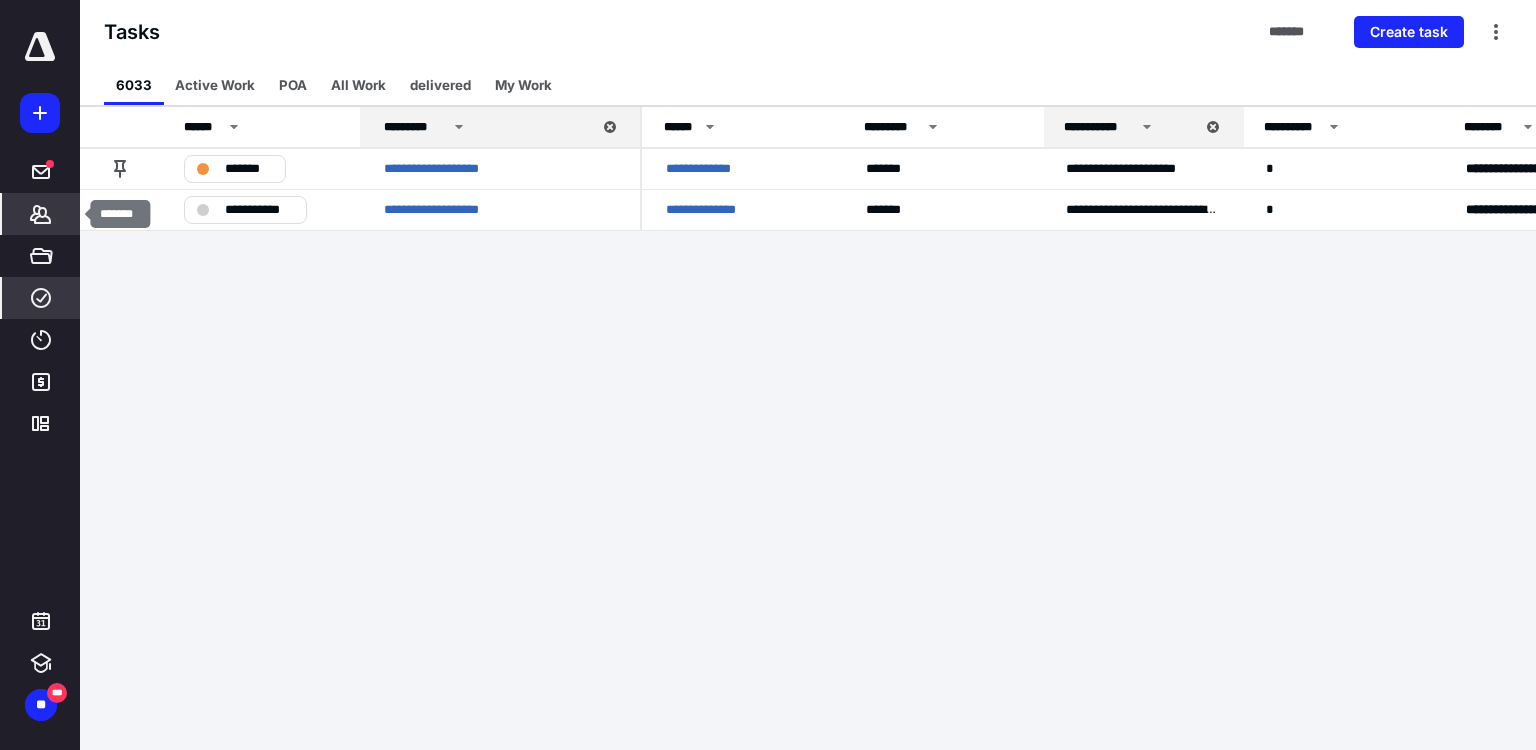 click on "*******" at bounding box center [41, 214] 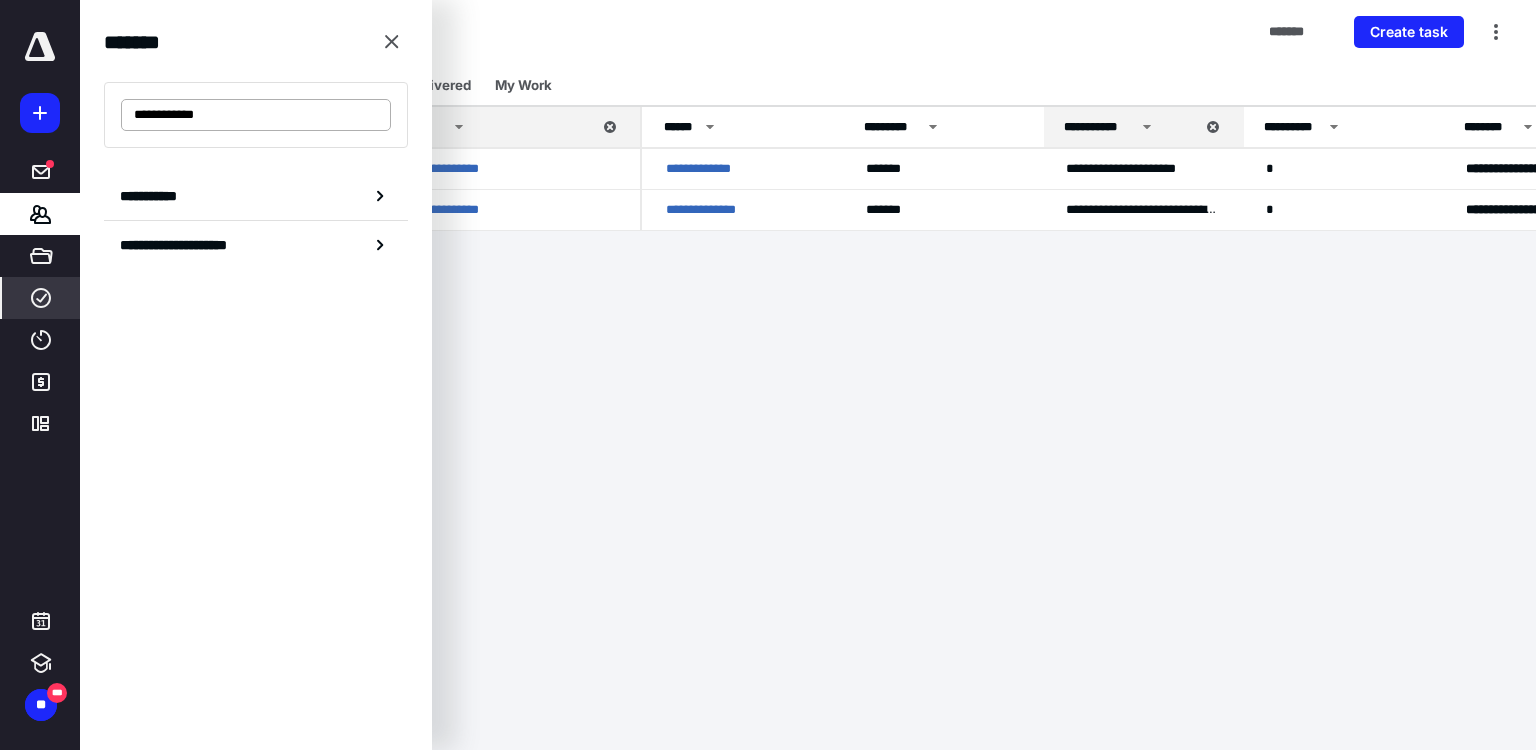 click on "**********" at bounding box center (256, 115) 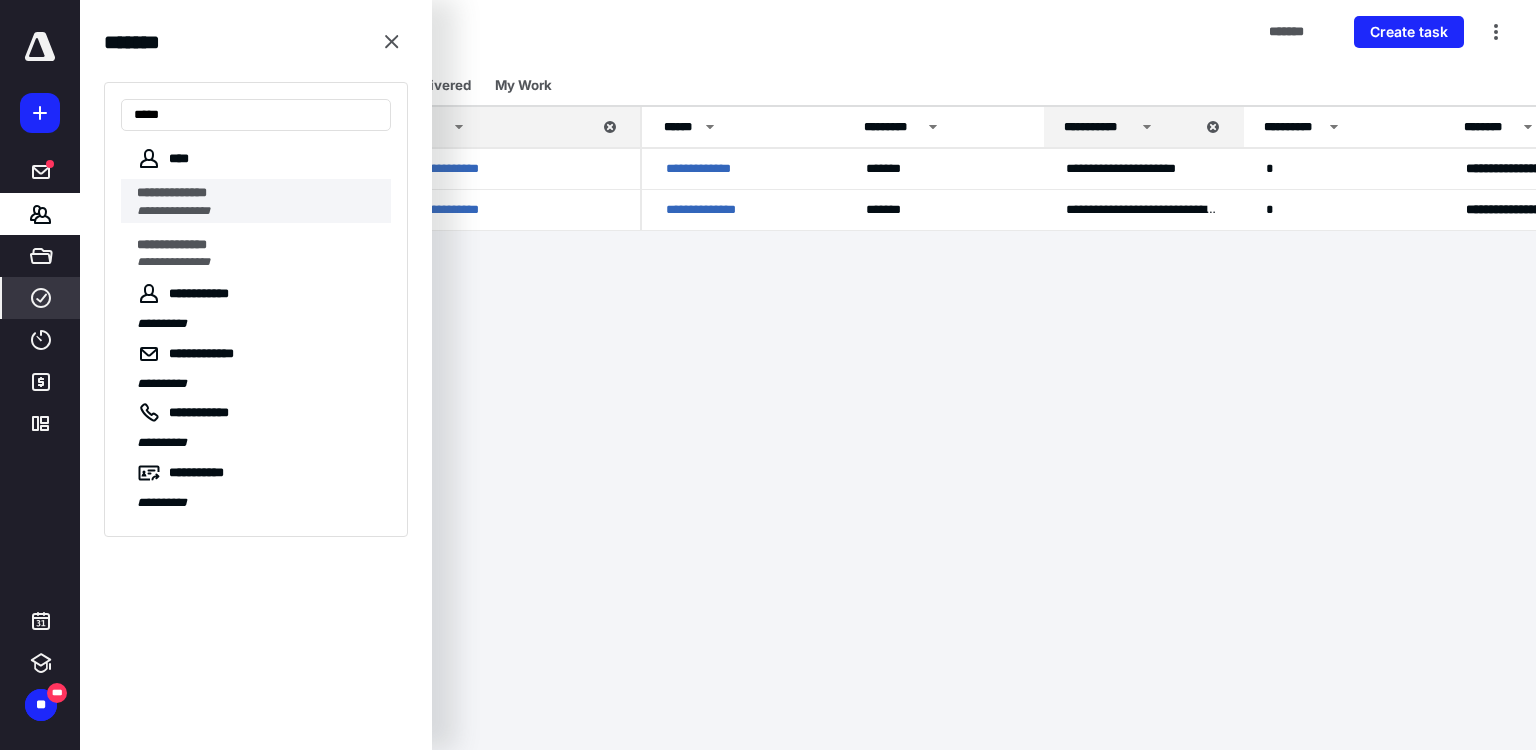 type on "****" 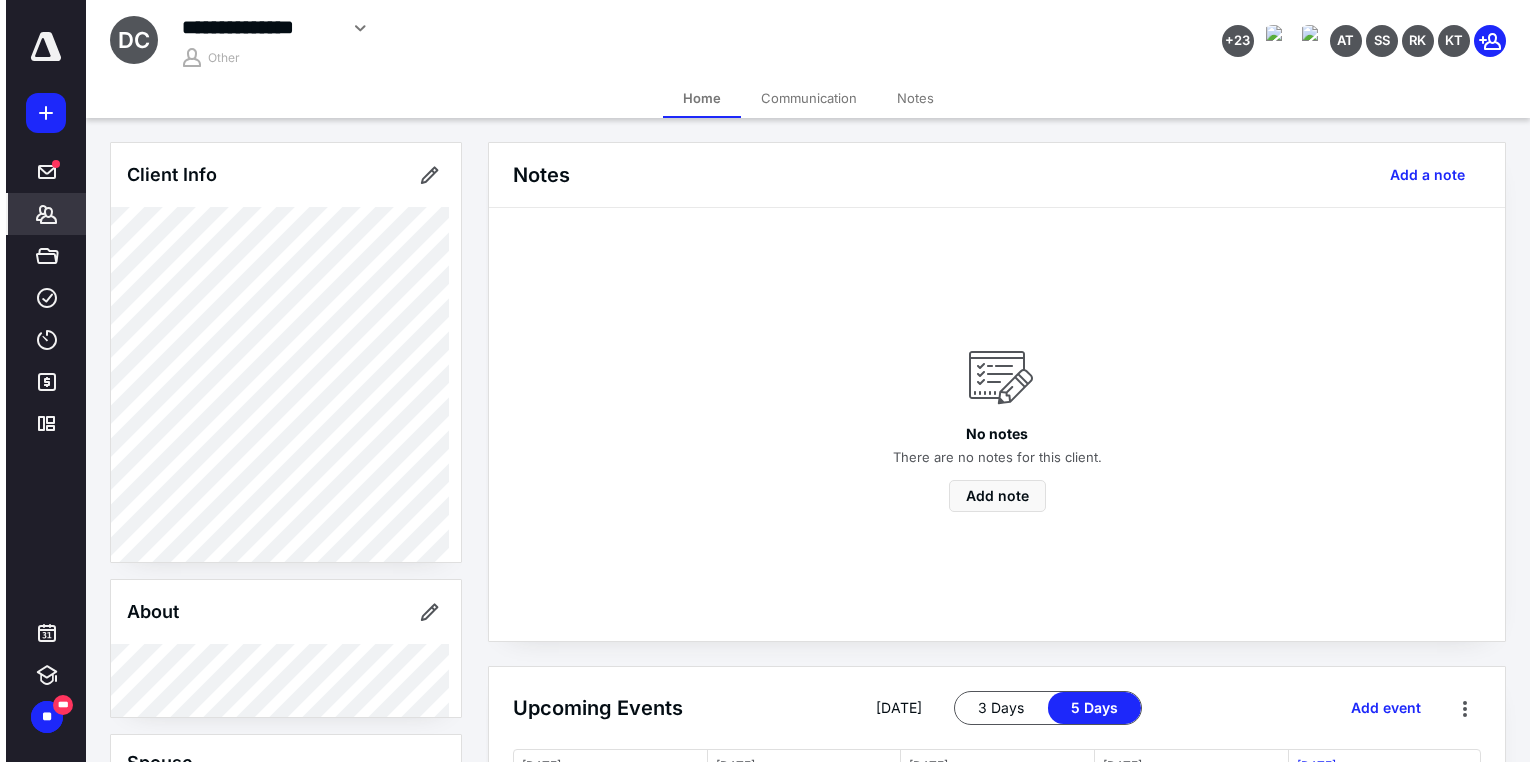 scroll, scrollTop: 501, scrollLeft: 0, axis: vertical 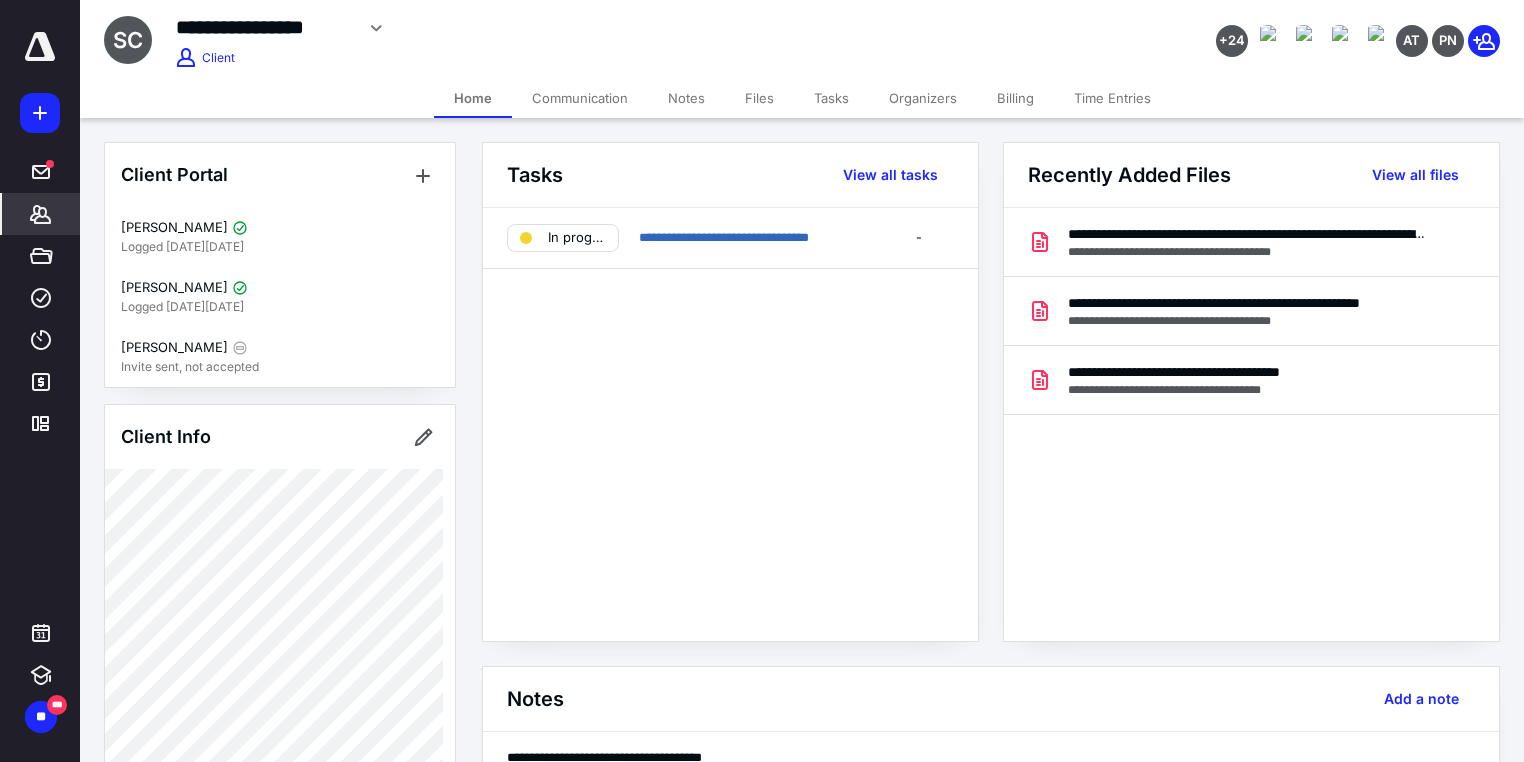 click on "Tasks" at bounding box center (831, 98) 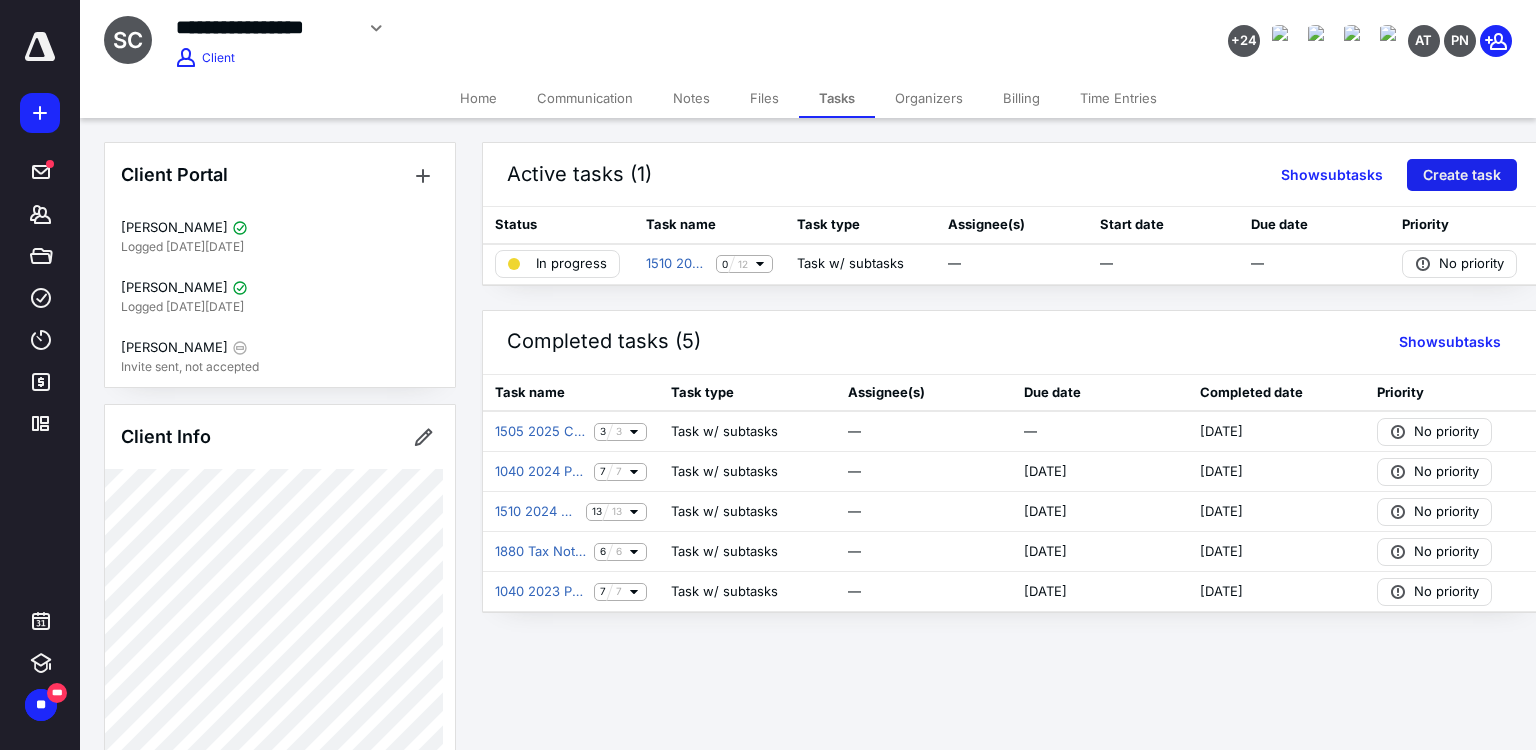 click on "Create task" at bounding box center [1462, 175] 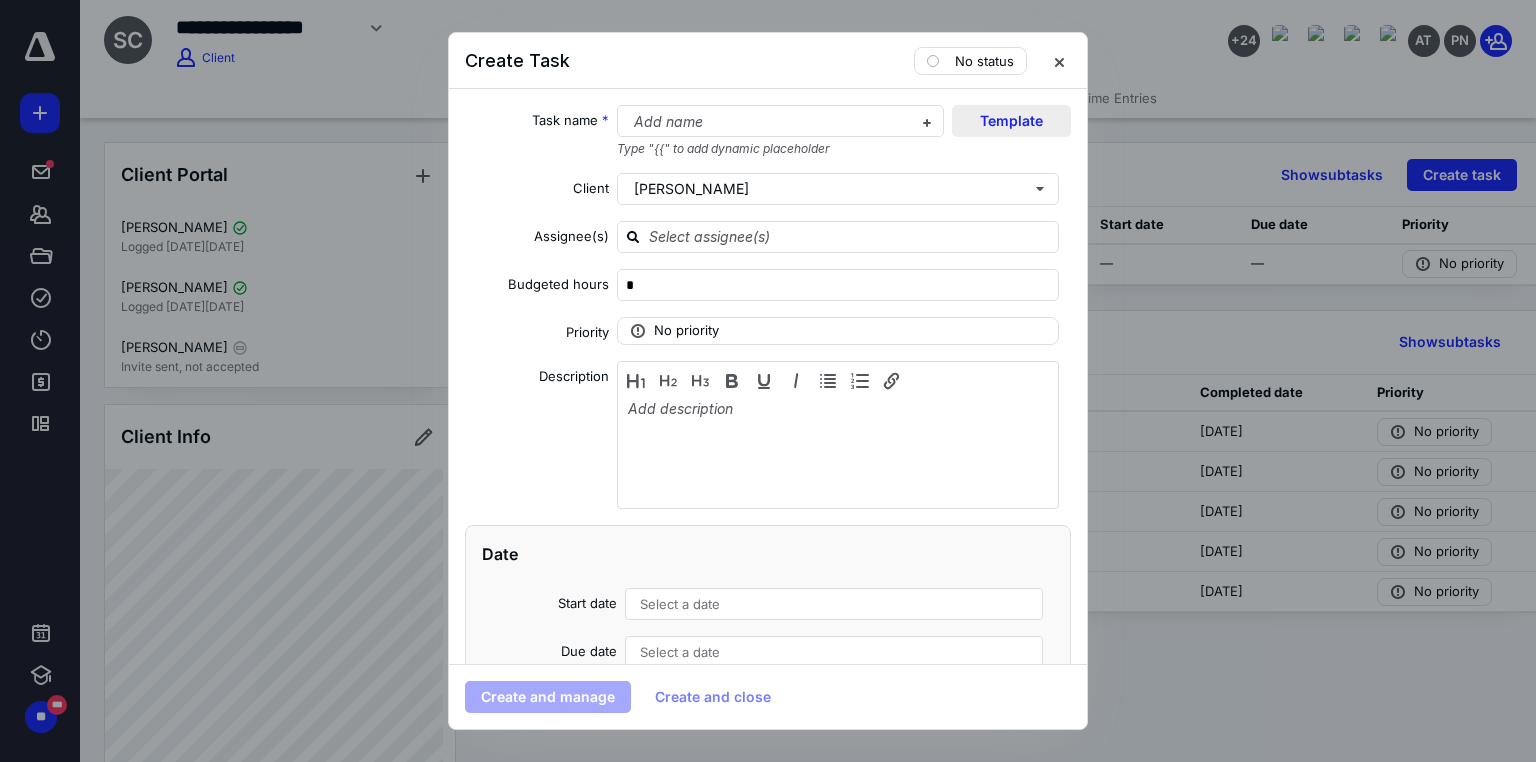 click on "Template" at bounding box center [1011, 121] 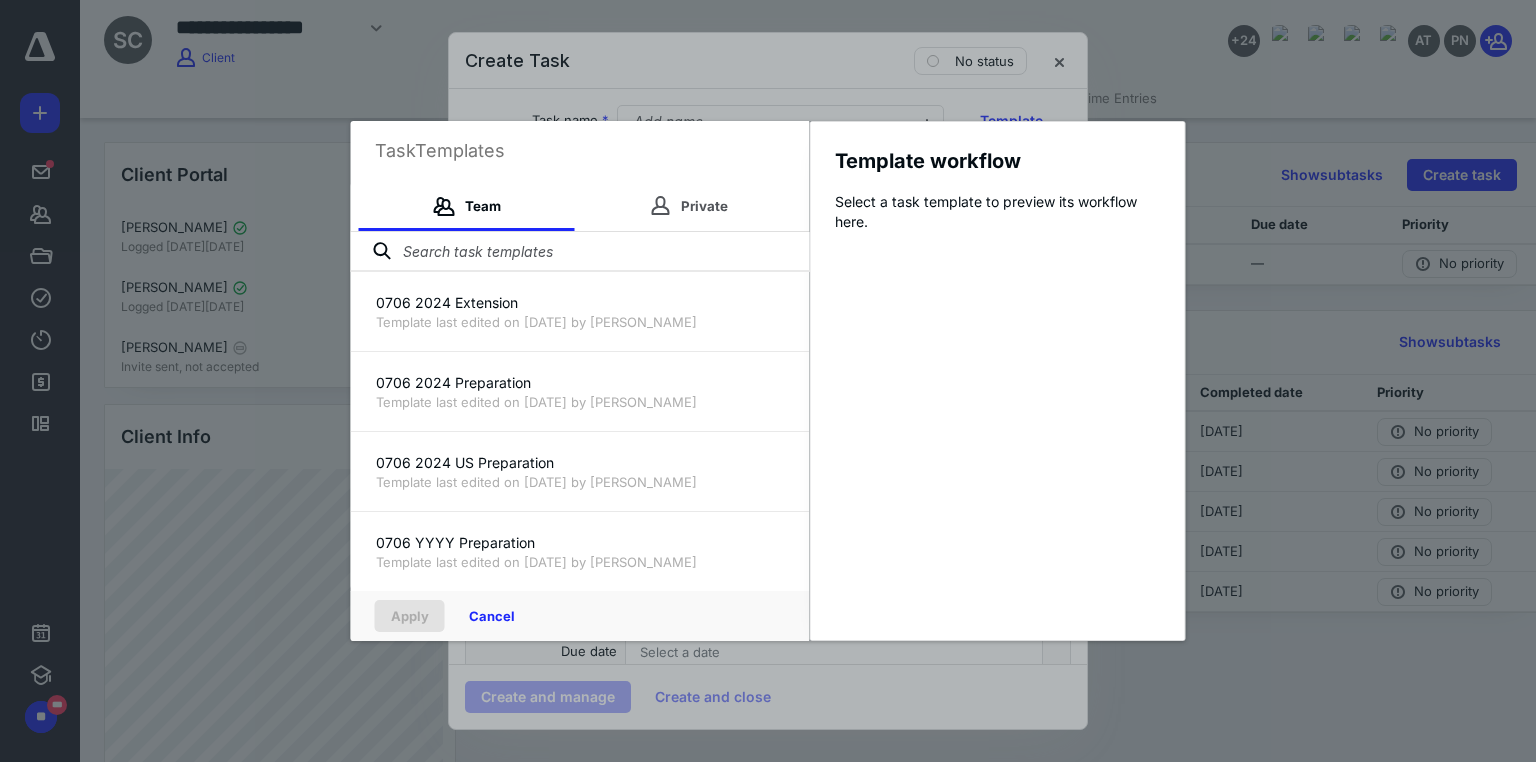 click at bounding box center (580, 252) 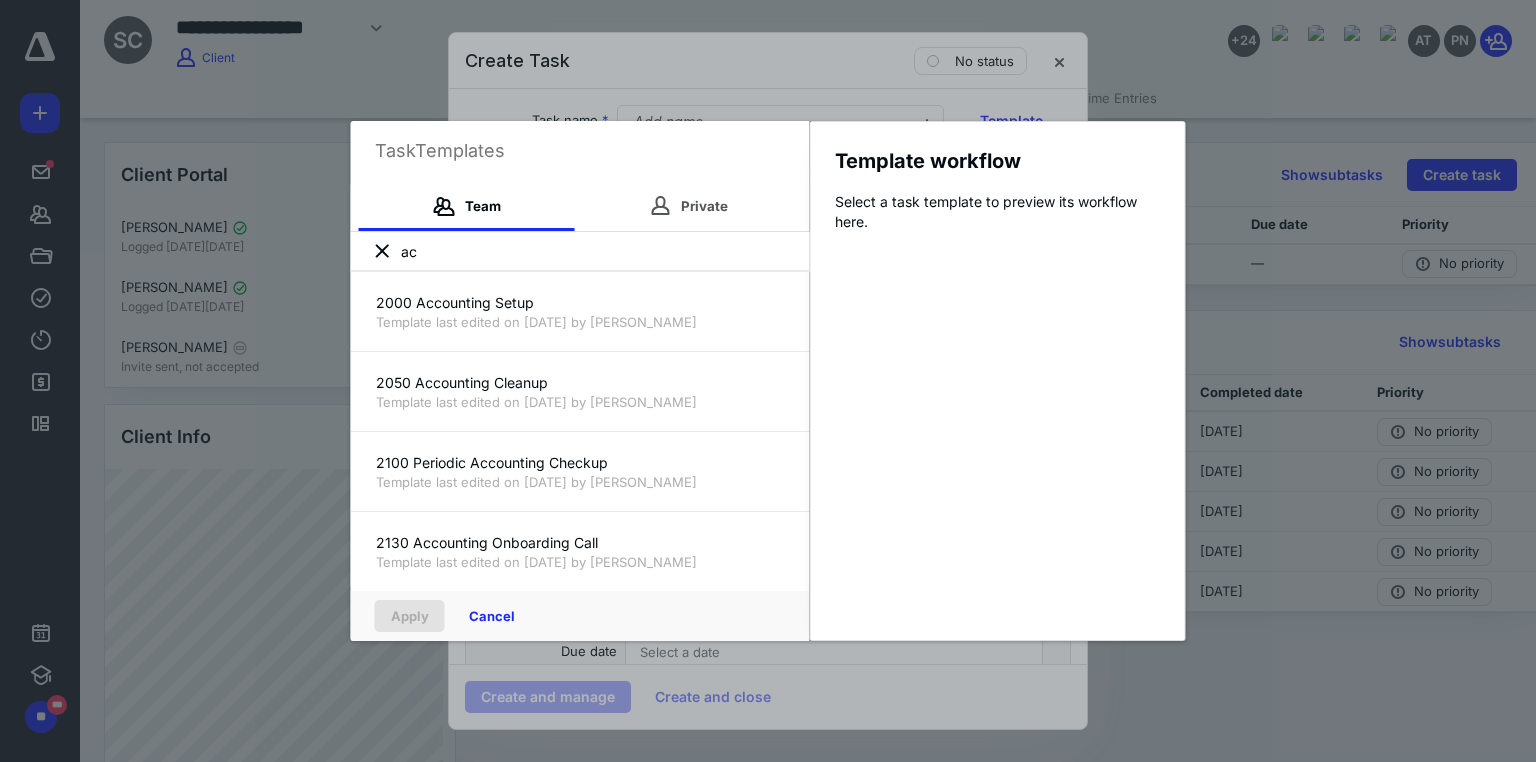 type on "a" 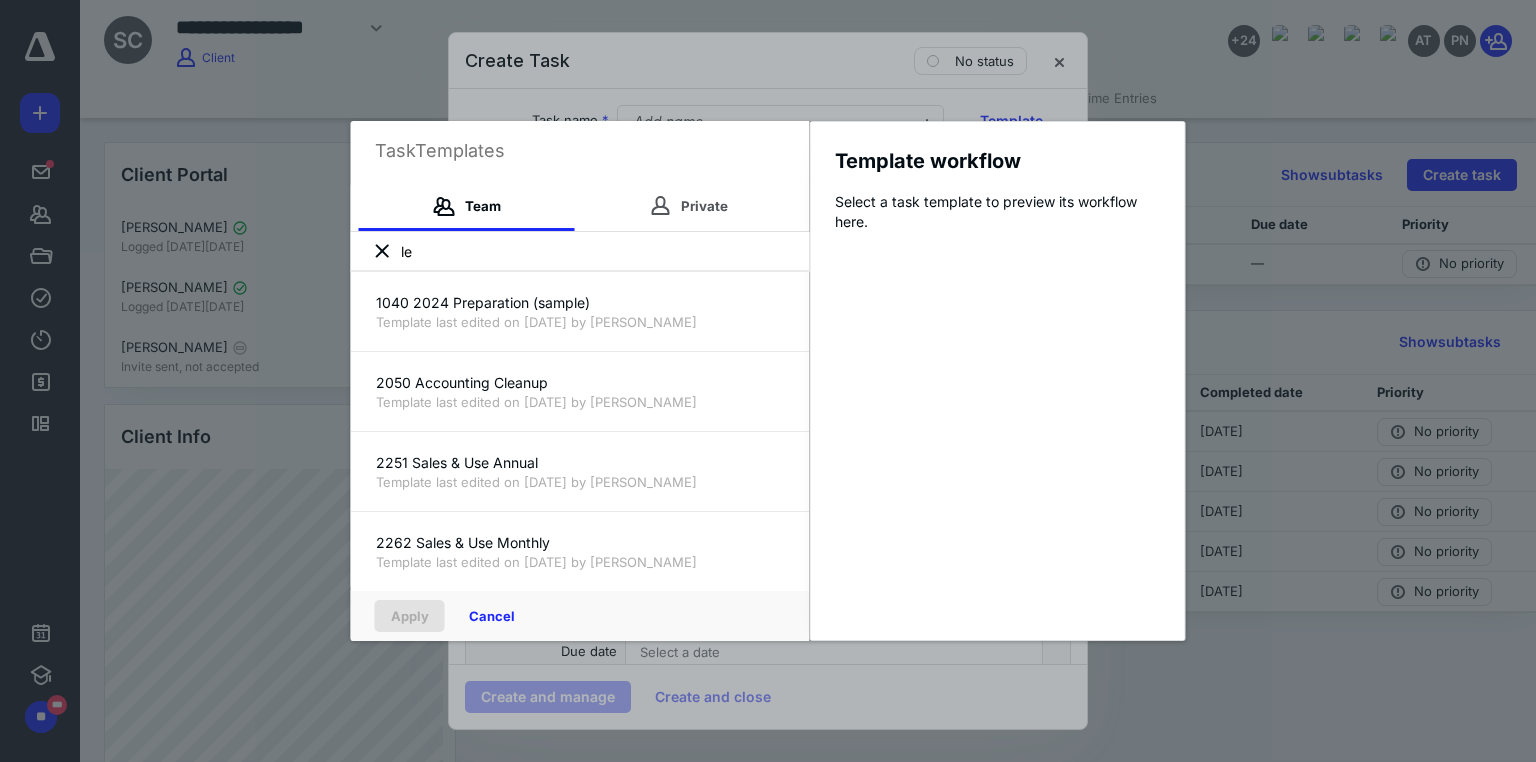 type on "l" 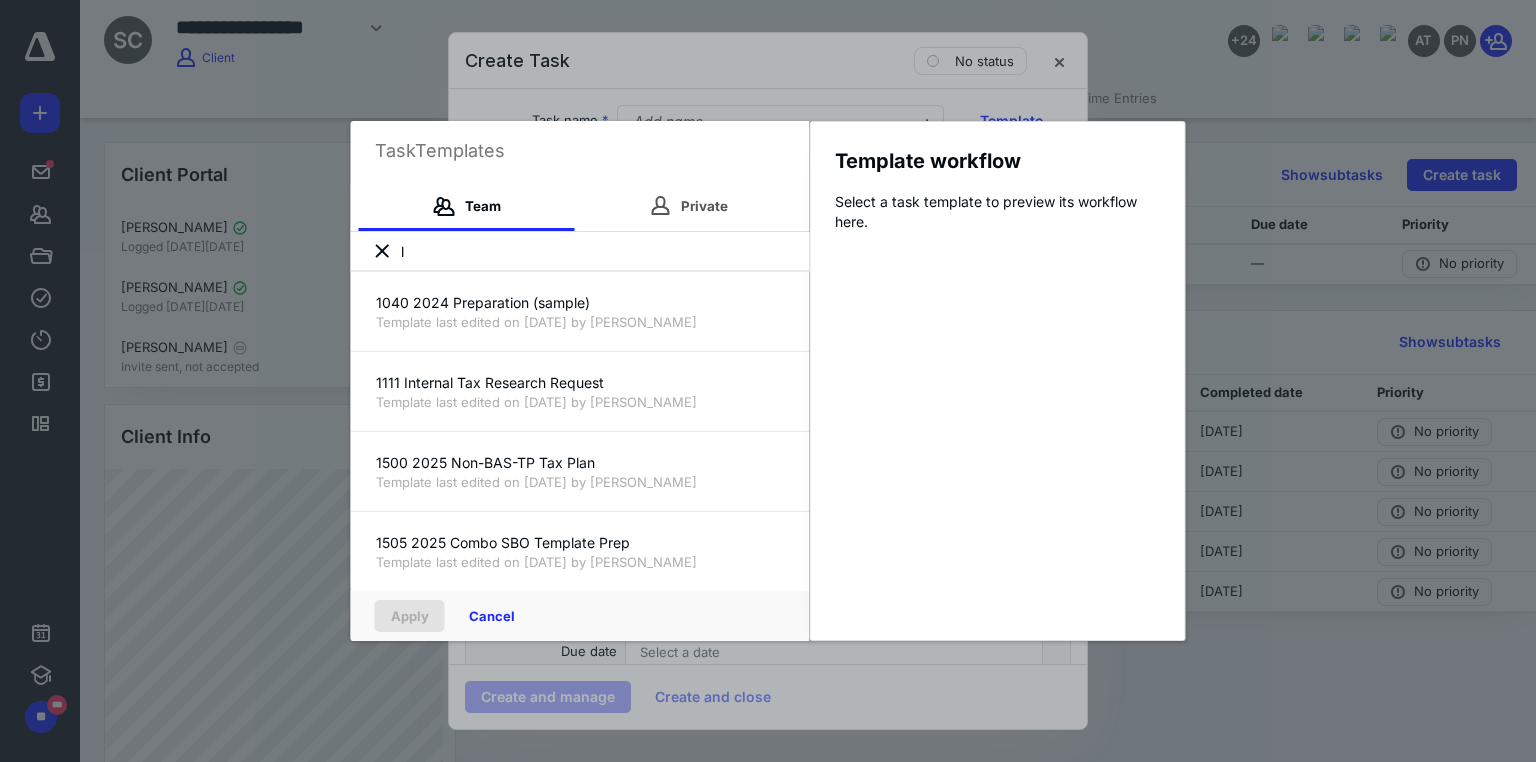 type 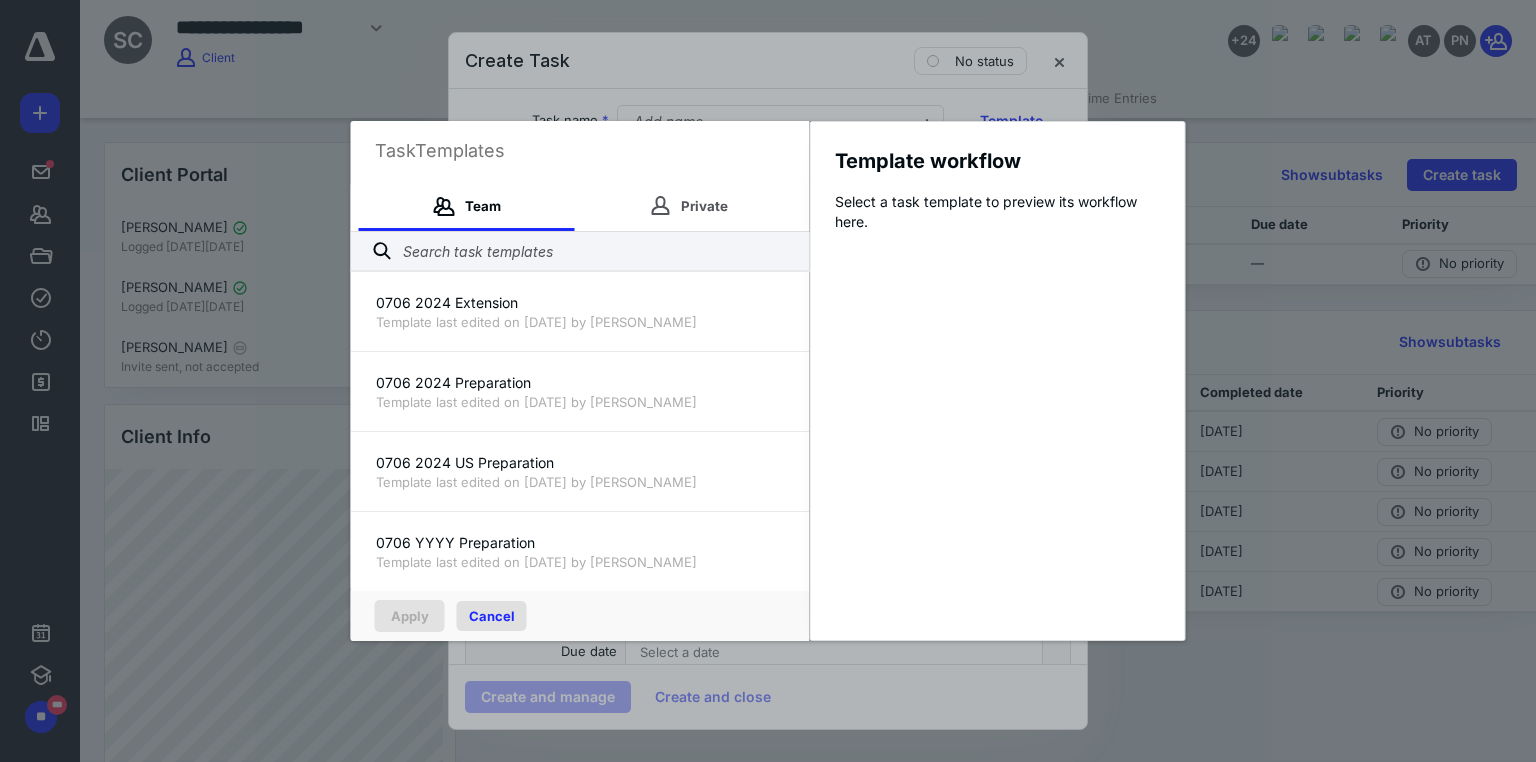 click on "Cancel" at bounding box center (492, 616) 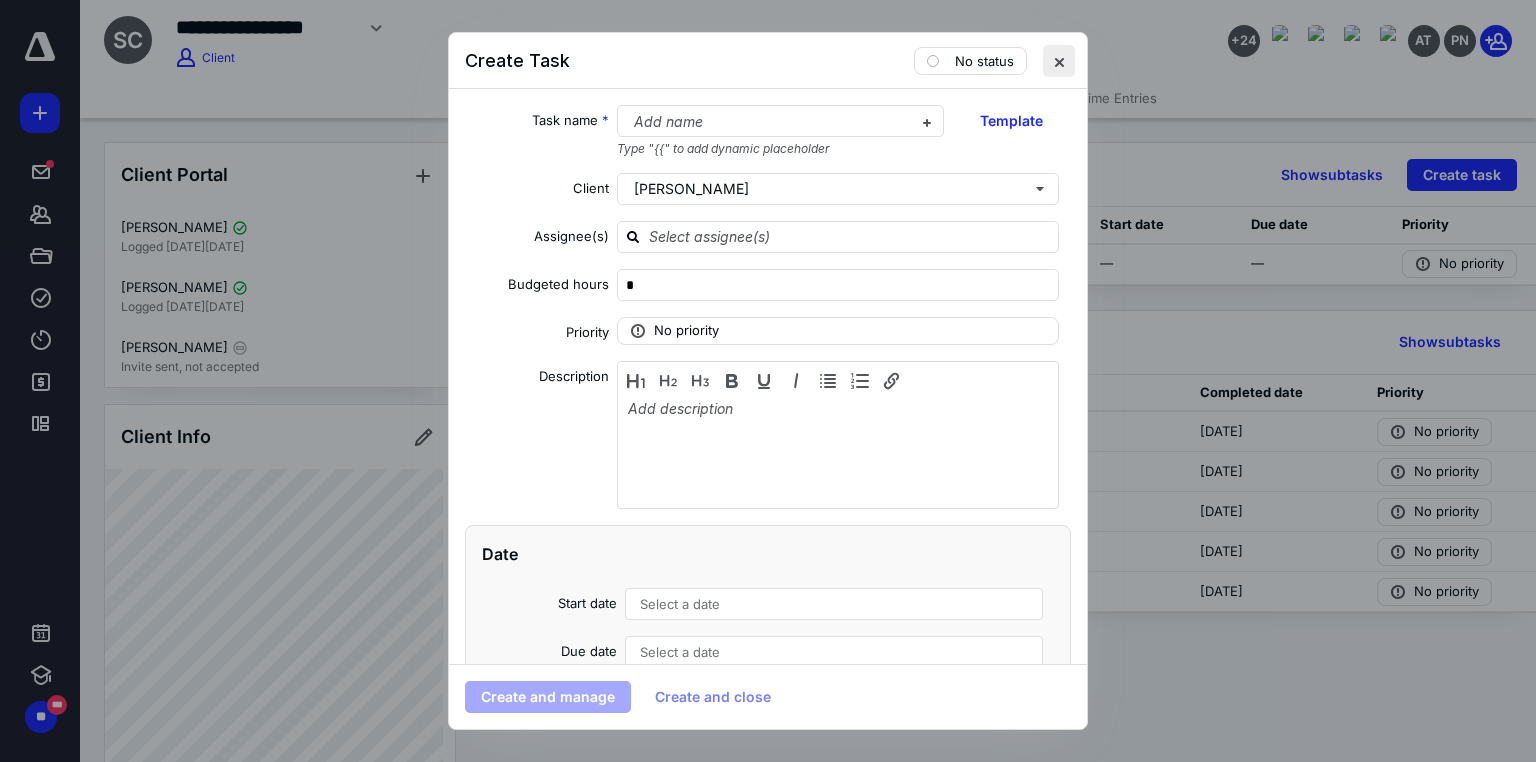 click at bounding box center (1059, 61) 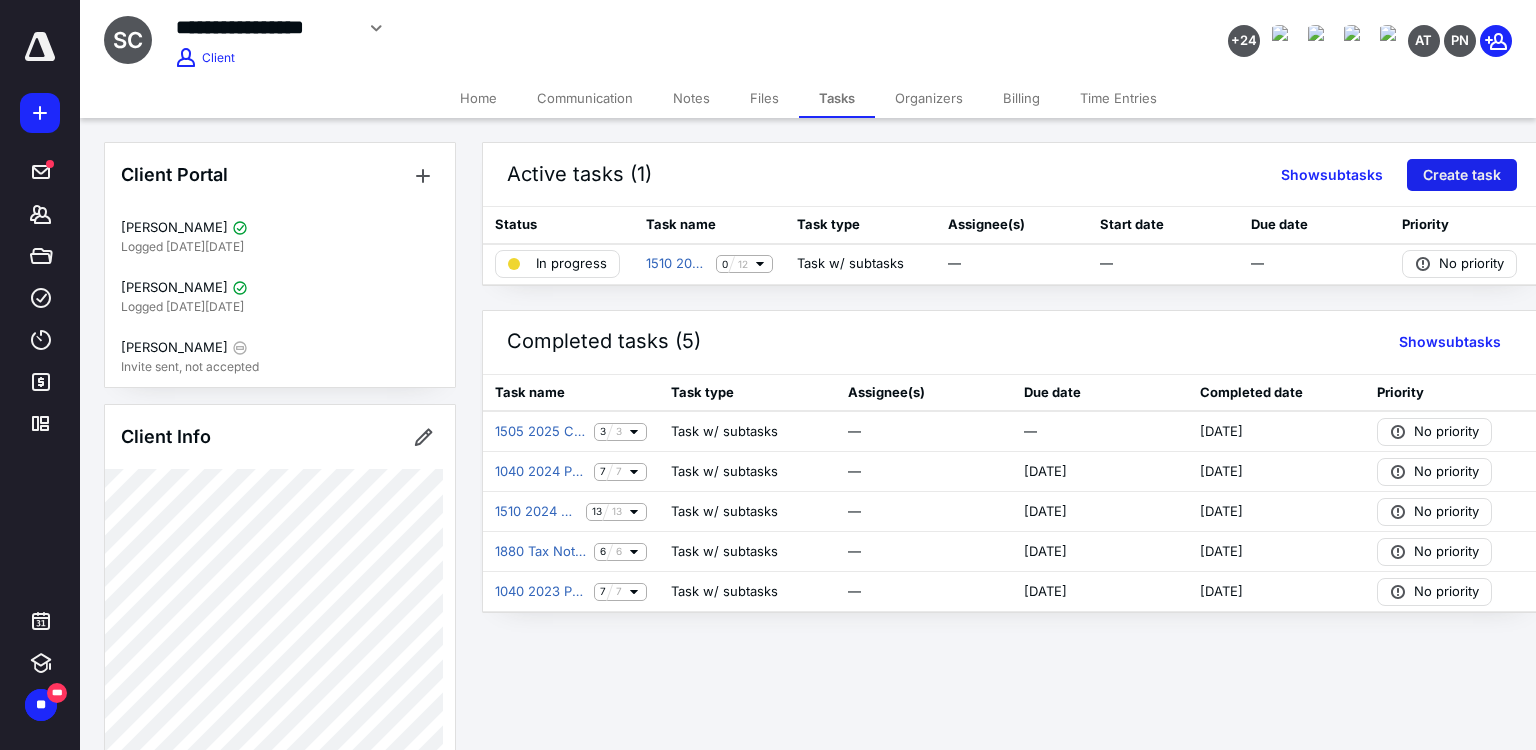click on "Create task" at bounding box center [1462, 175] 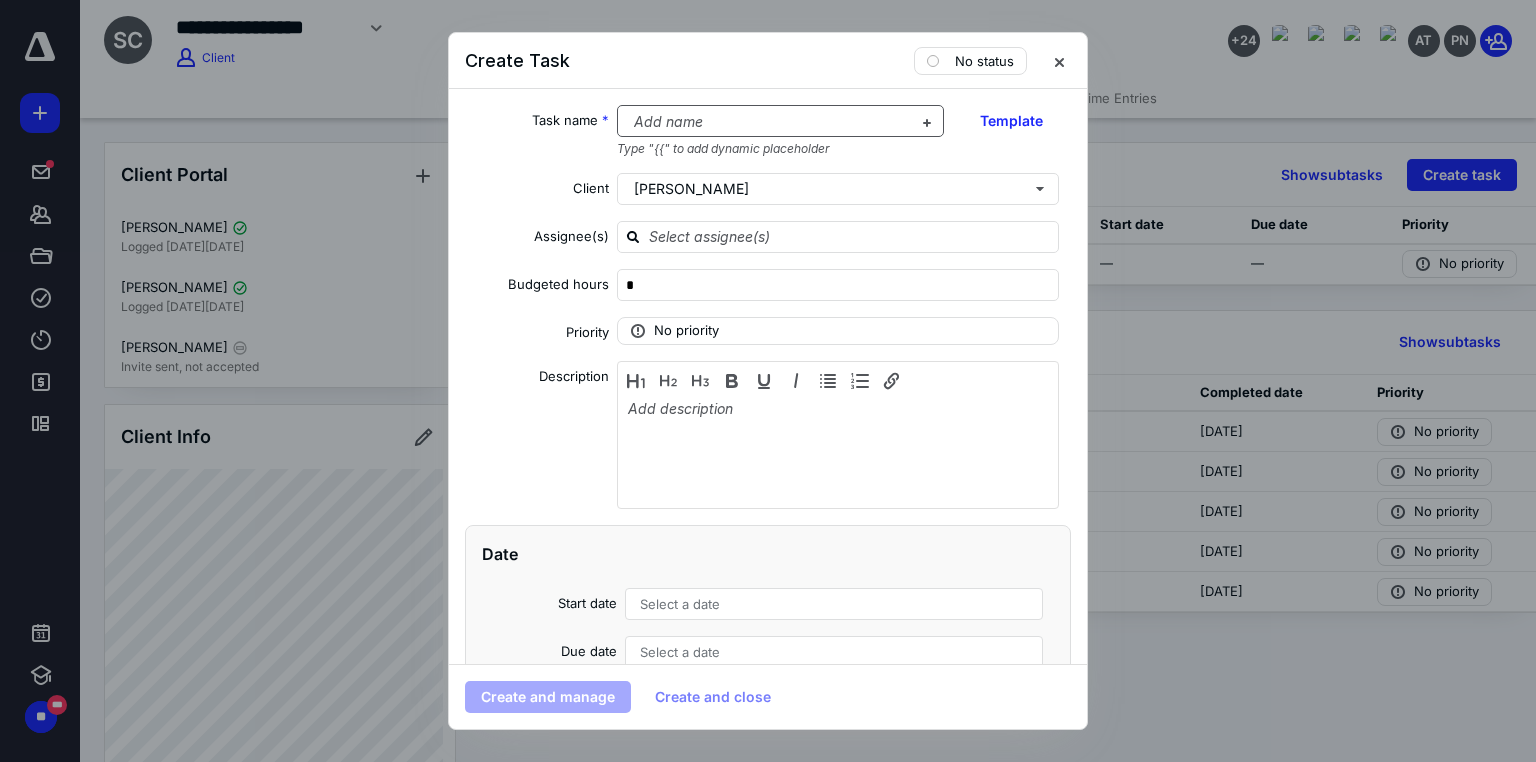 click at bounding box center [769, 122] 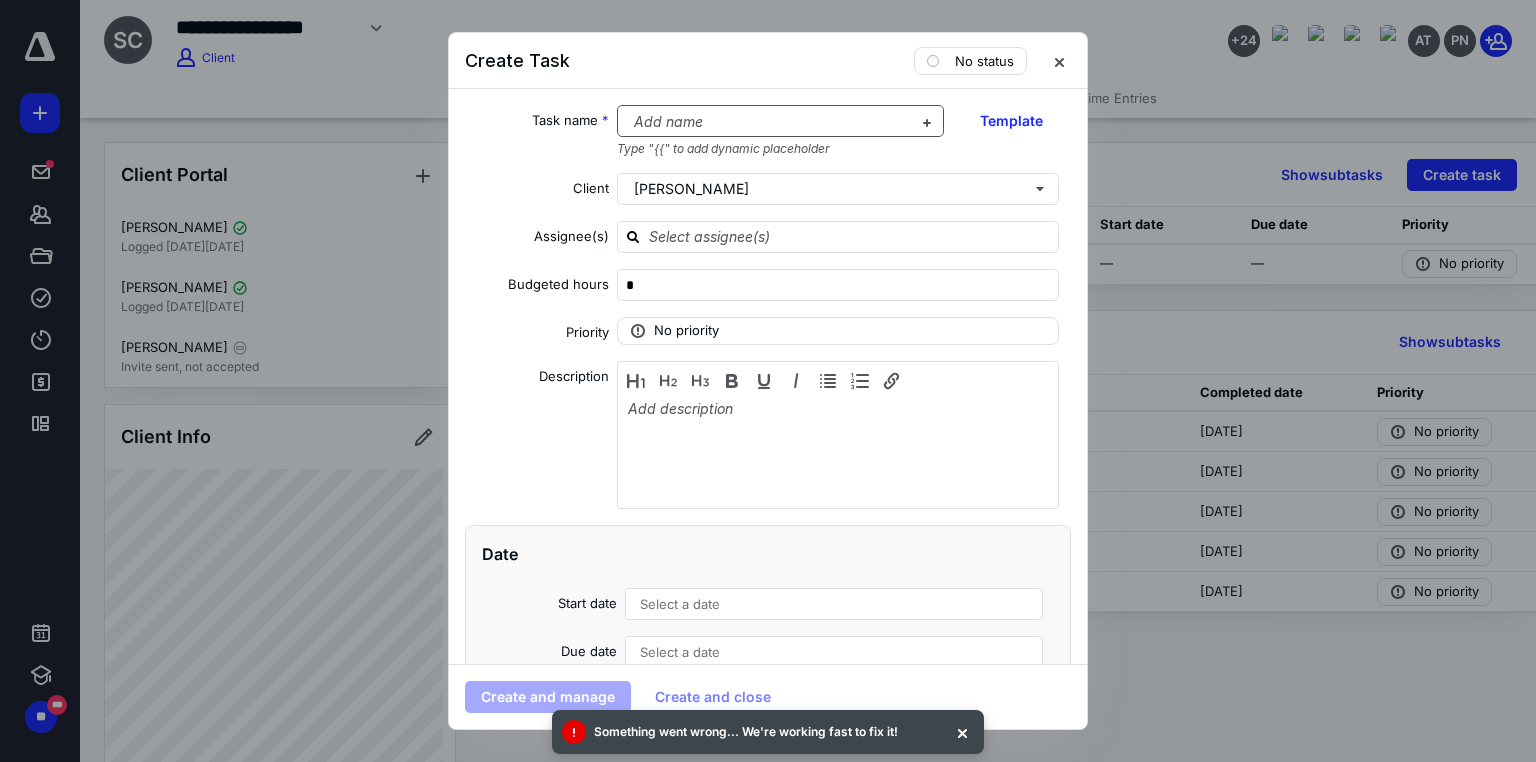 type 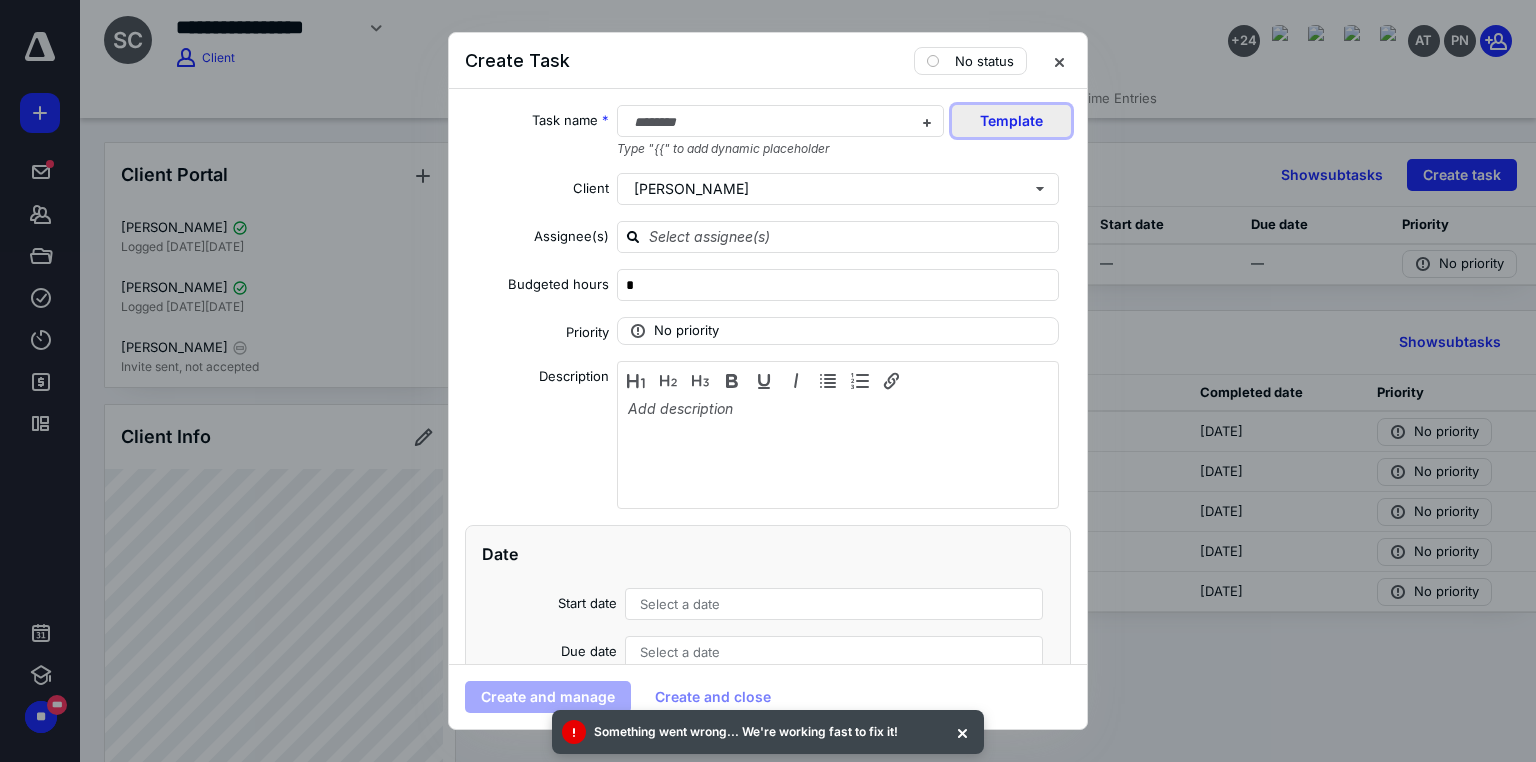 click on "Template" at bounding box center [1011, 121] 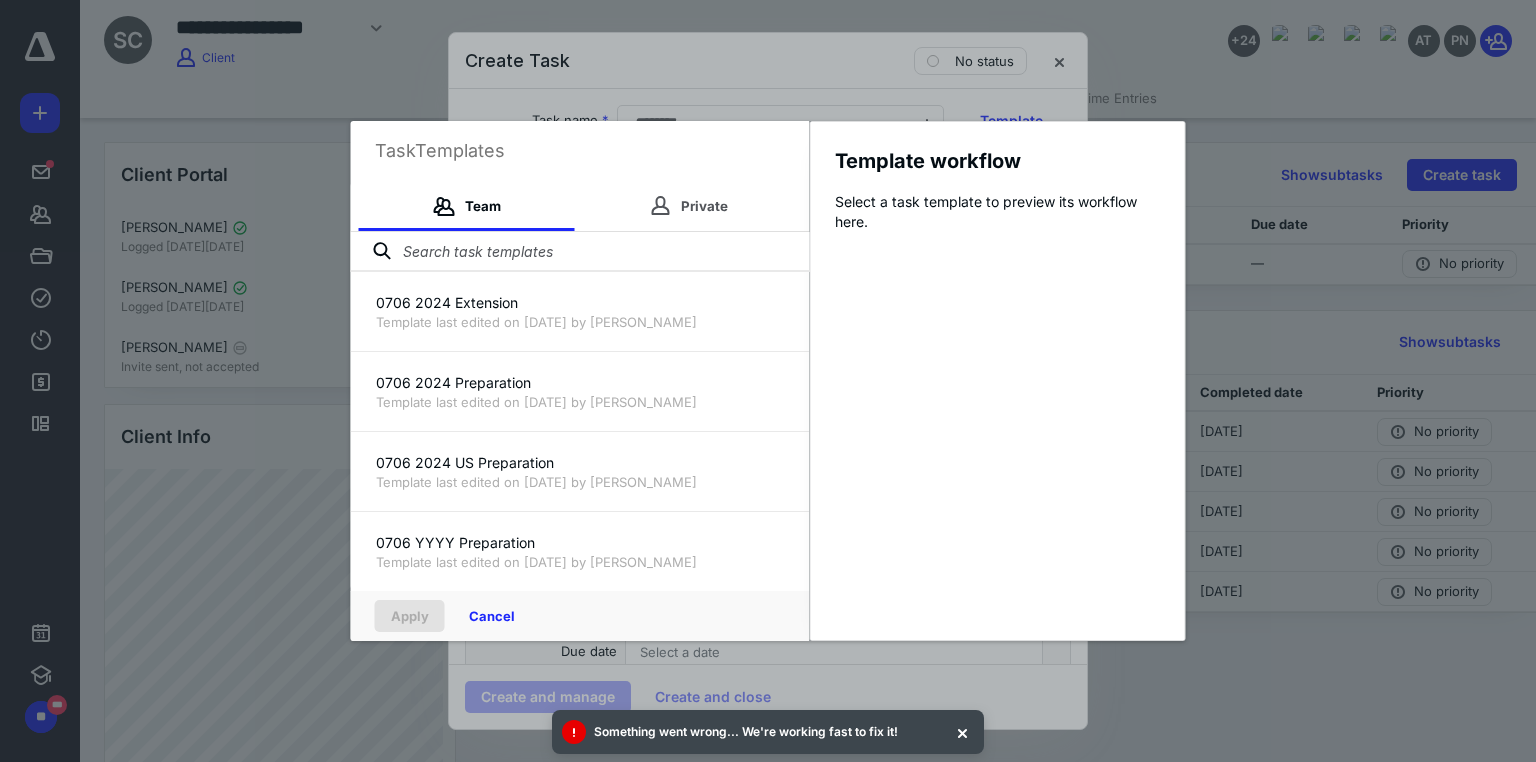 click at bounding box center [580, 252] 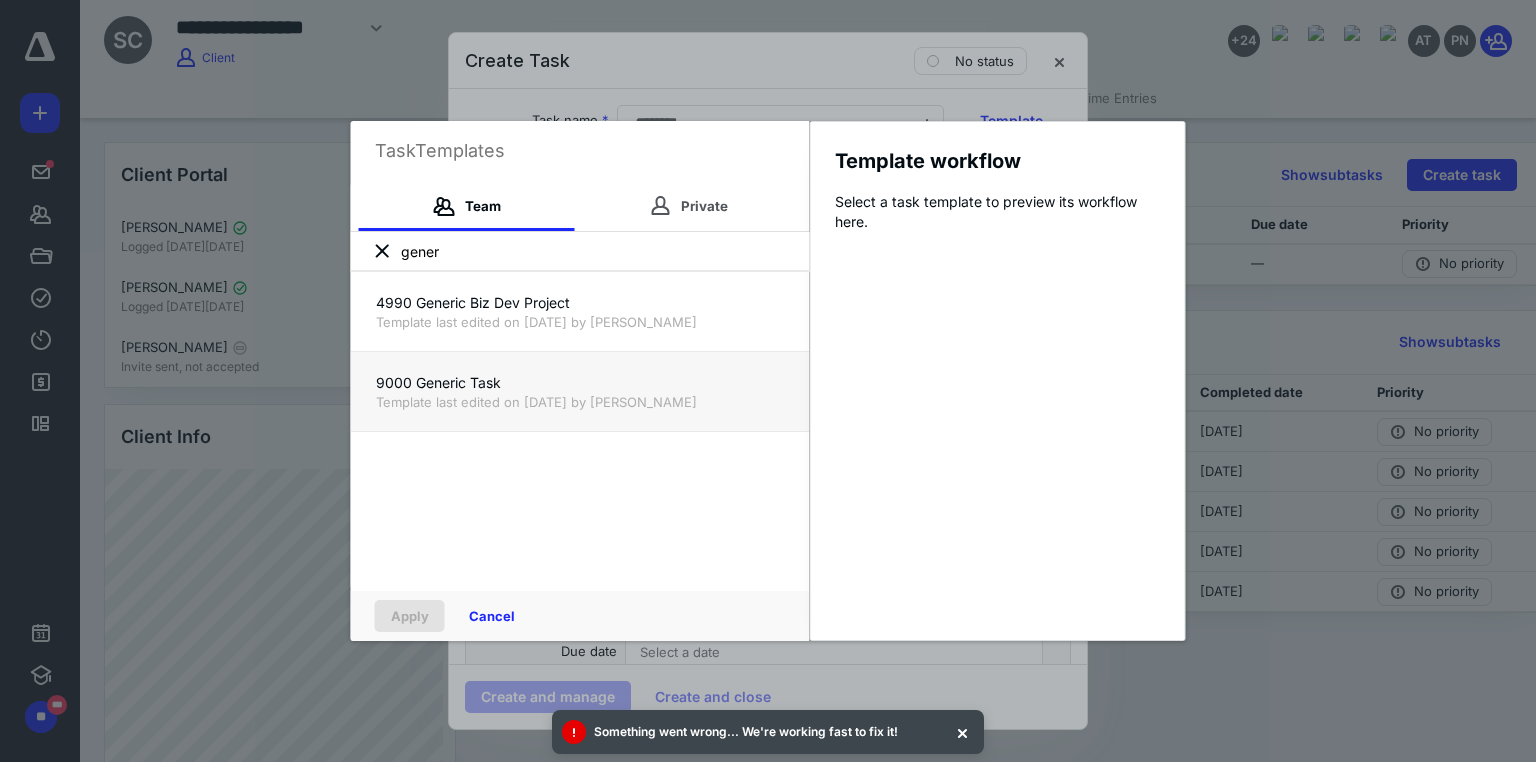 type on "gener" 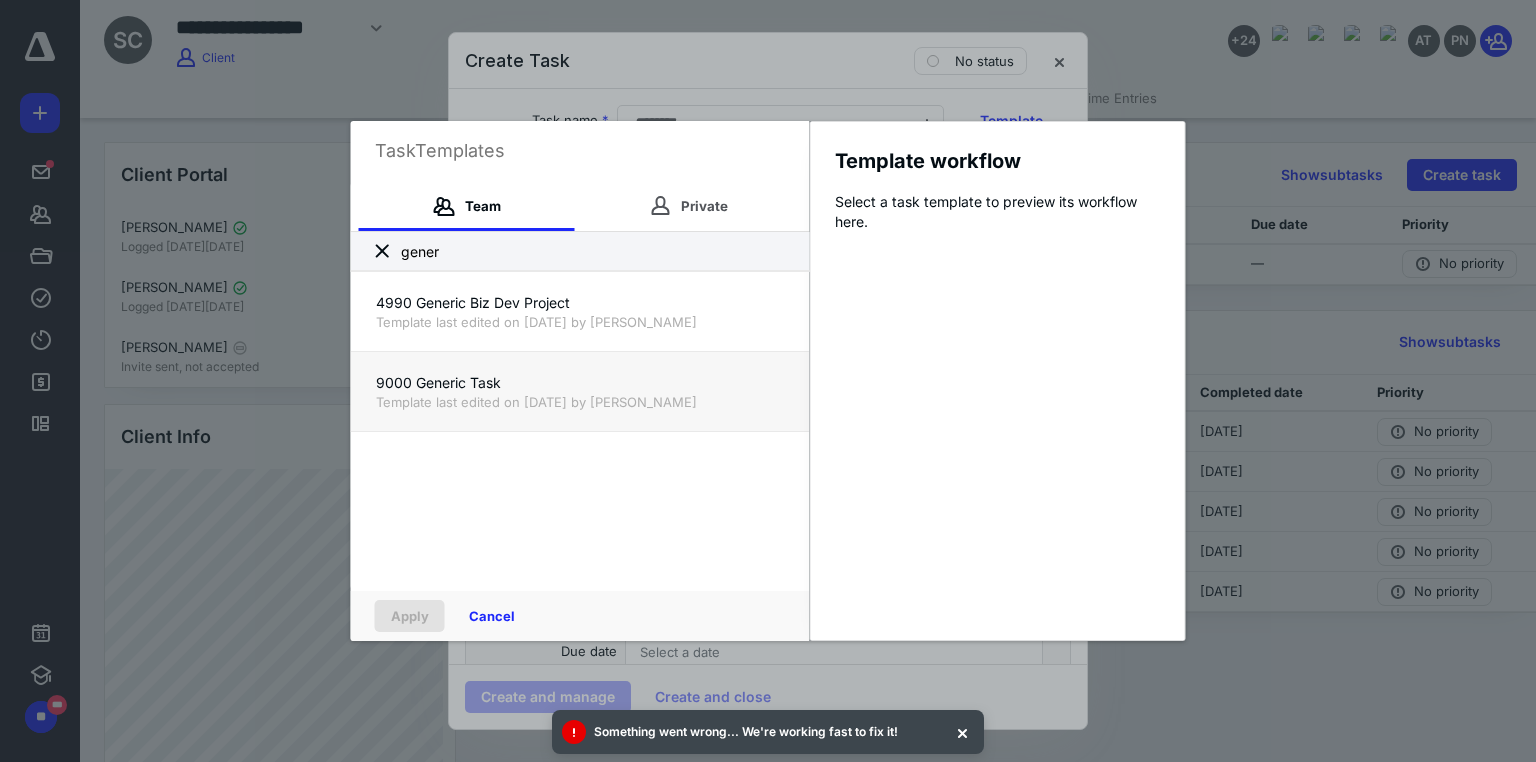 click on "9000 Generic Task" at bounding box center (580, 383) 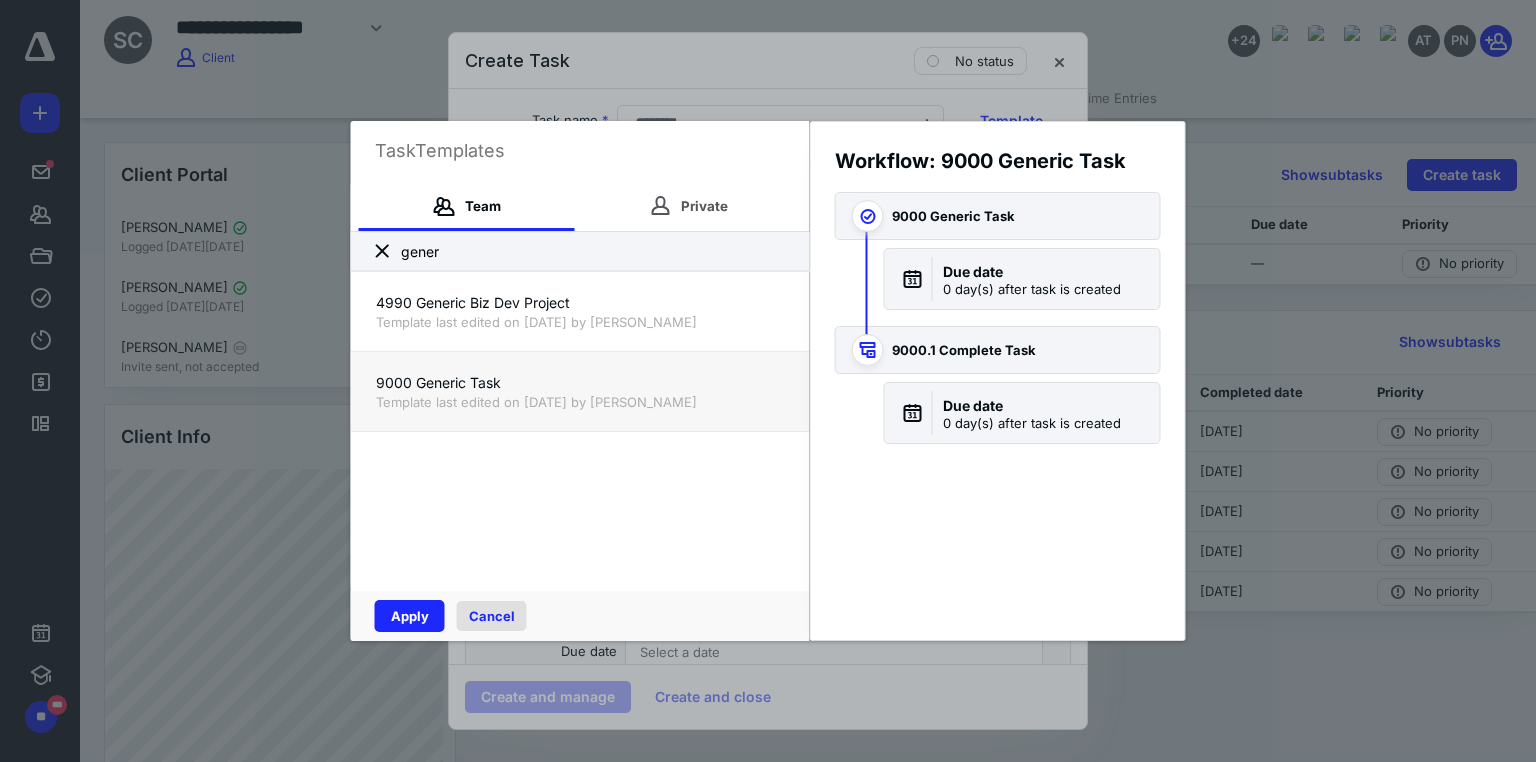 click on "Cancel" at bounding box center (492, 616) 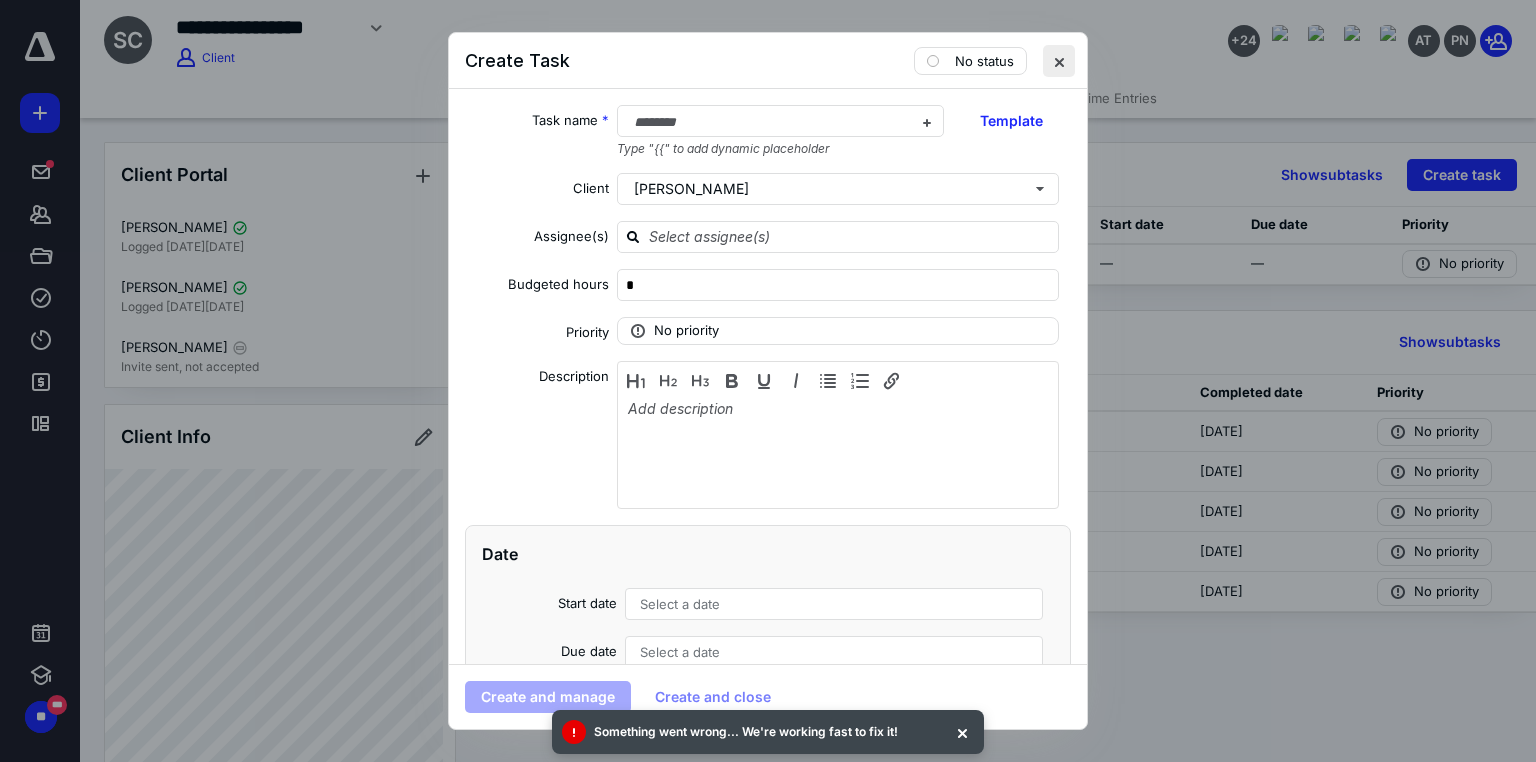 click at bounding box center (1059, 61) 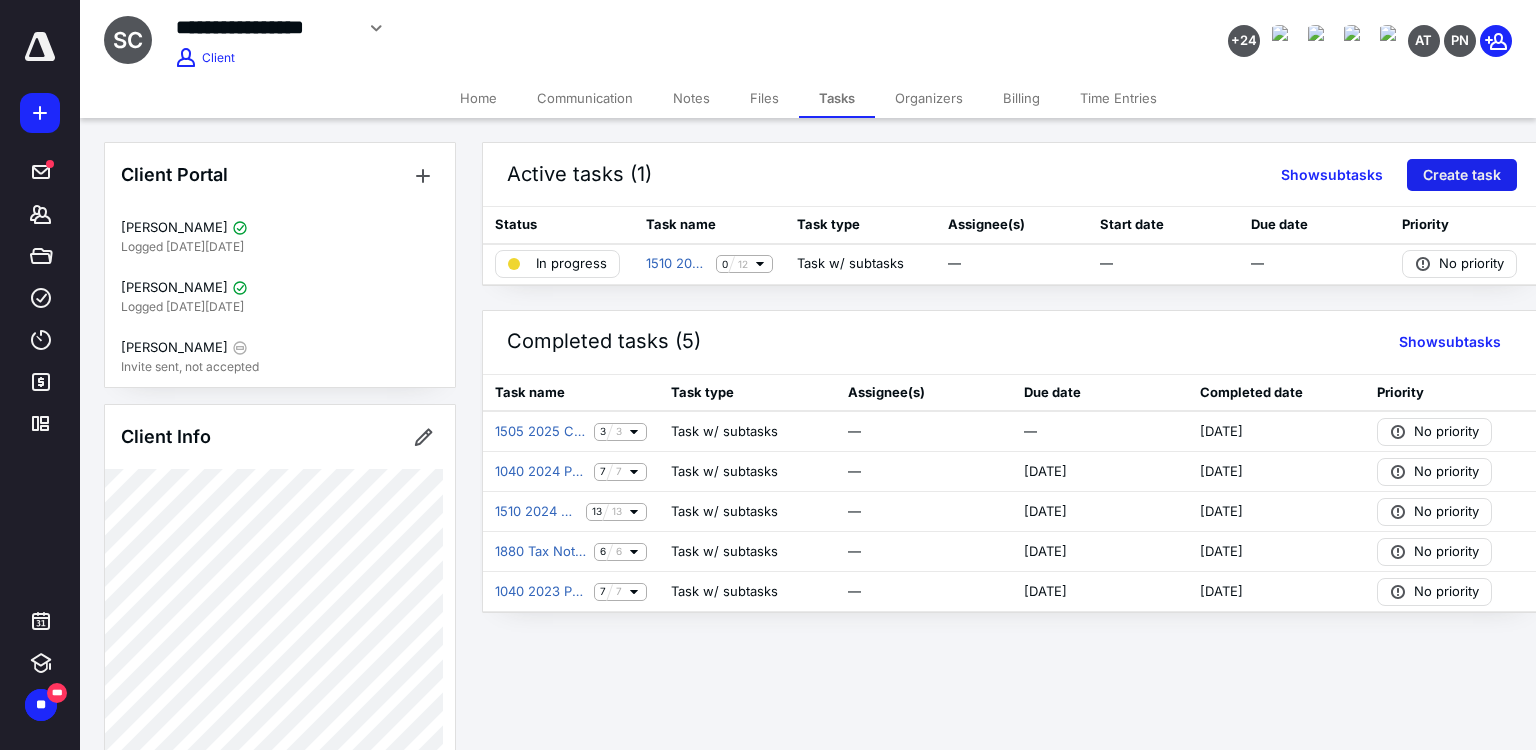 click on "Create task" at bounding box center [1462, 175] 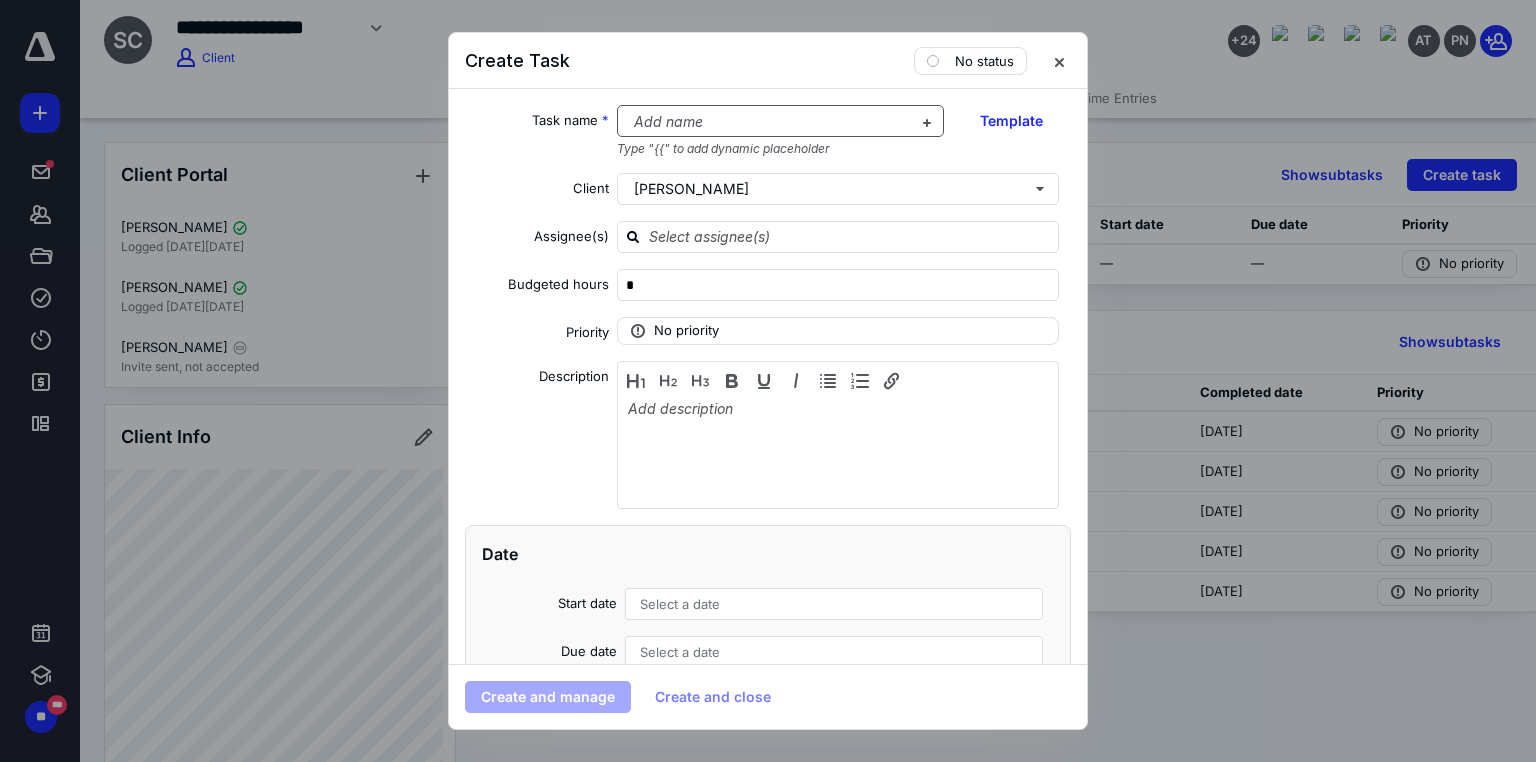 click at bounding box center [769, 122] 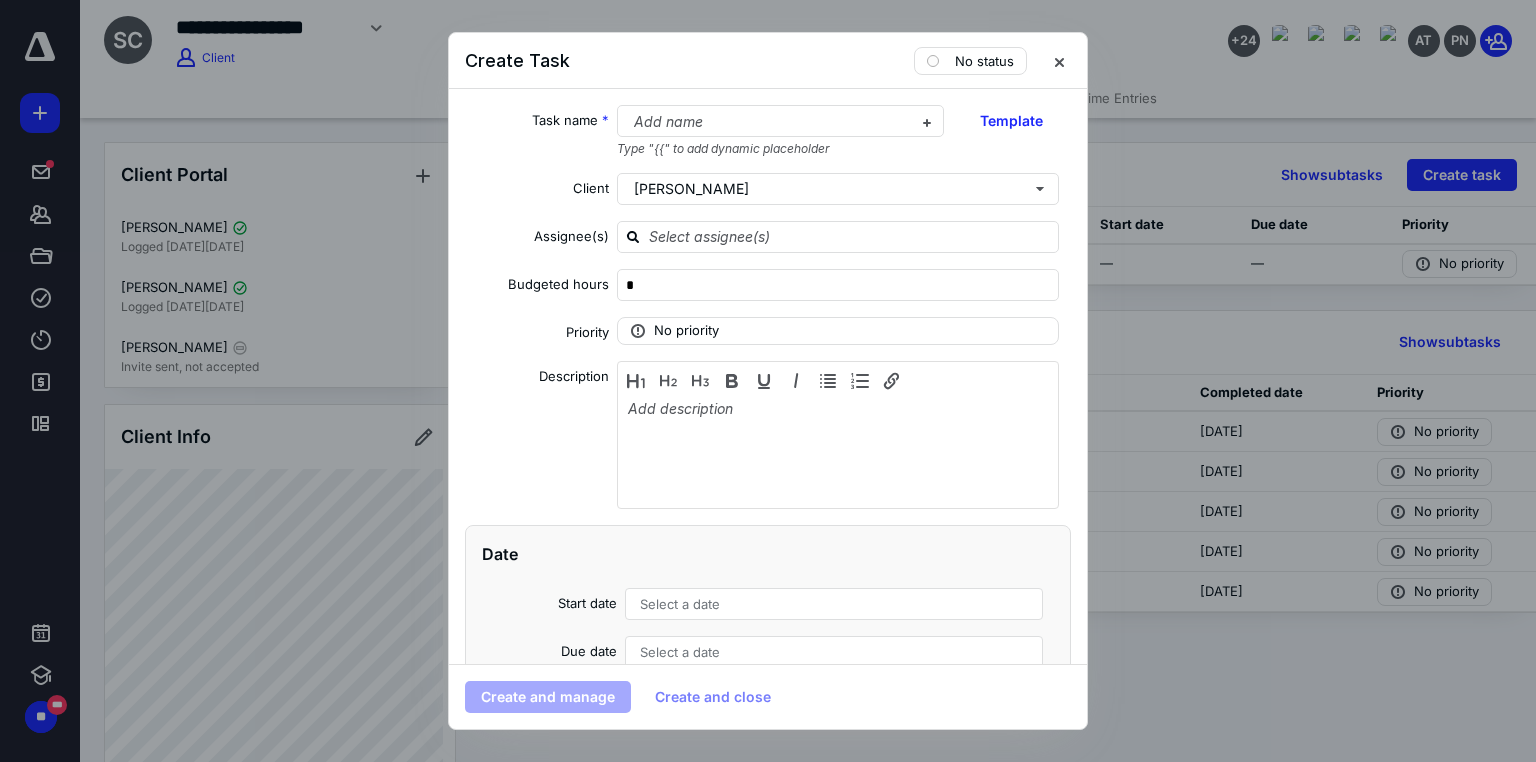 drag, startPoint x: 711, startPoint y: 75, endPoint x: 624, endPoint y: 59, distance: 88.45903 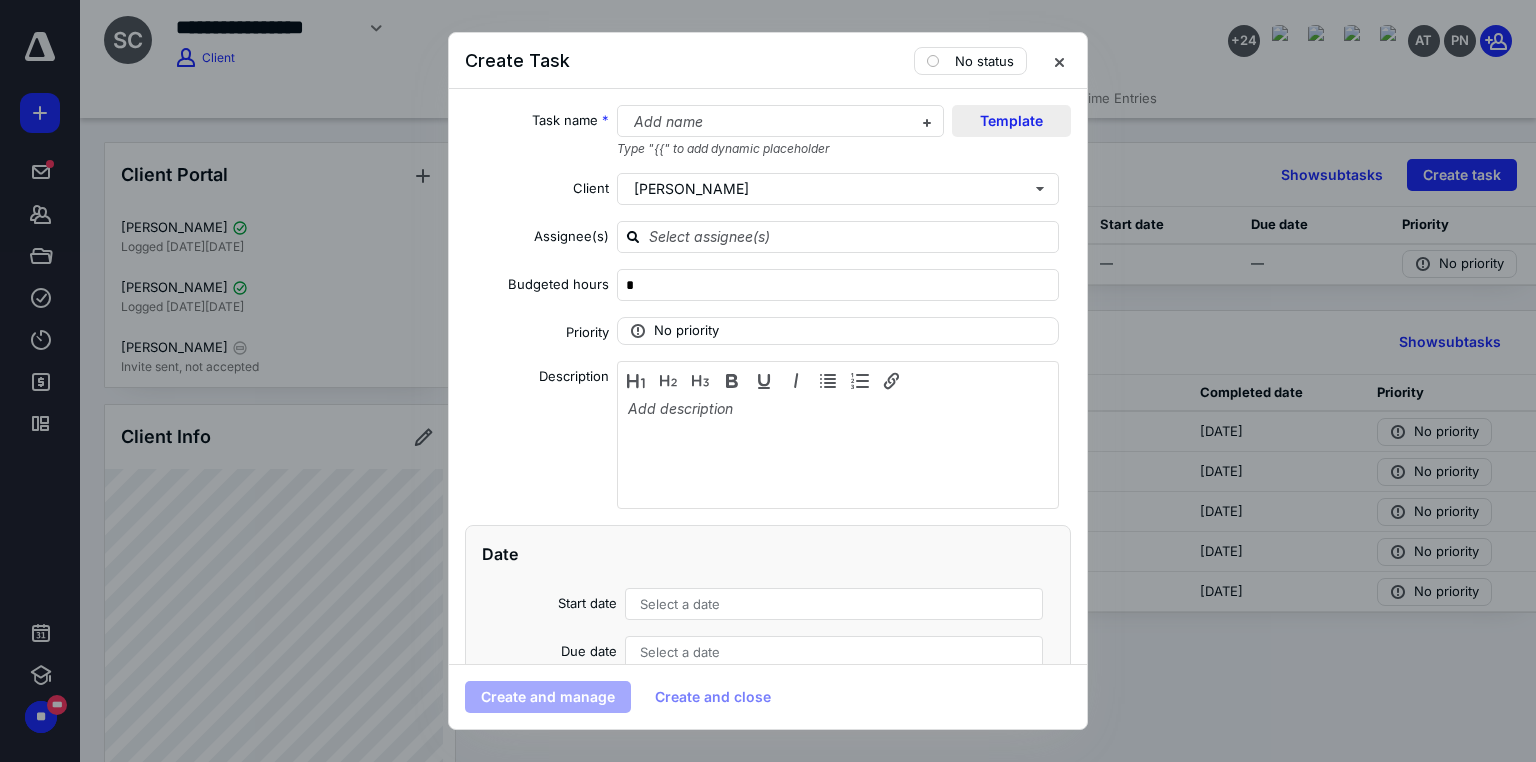 click on "Template" at bounding box center (1011, 121) 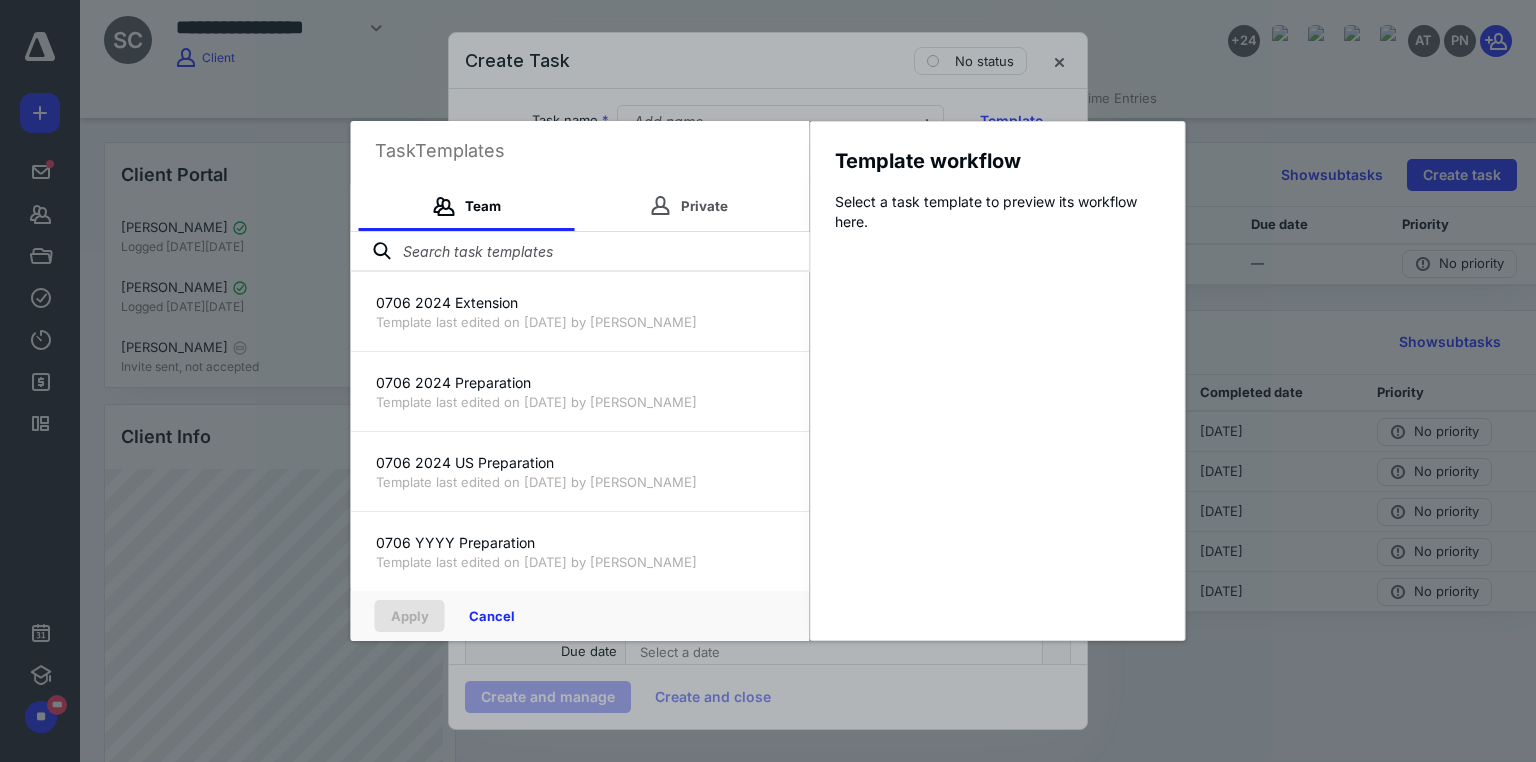 click at bounding box center (580, 252) 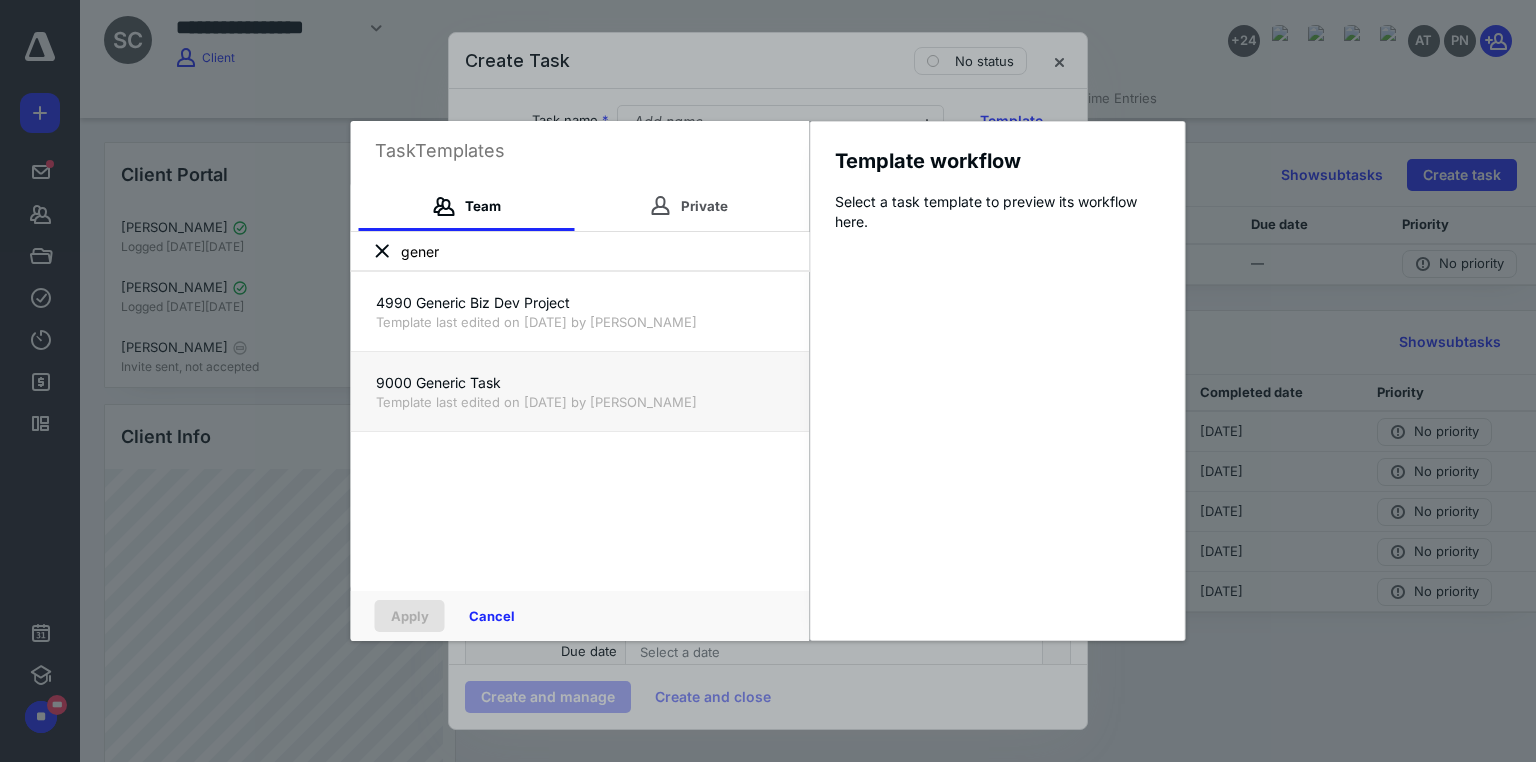 type on "gener" 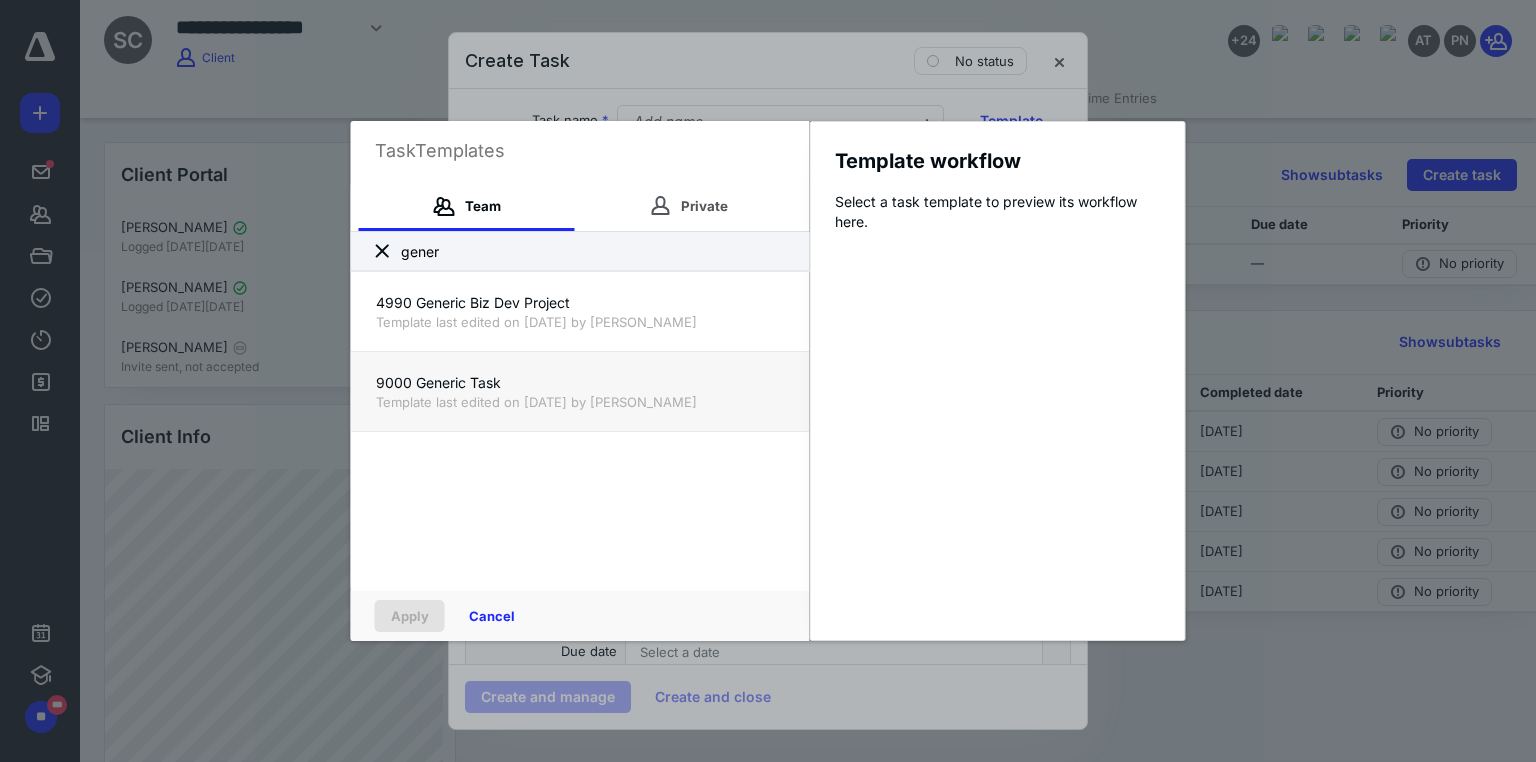 click on "9000 Generic Task" at bounding box center [580, 383] 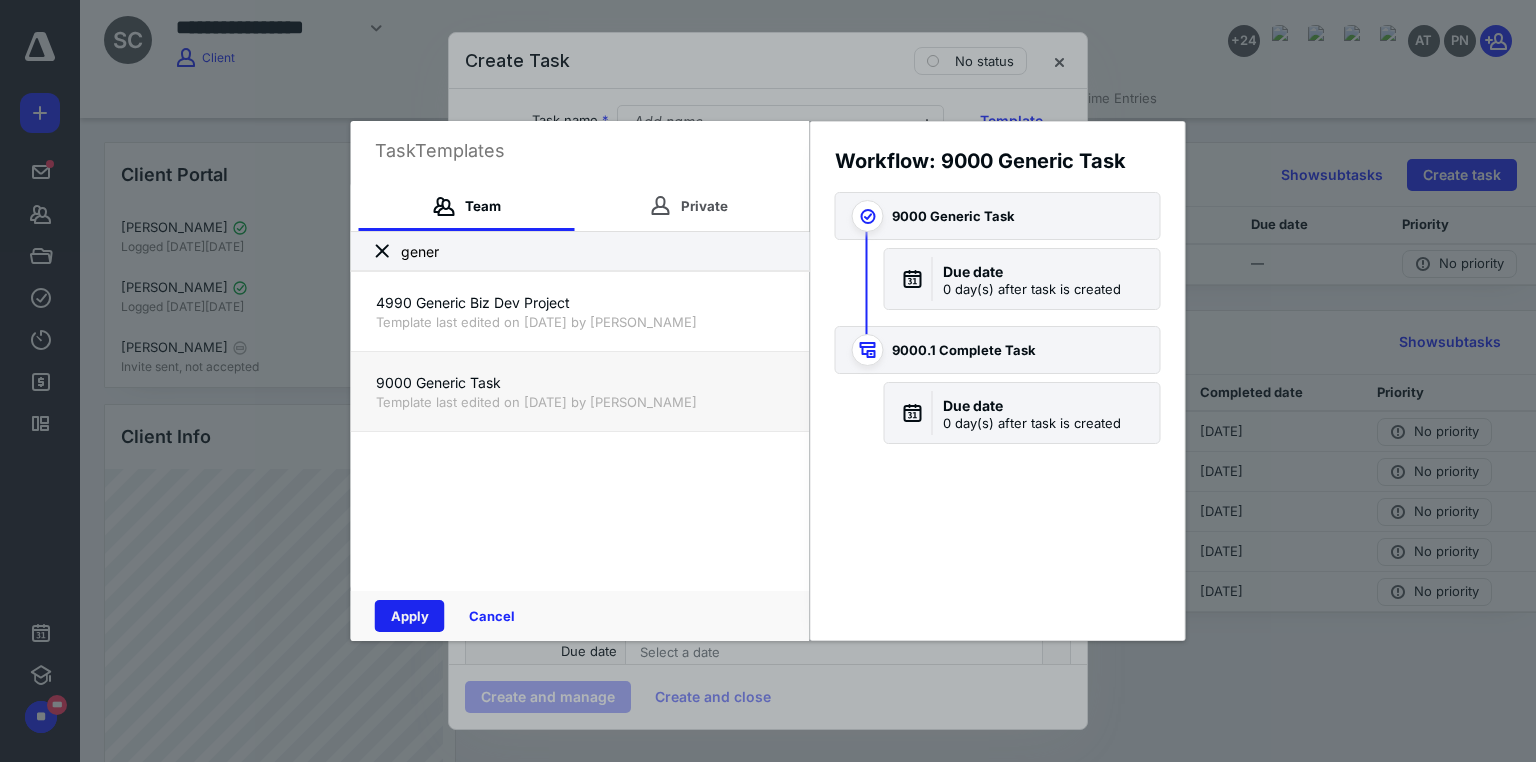 click on "Apply" at bounding box center [410, 616] 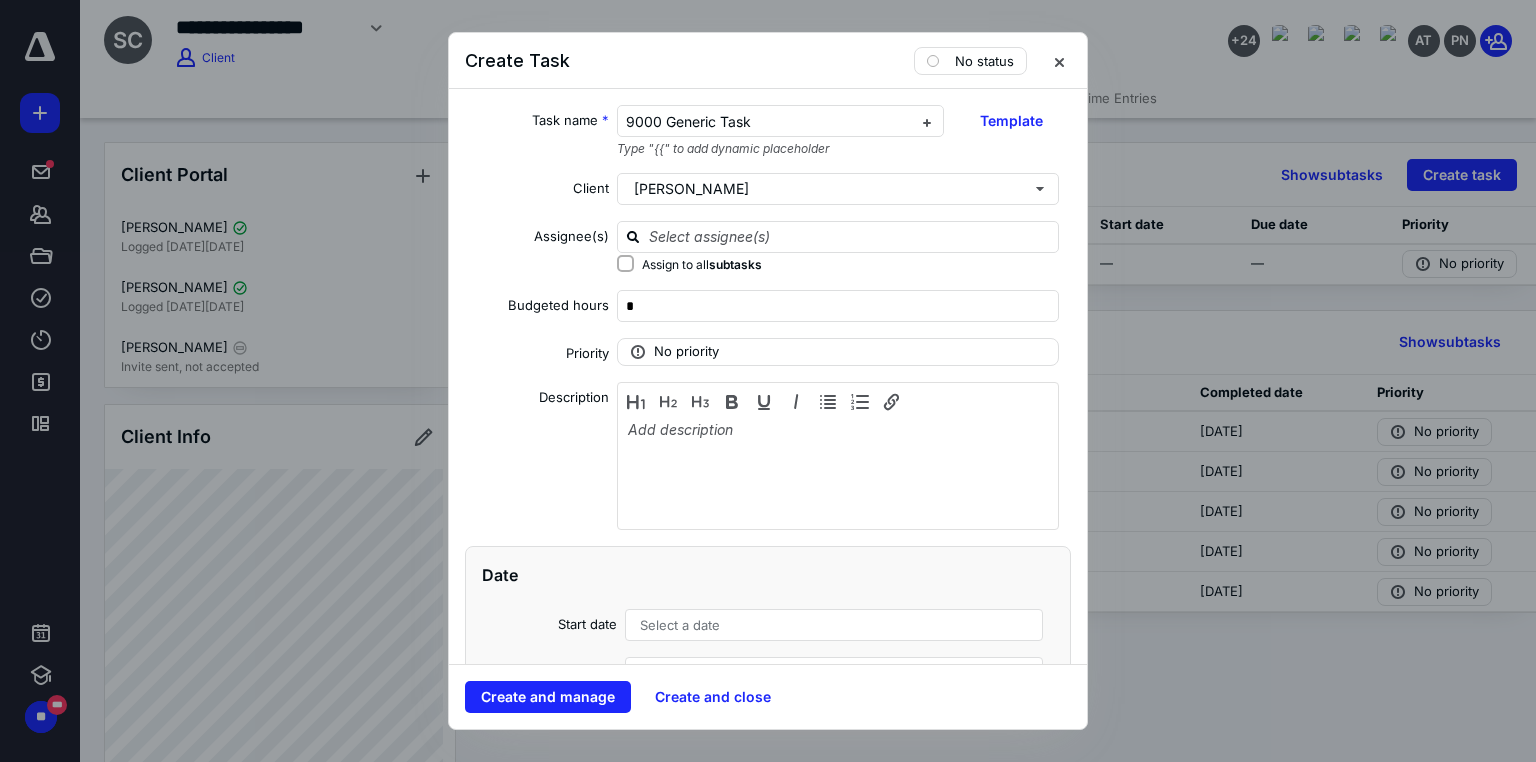 click on "Create and manage Create and close" at bounding box center (768, 696) 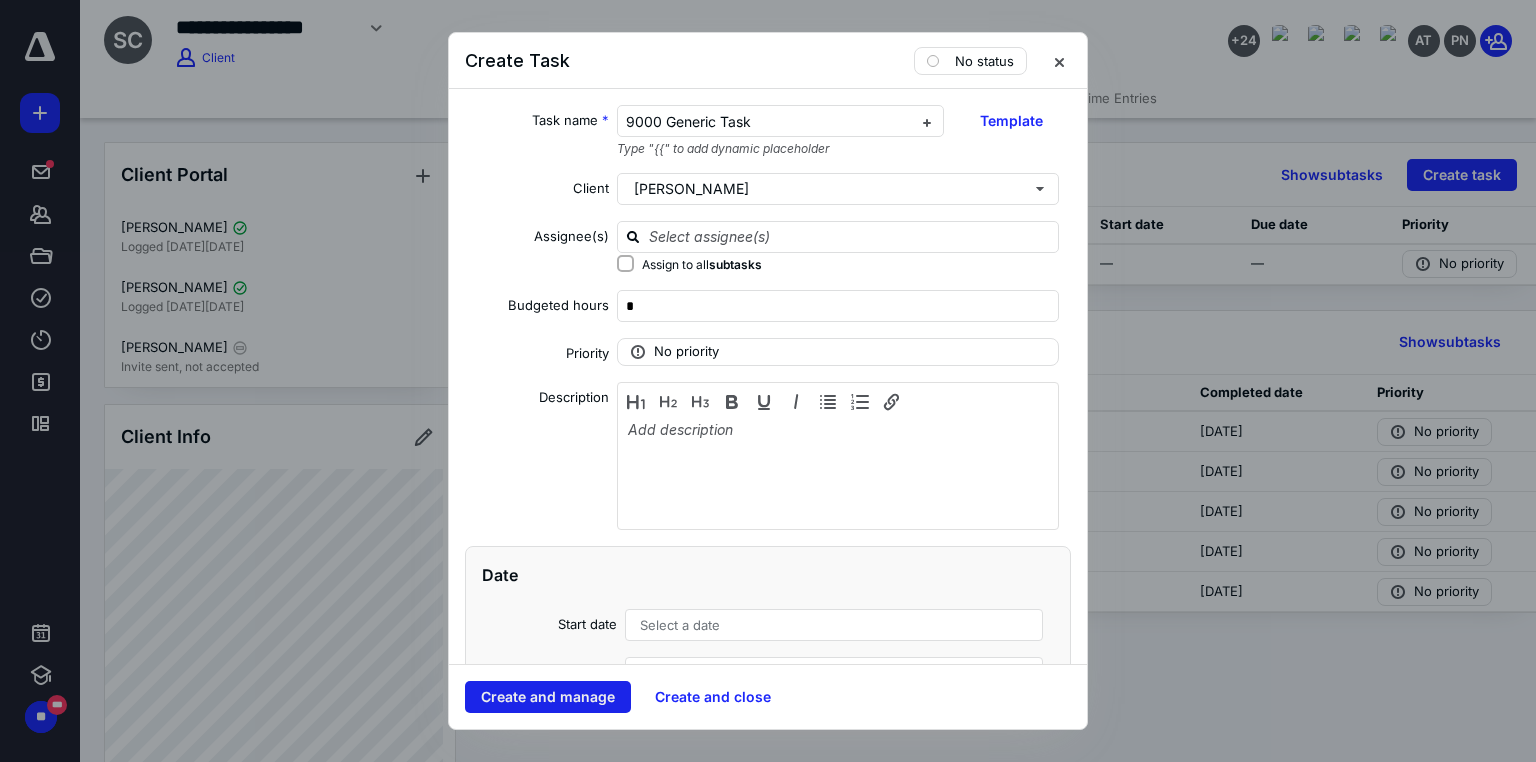 click on "Create and manage" at bounding box center [548, 697] 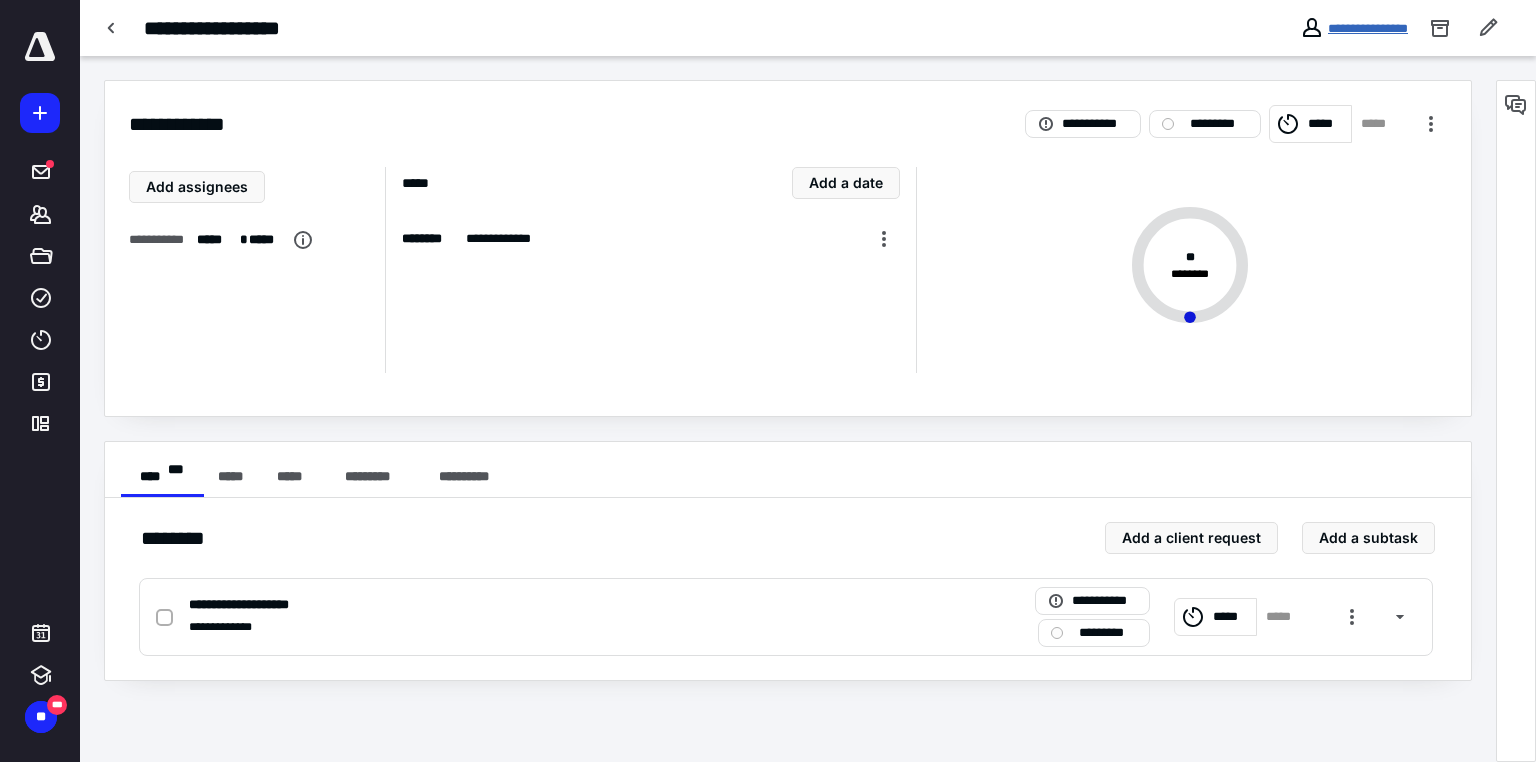 click on "**********" at bounding box center [1368, 28] 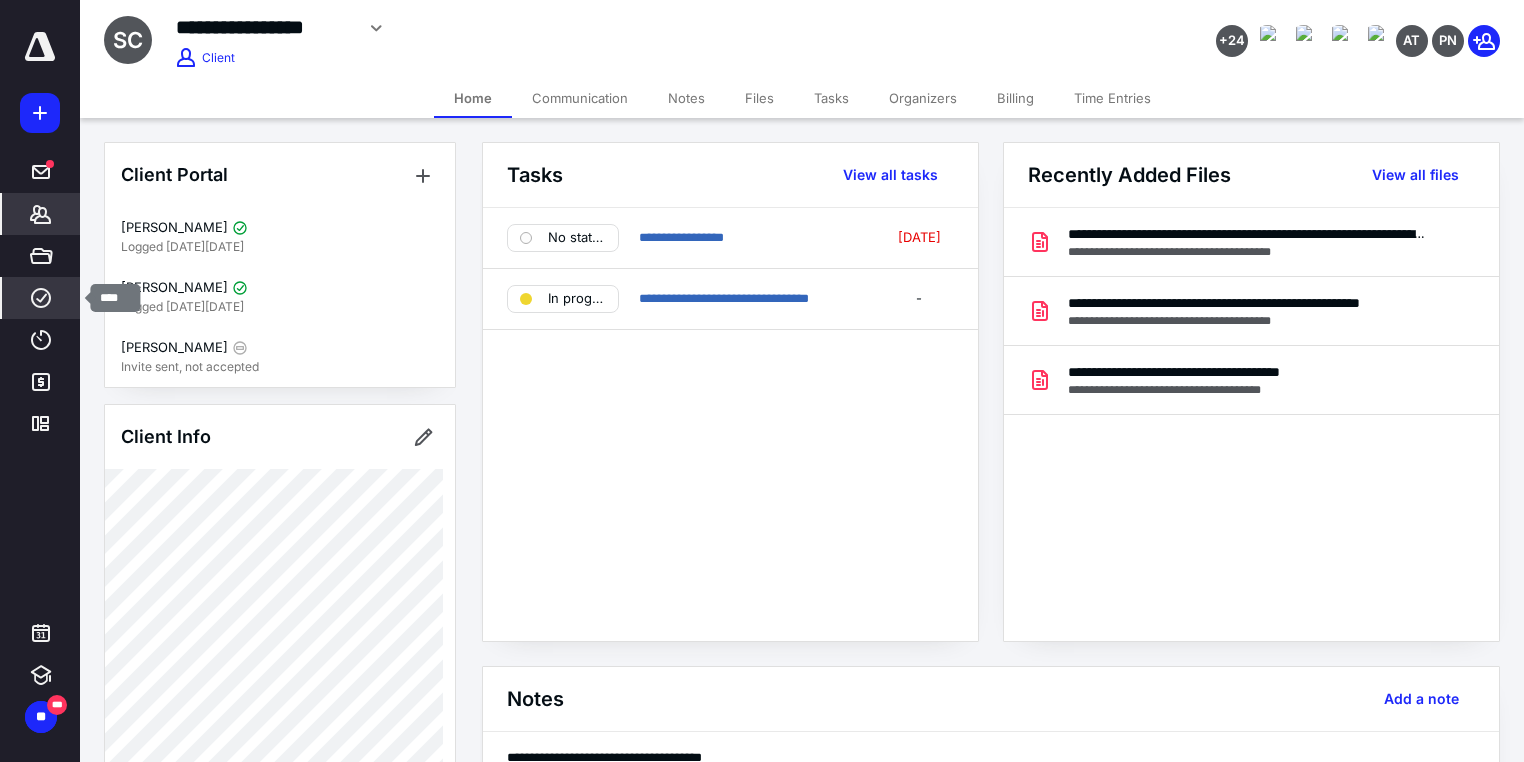 click 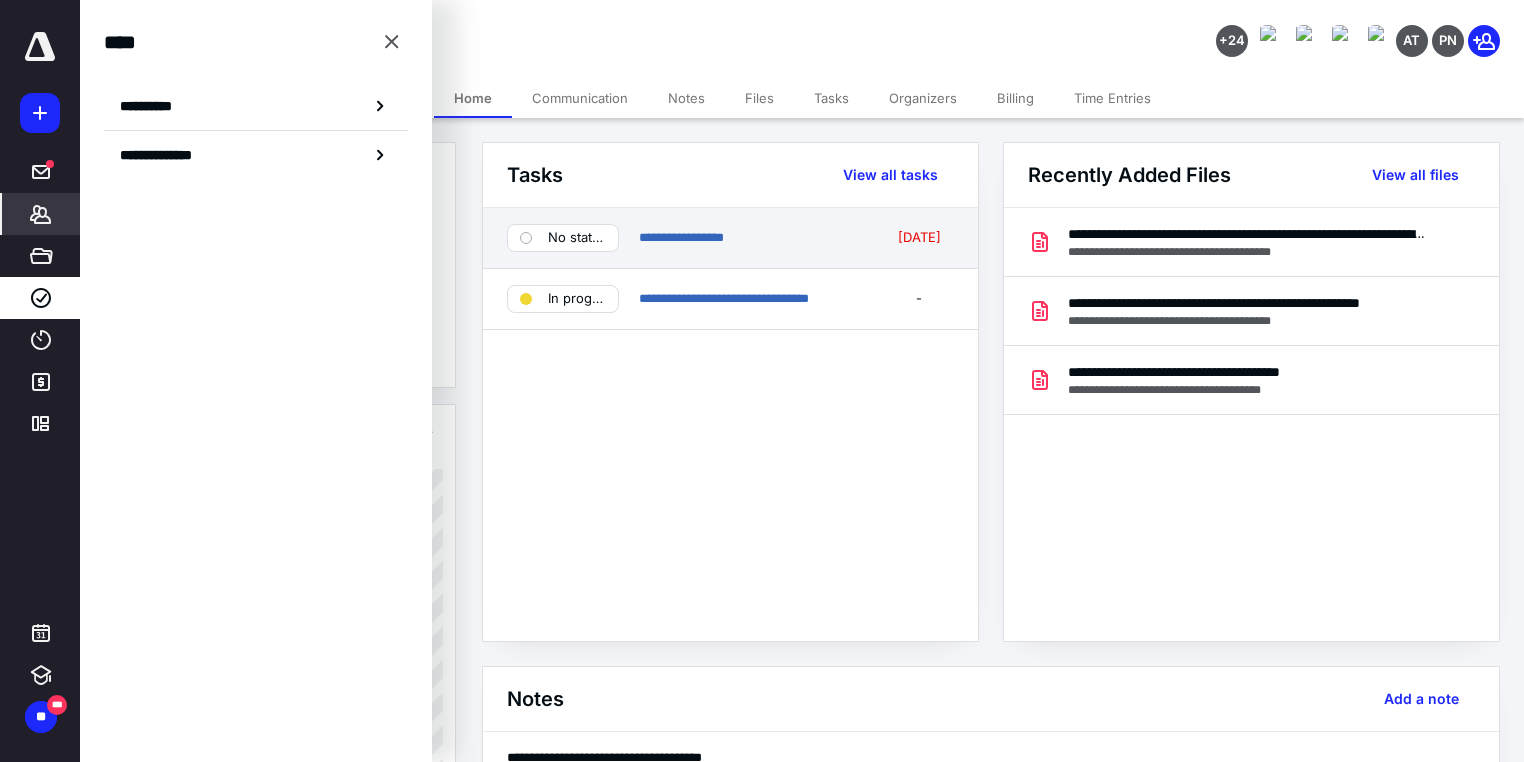 click on "**********" at bounding box center (730, 238) 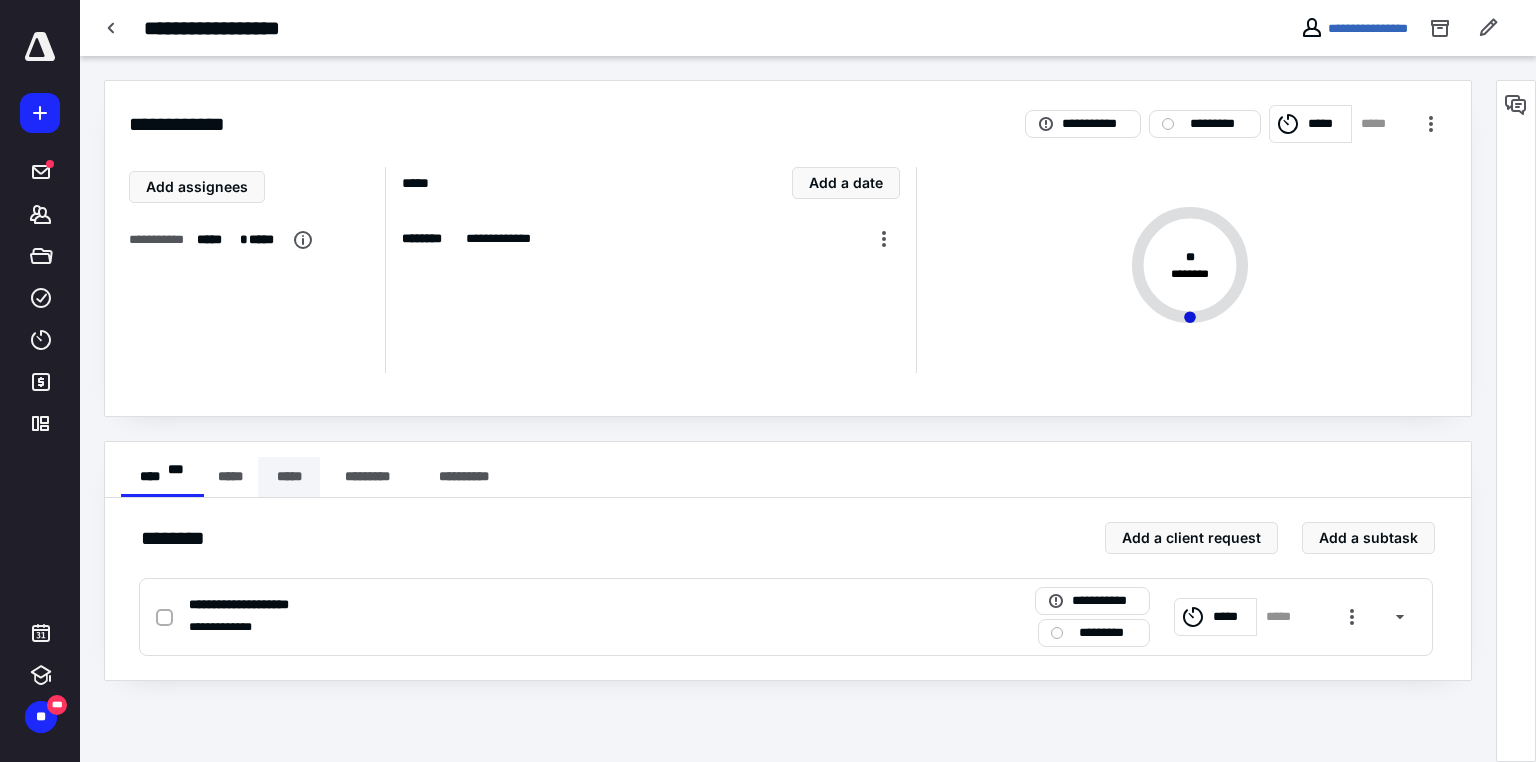 click on "*****" at bounding box center [289, 477] 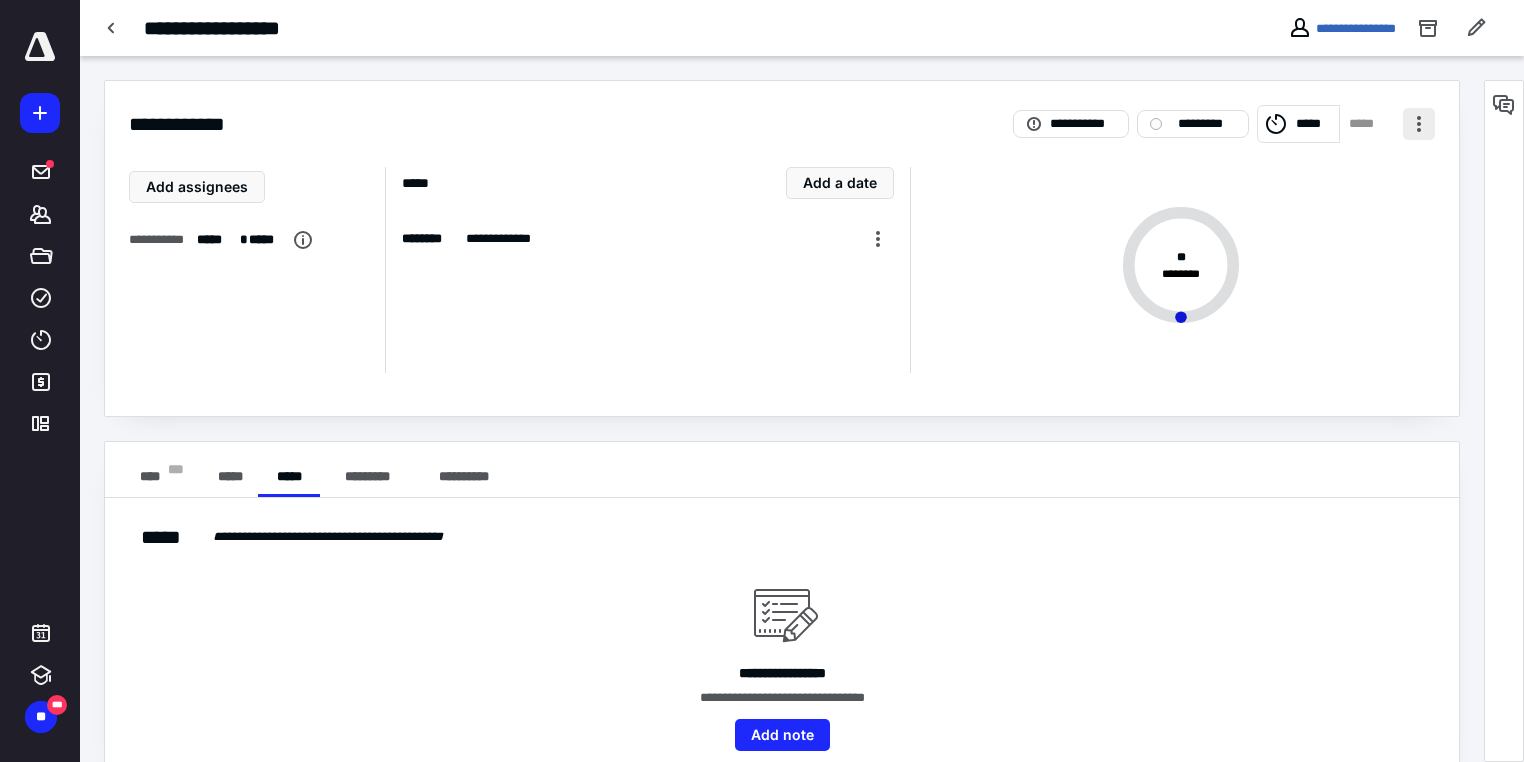 click at bounding box center [1419, 124] 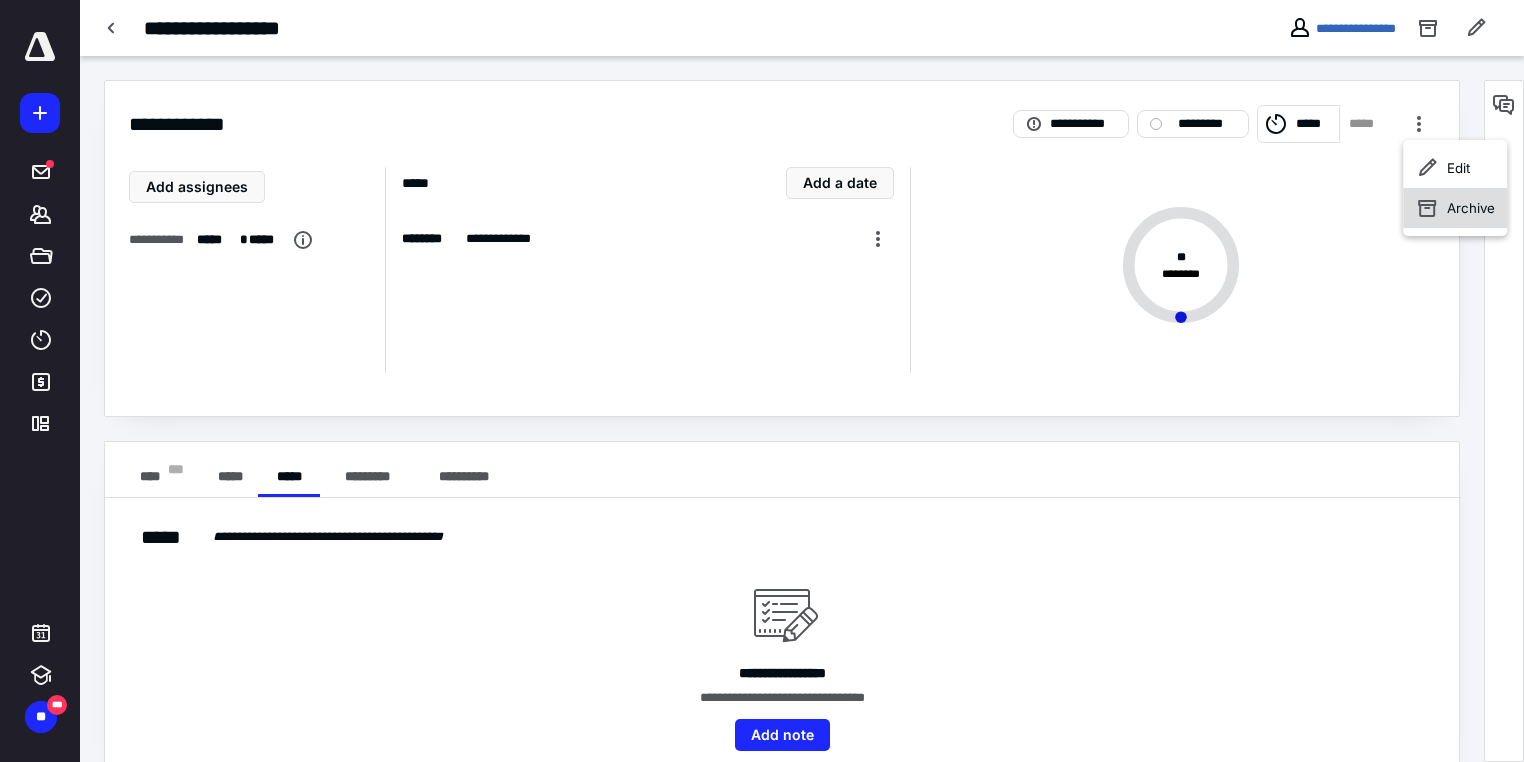 click 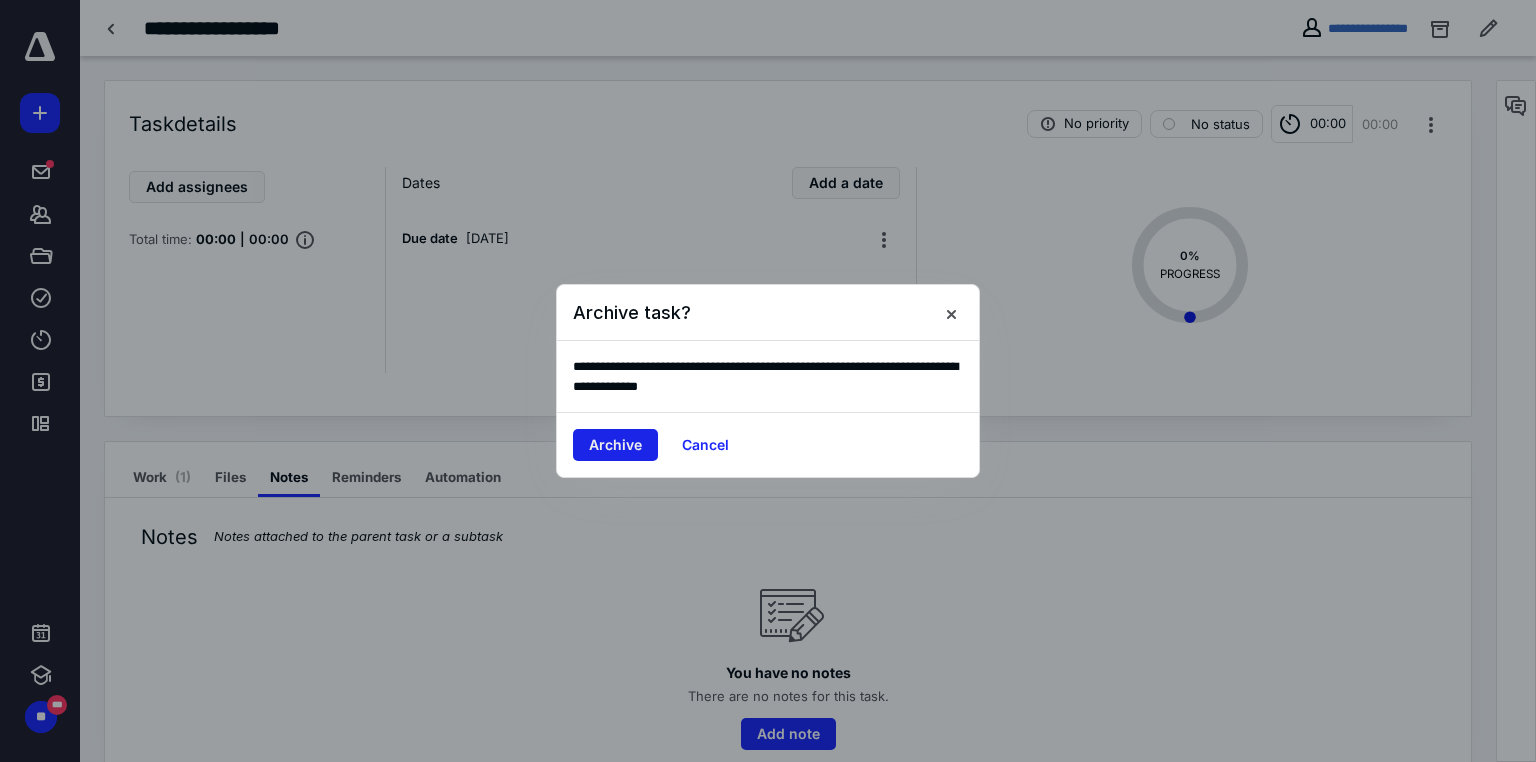 click on "Archive" at bounding box center (615, 445) 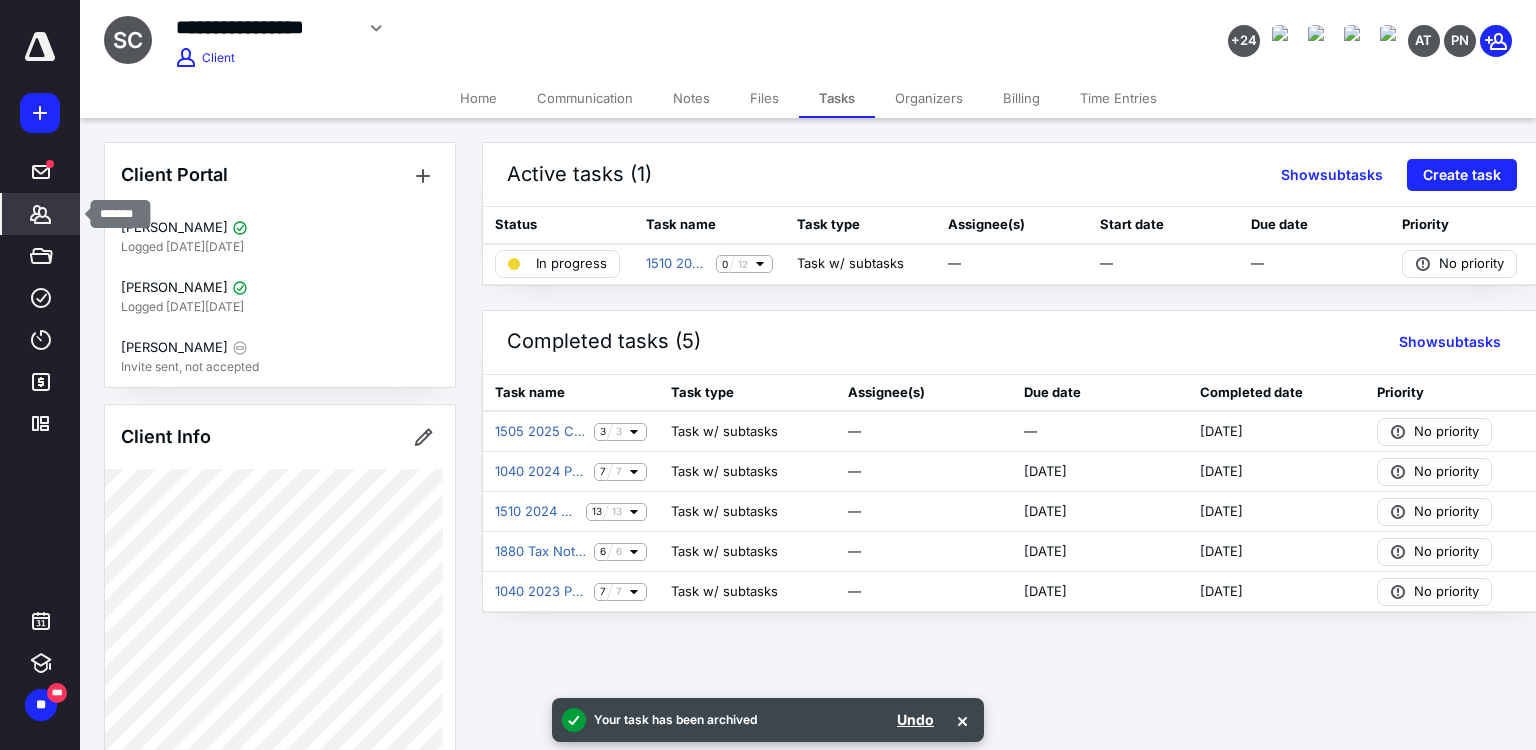 click 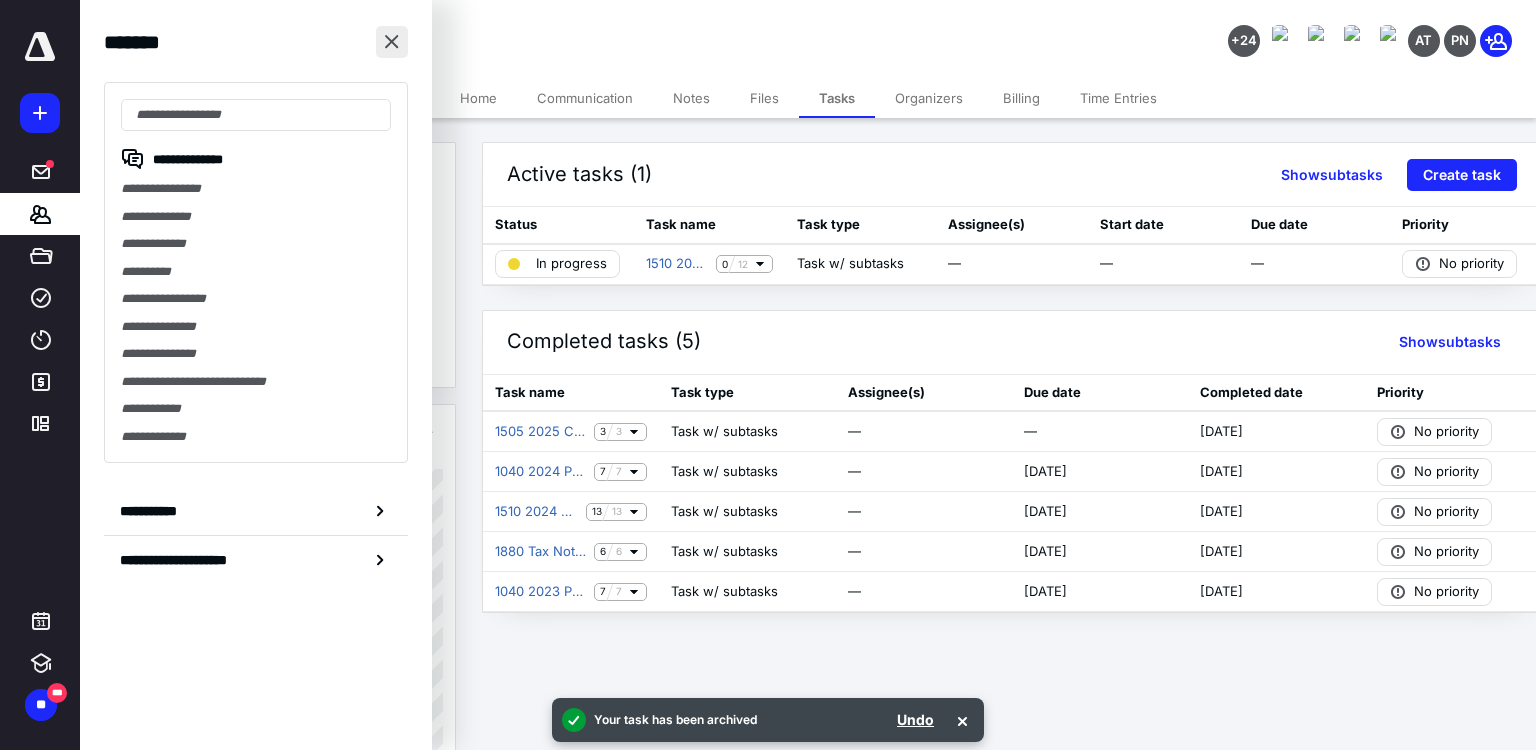 click at bounding box center [392, 42] 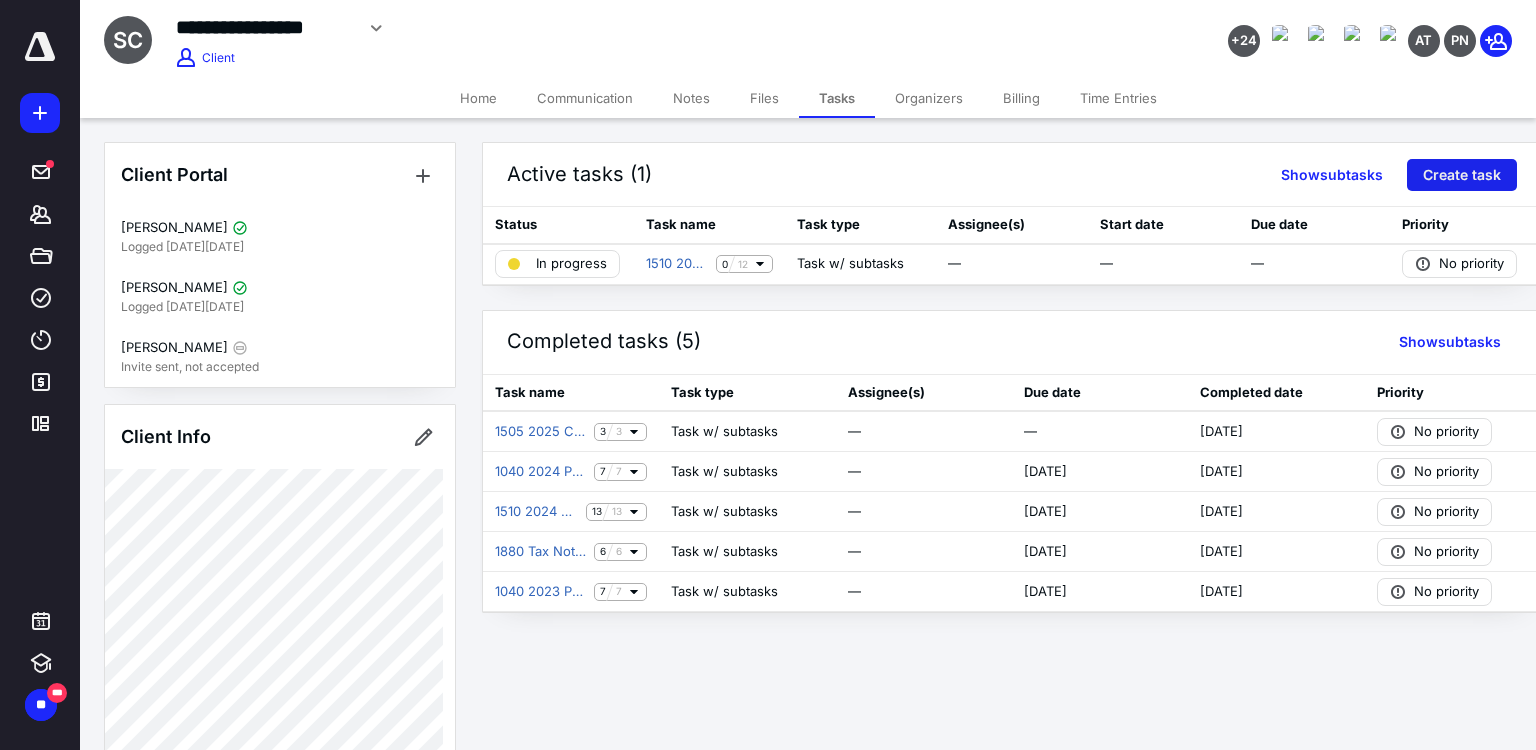 click on "Create task" at bounding box center (1462, 175) 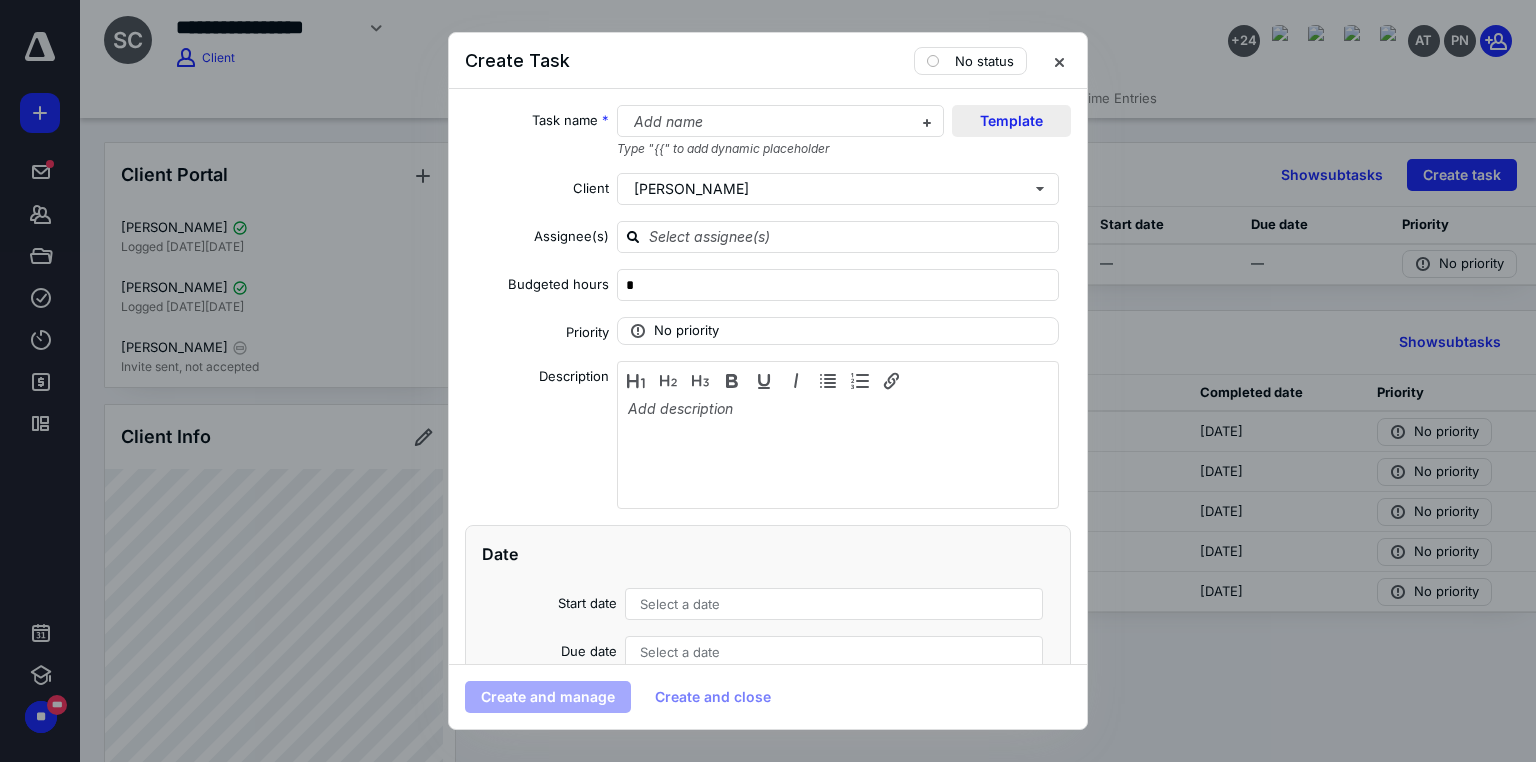click on "Template" at bounding box center (1011, 121) 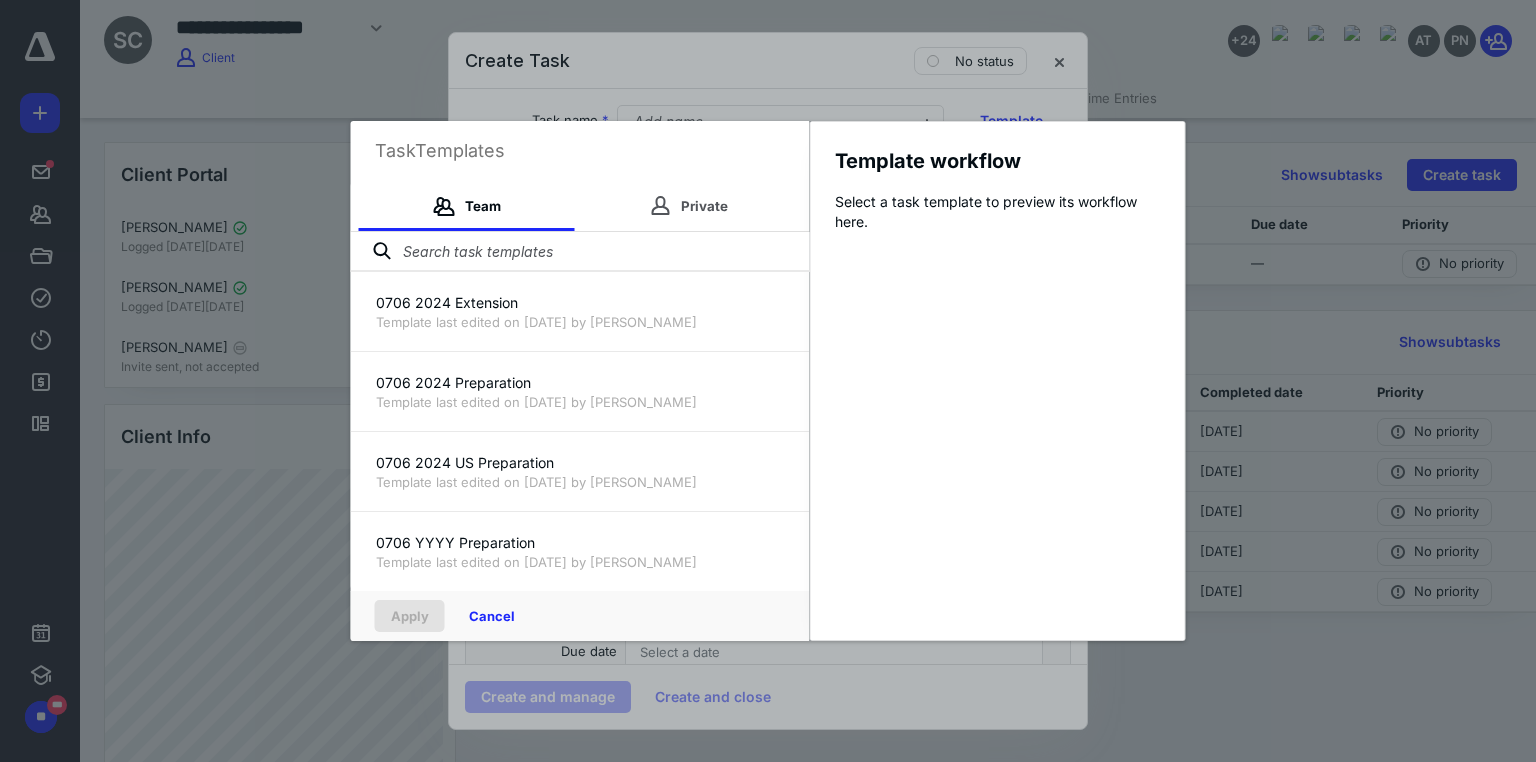 click at bounding box center (580, 252) 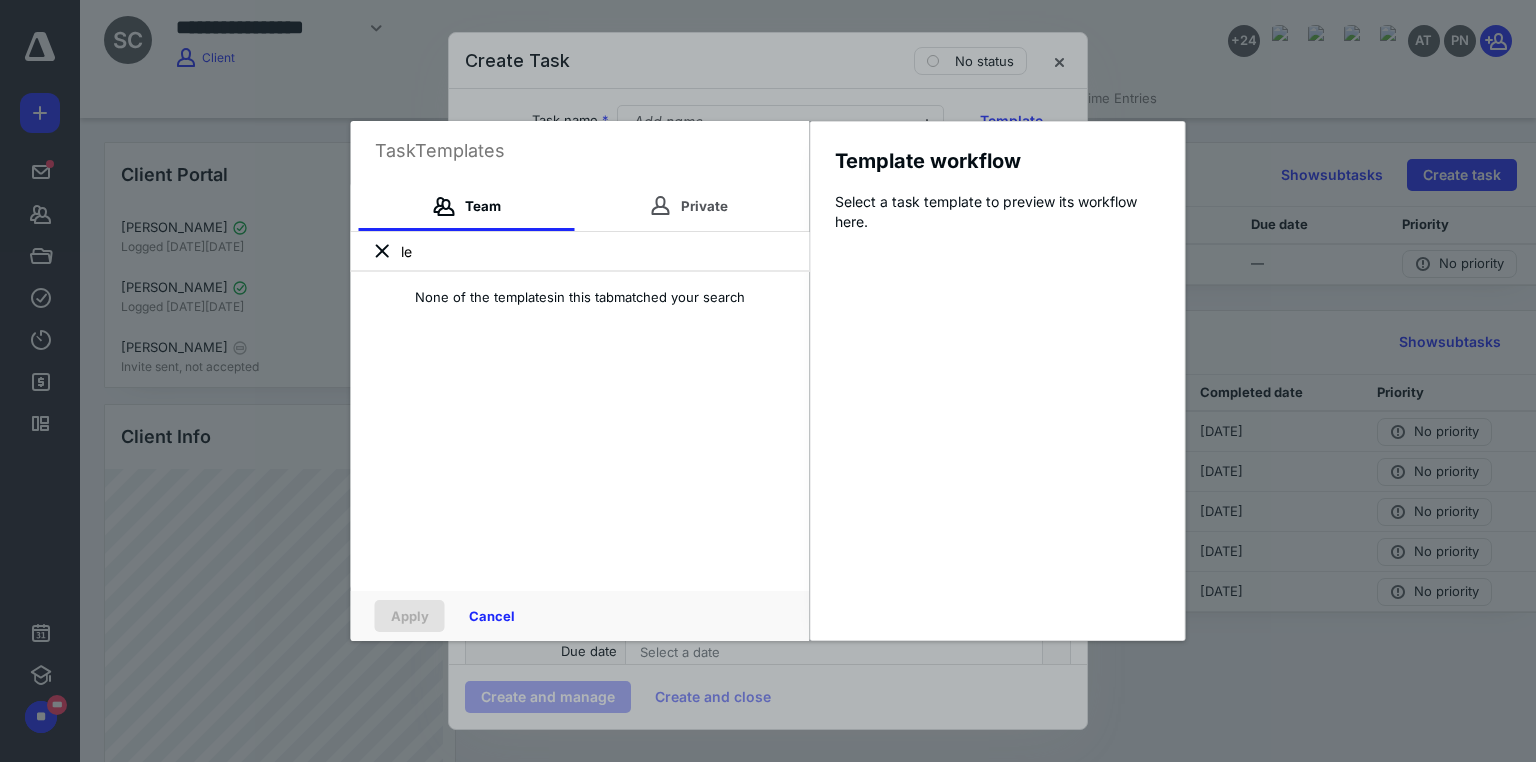 type on "l" 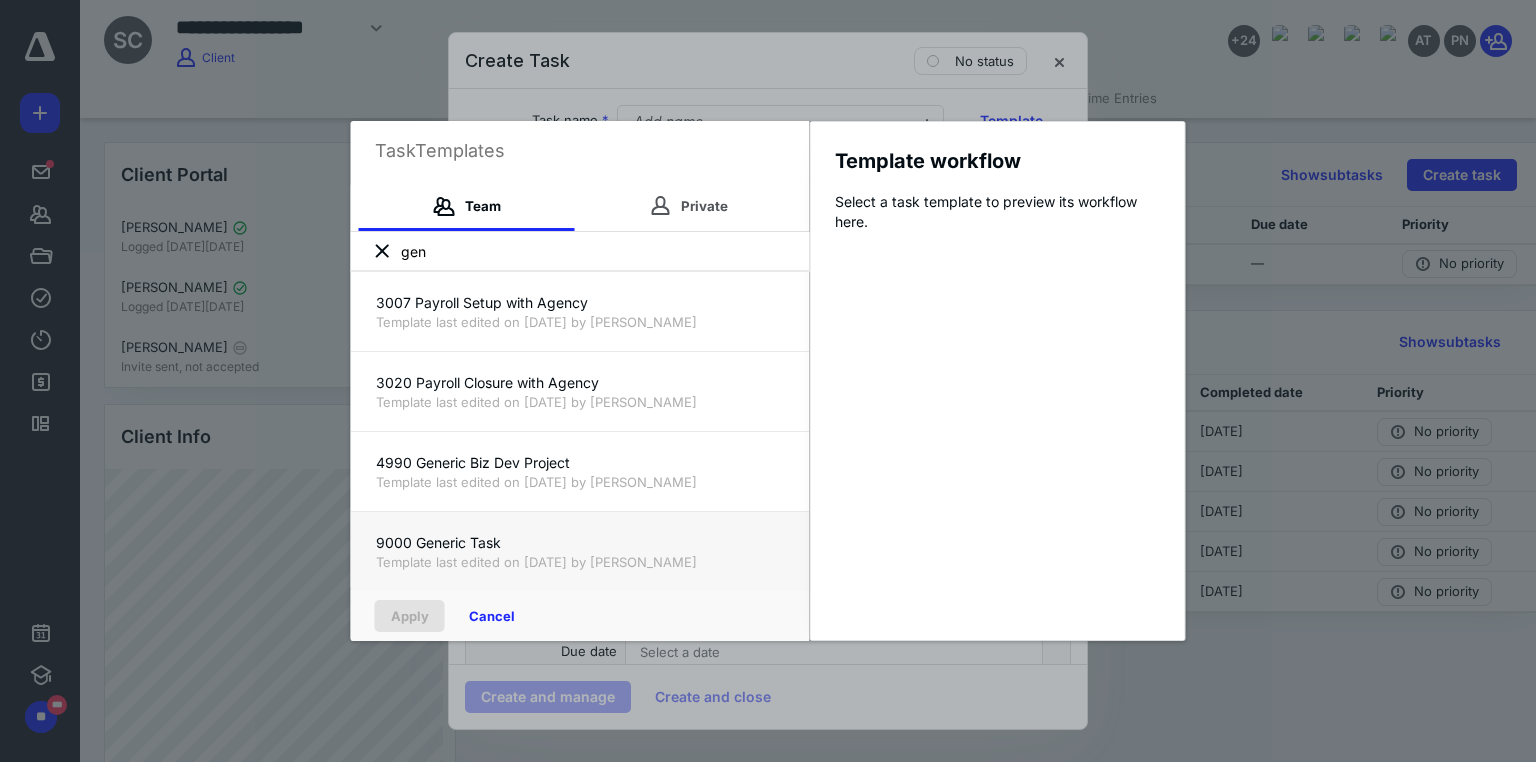 type on "gen" 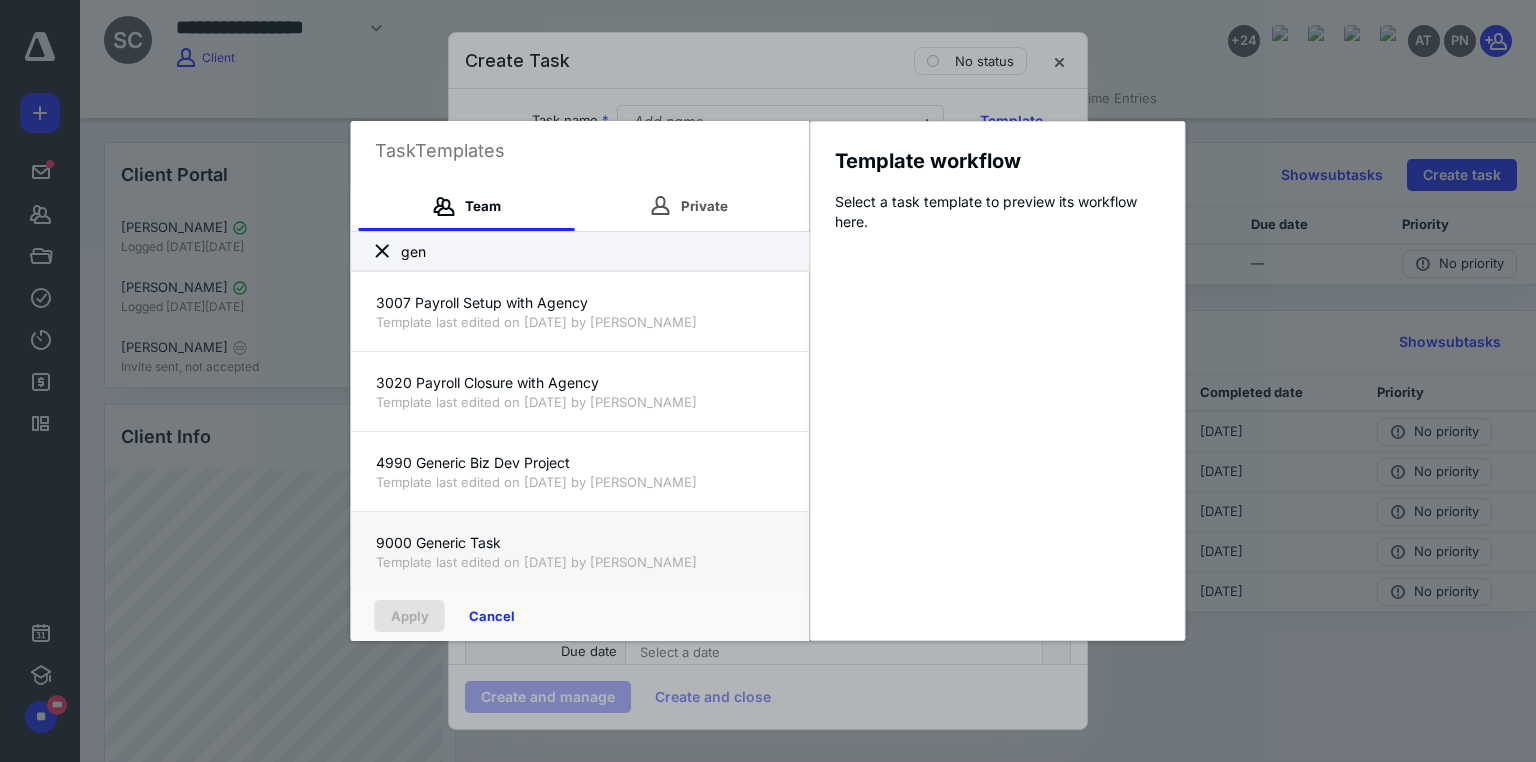 click on "Template last edited on [DATE] by [PERSON_NAME]" at bounding box center (580, 562) 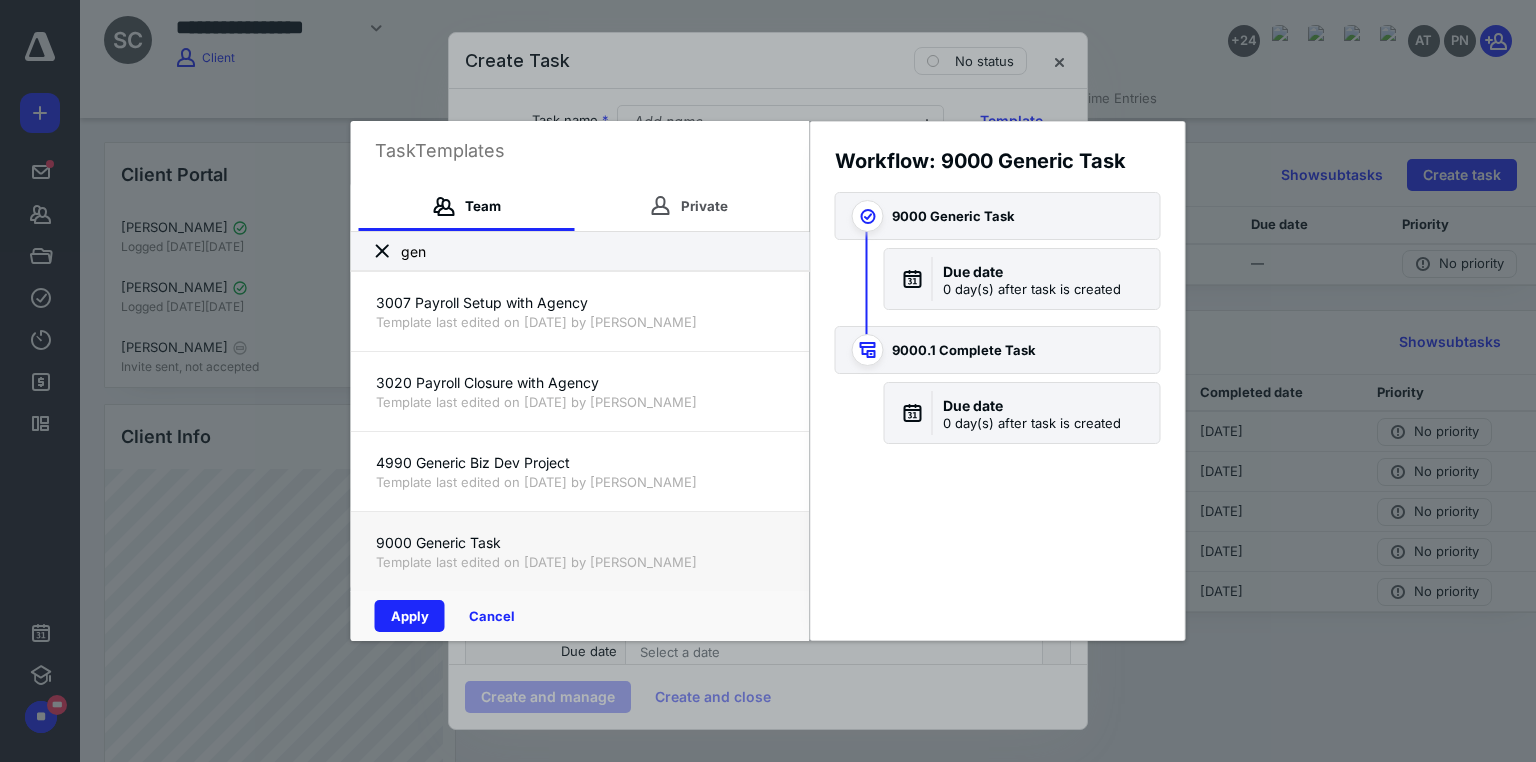 click on "Apply Cancel" at bounding box center [580, 616] 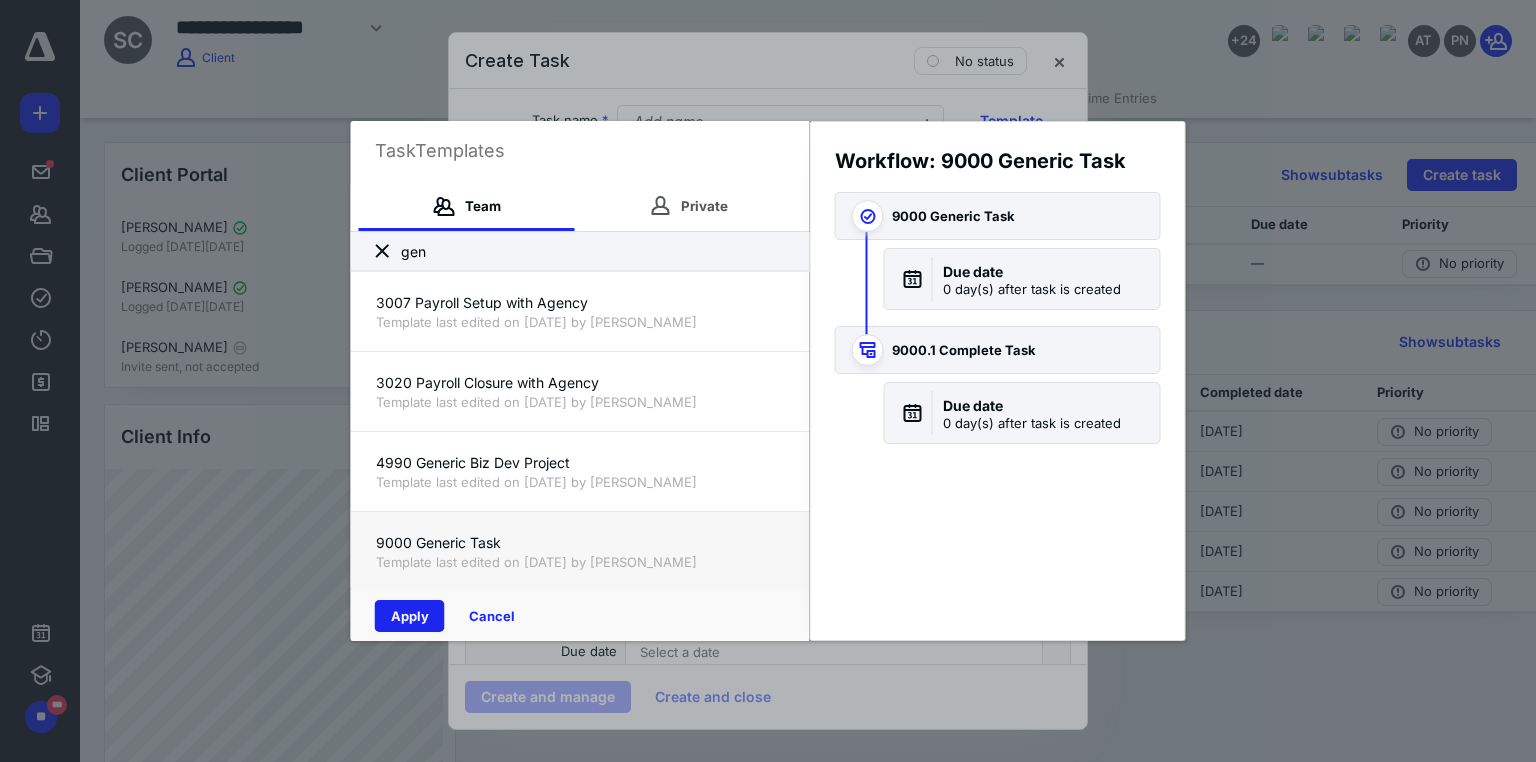 click on "Apply" at bounding box center [410, 616] 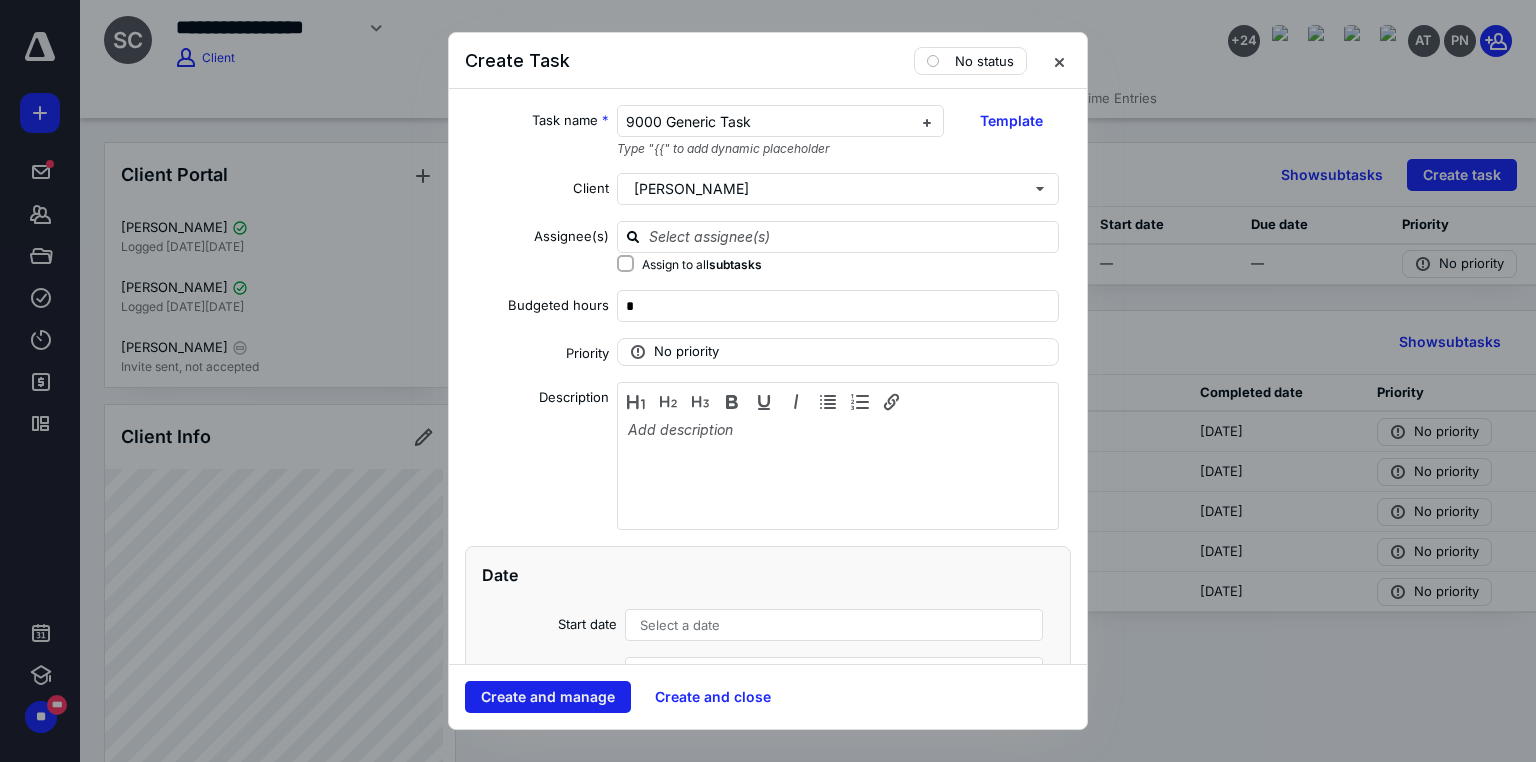 click on "Create and manage" at bounding box center (548, 697) 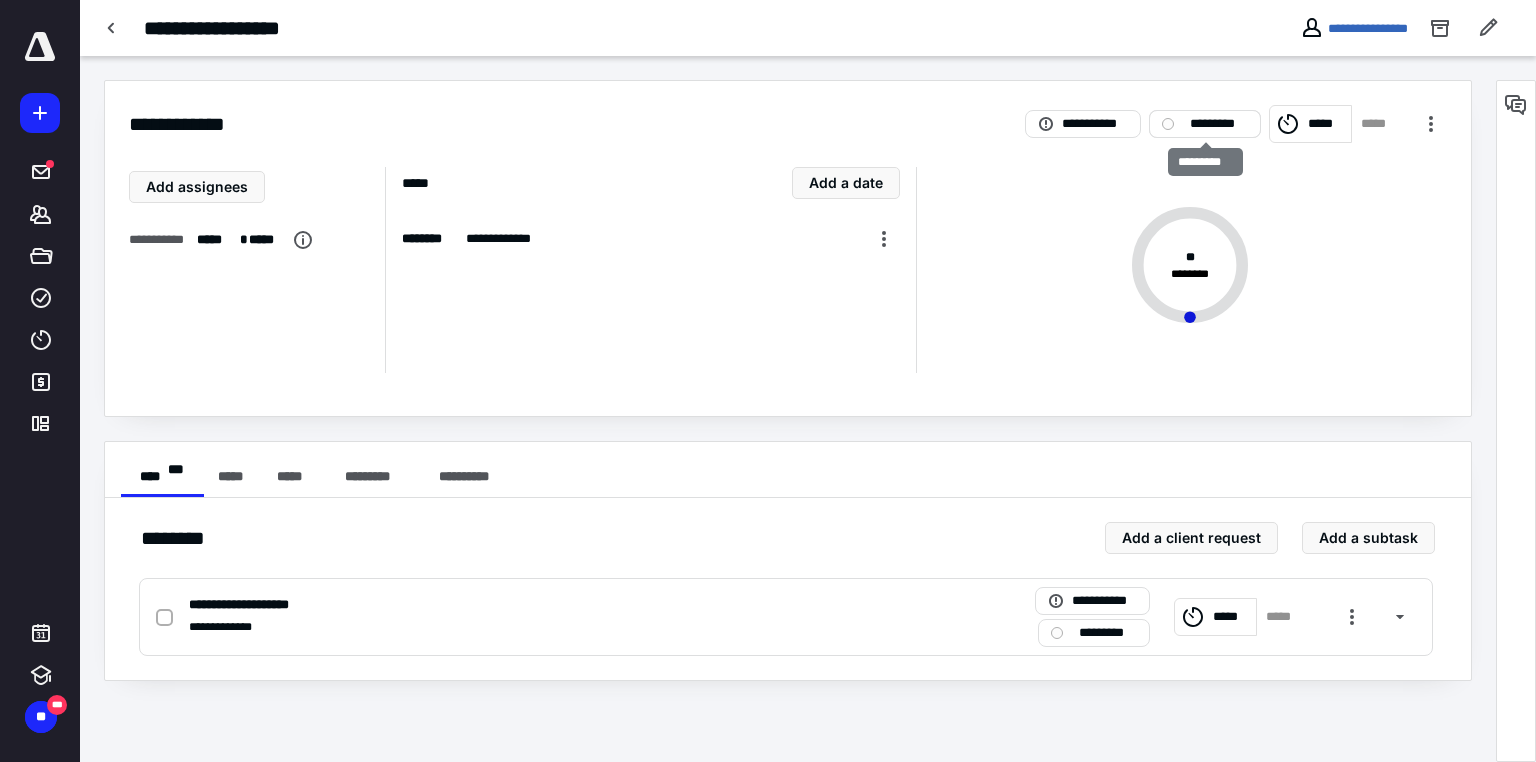 click on "*********" at bounding box center [1219, 124] 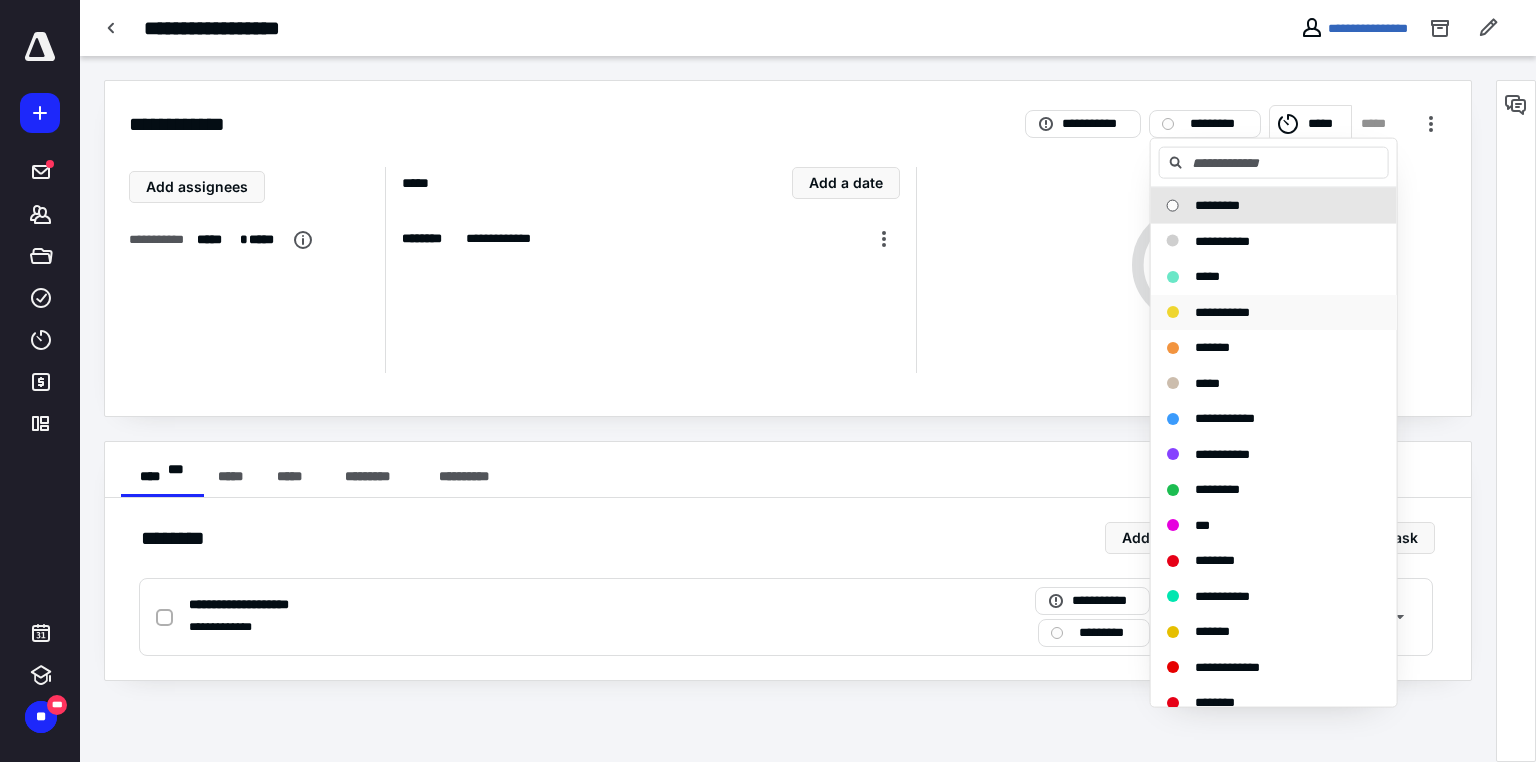 click on "**********" at bounding box center (1222, 311) 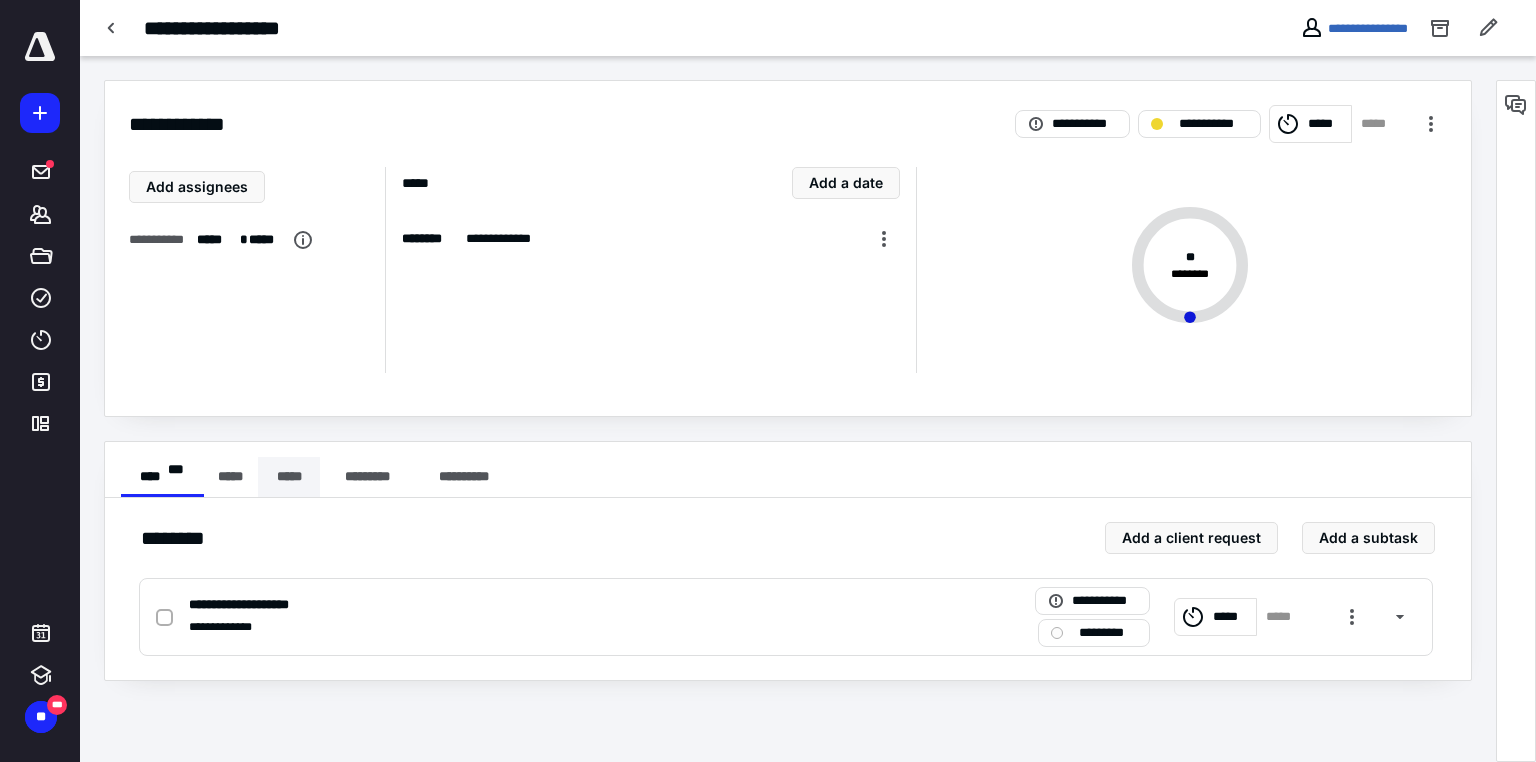 click on "*****" at bounding box center (289, 477) 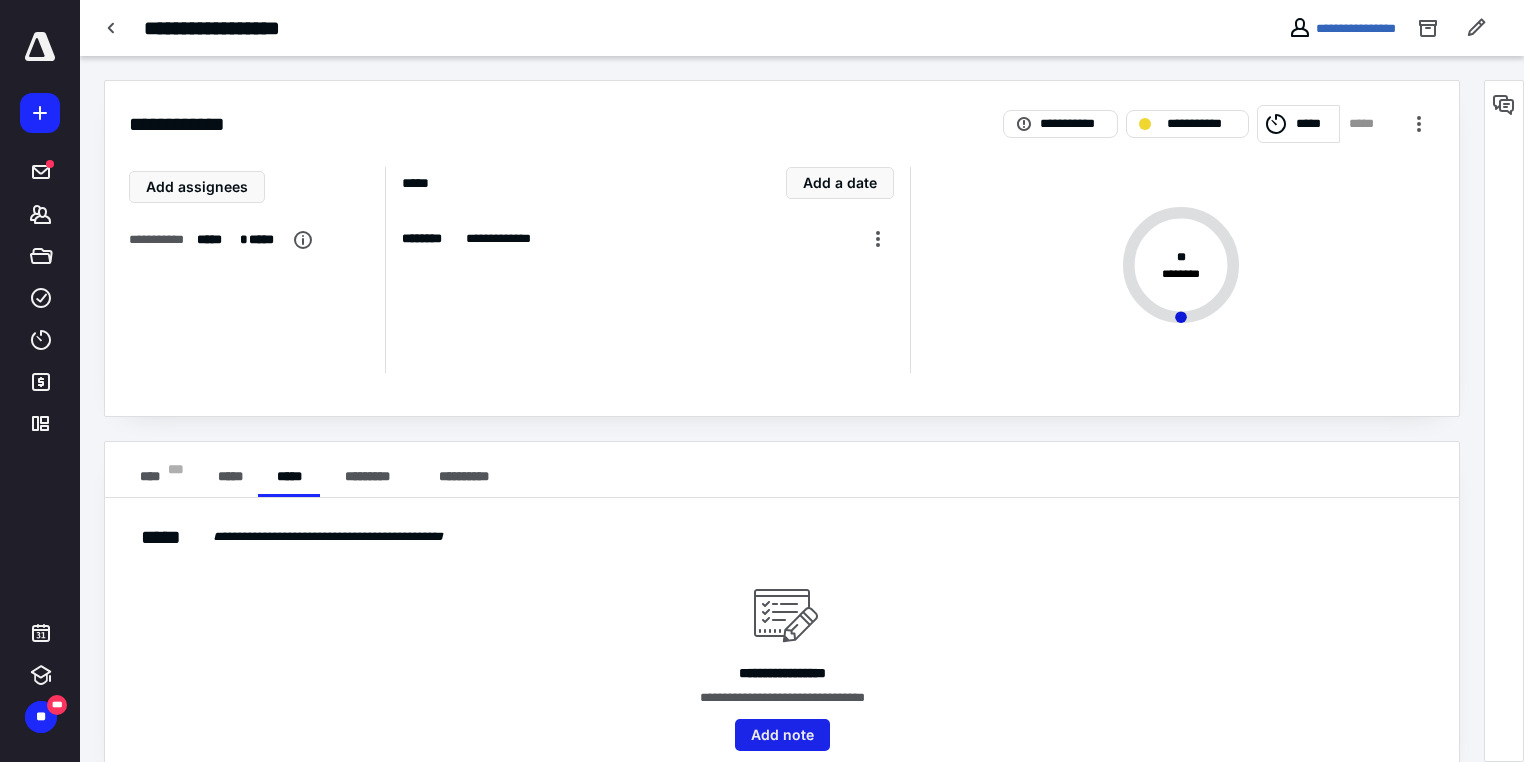 click on "Add note" at bounding box center [782, 735] 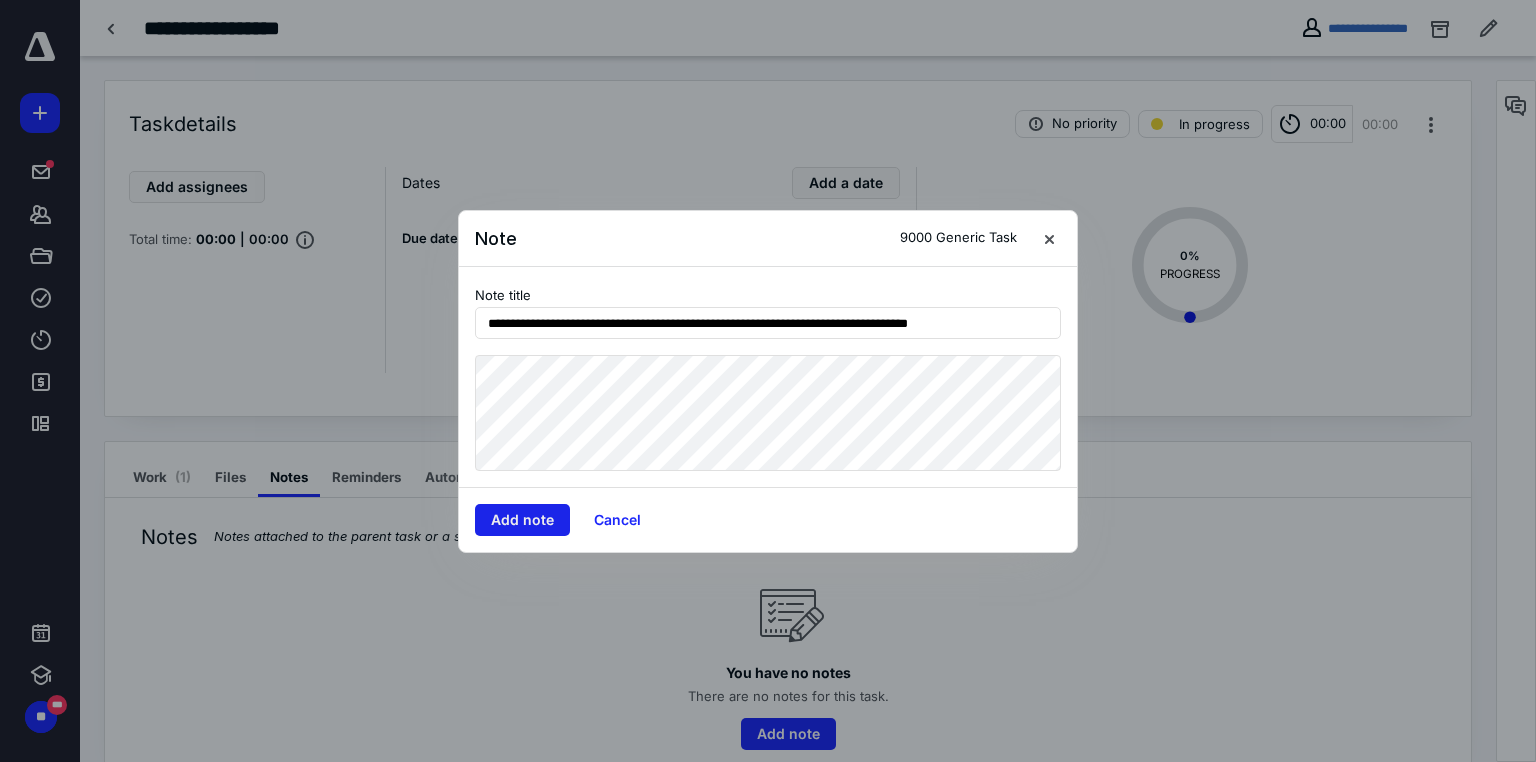 type on "**********" 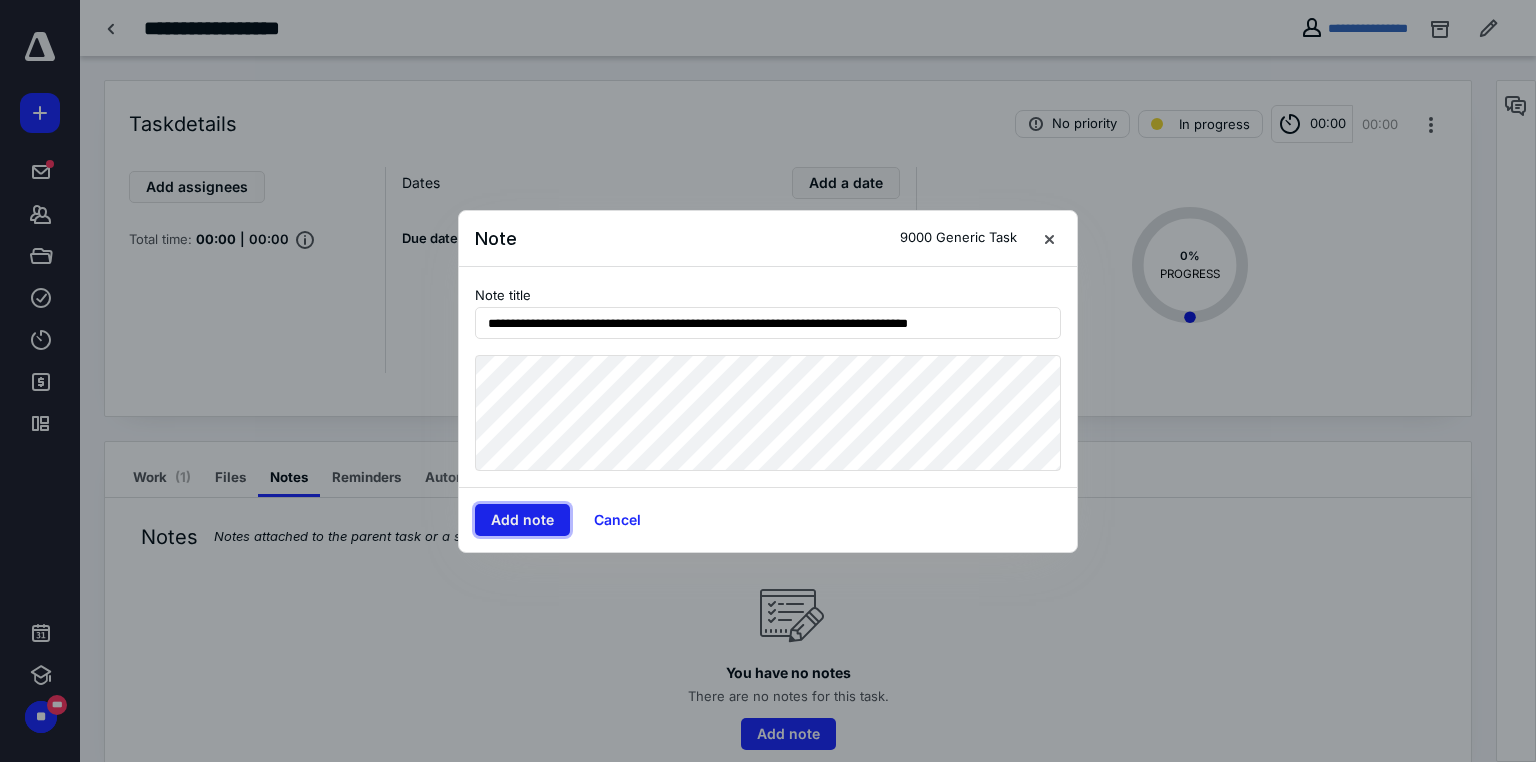 click on "Add note" at bounding box center [522, 520] 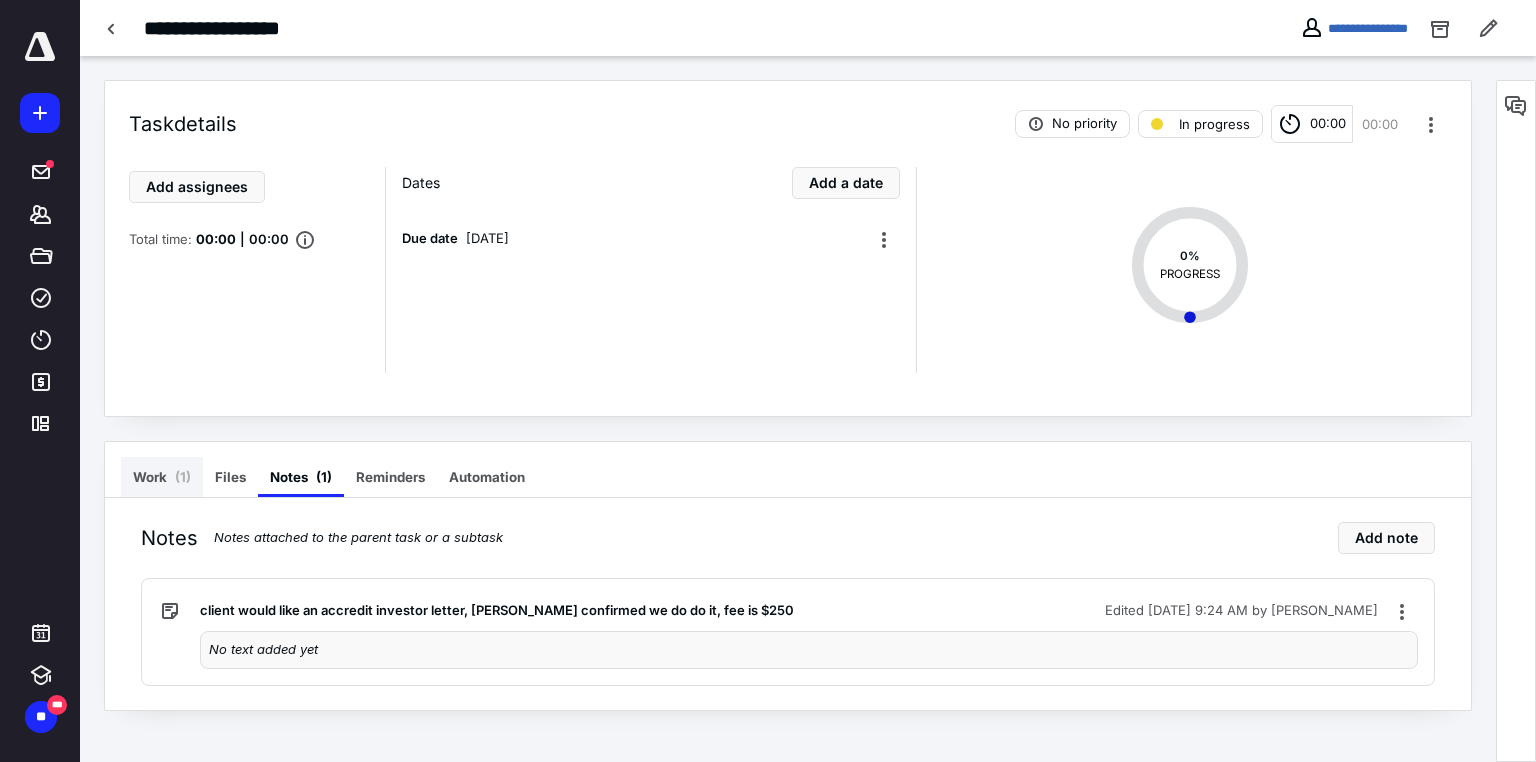 click on "( 1 )" at bounding box center [183, 477] 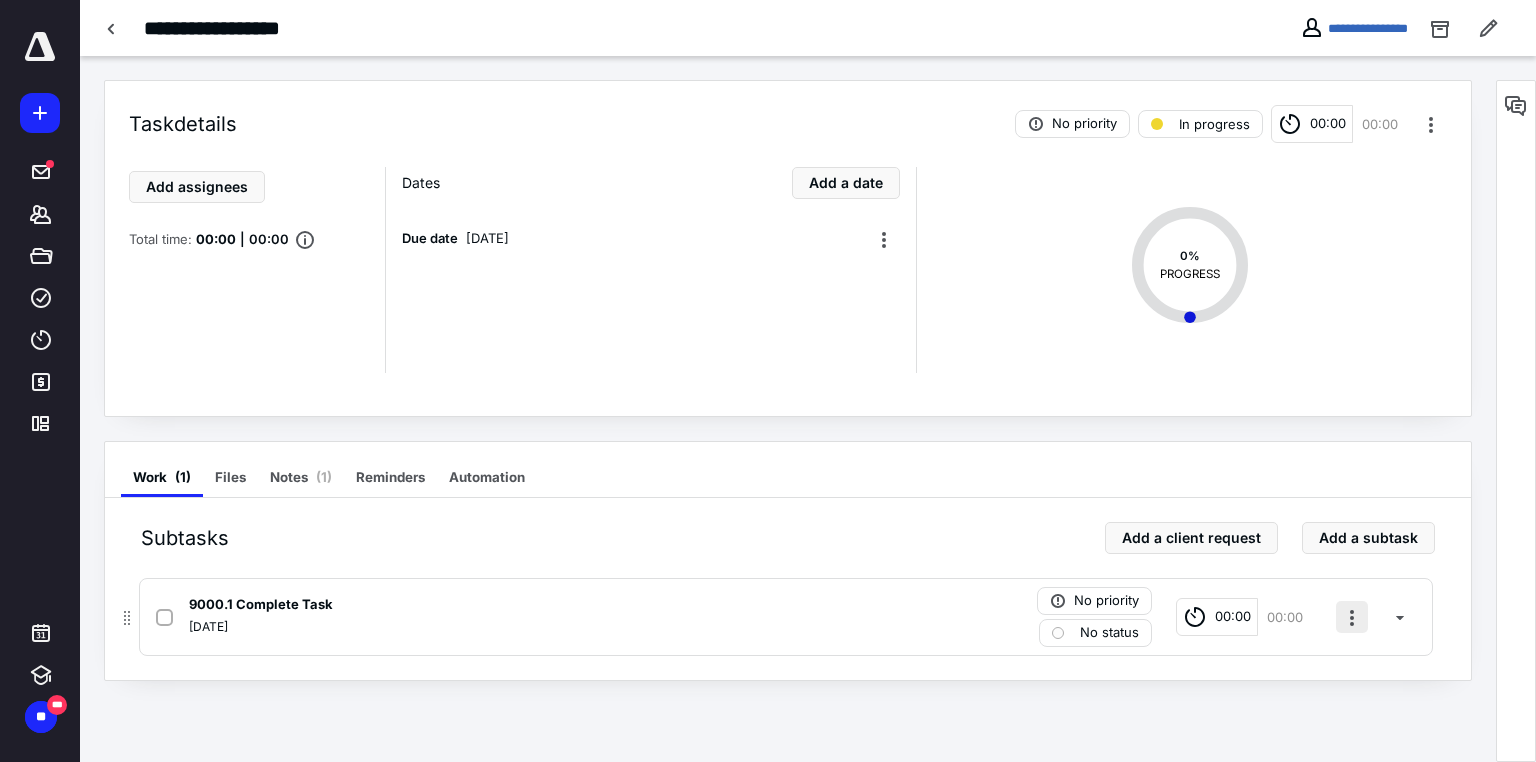 click at bounding box center [1352, 617] 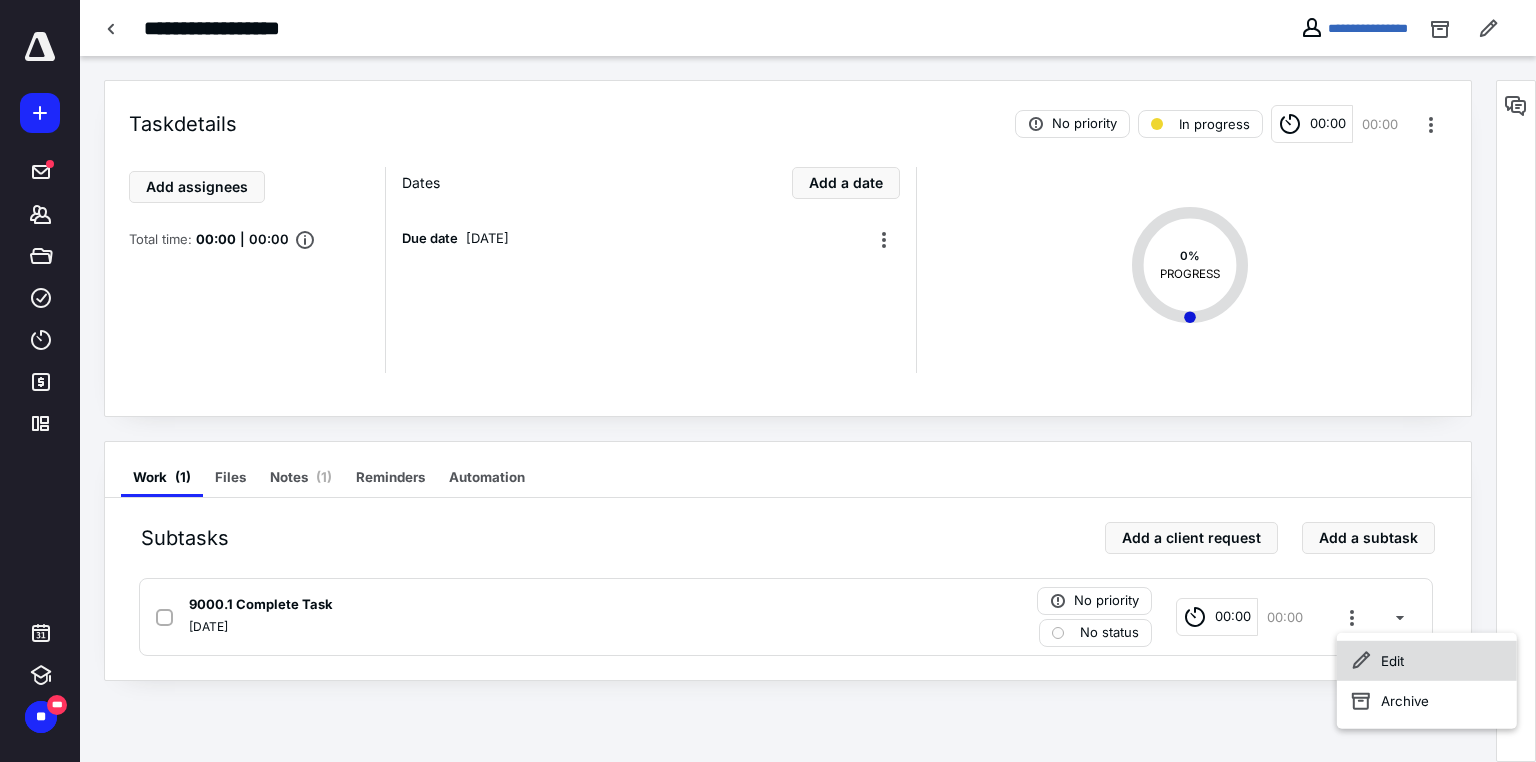 click on "Edit" at bounding box center (1427, 661) 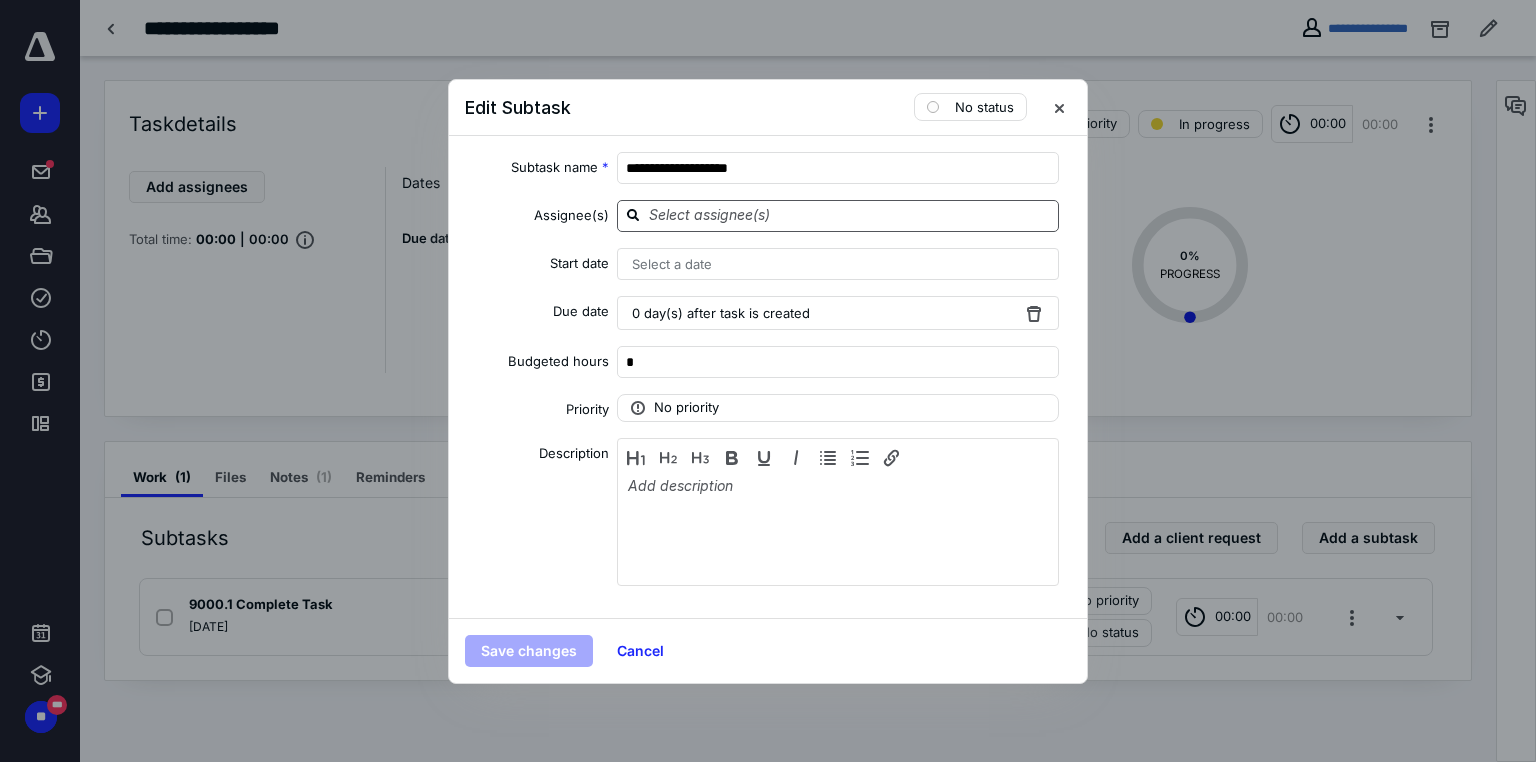 click at bounding box center (850, 215) 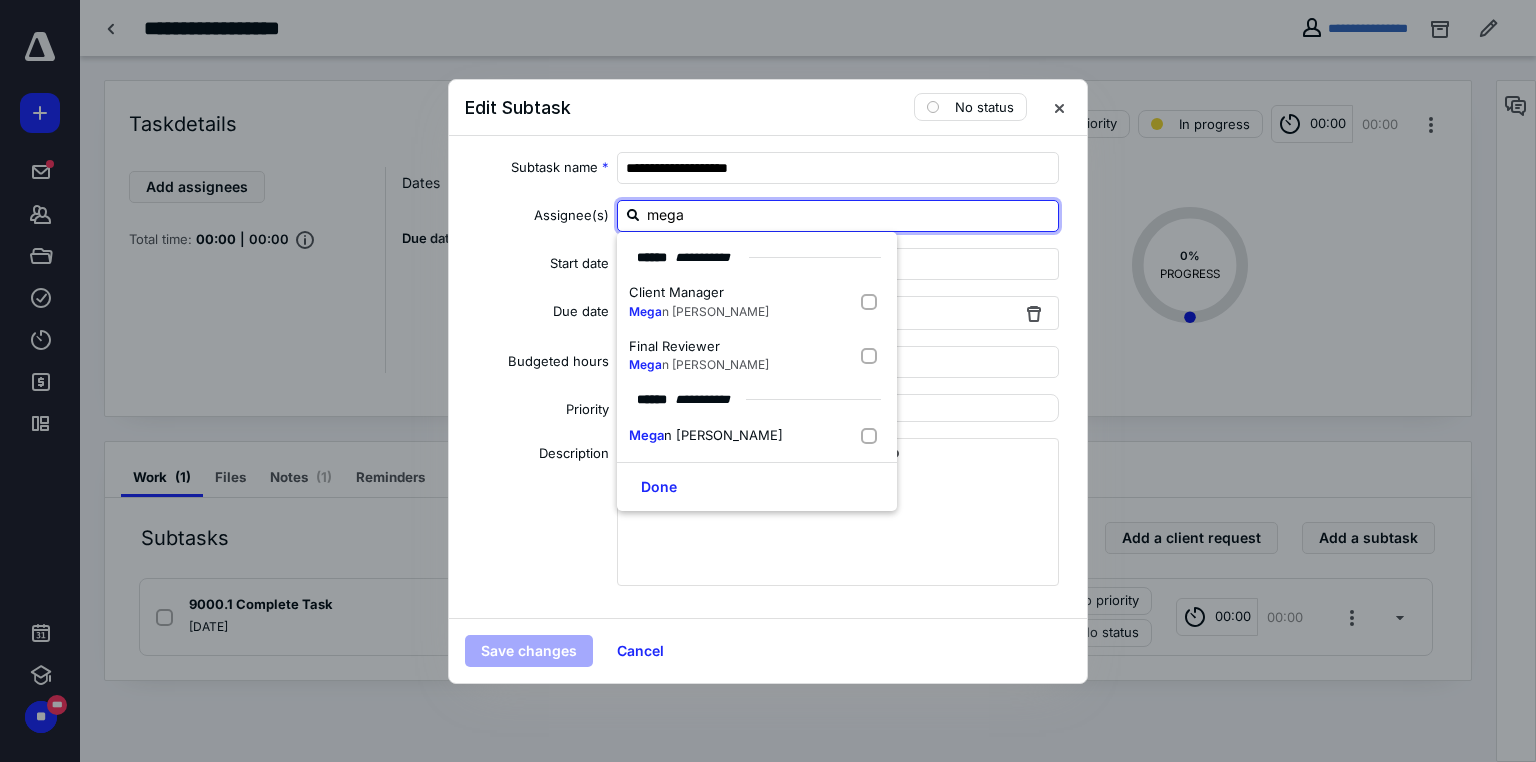 type on "megan" 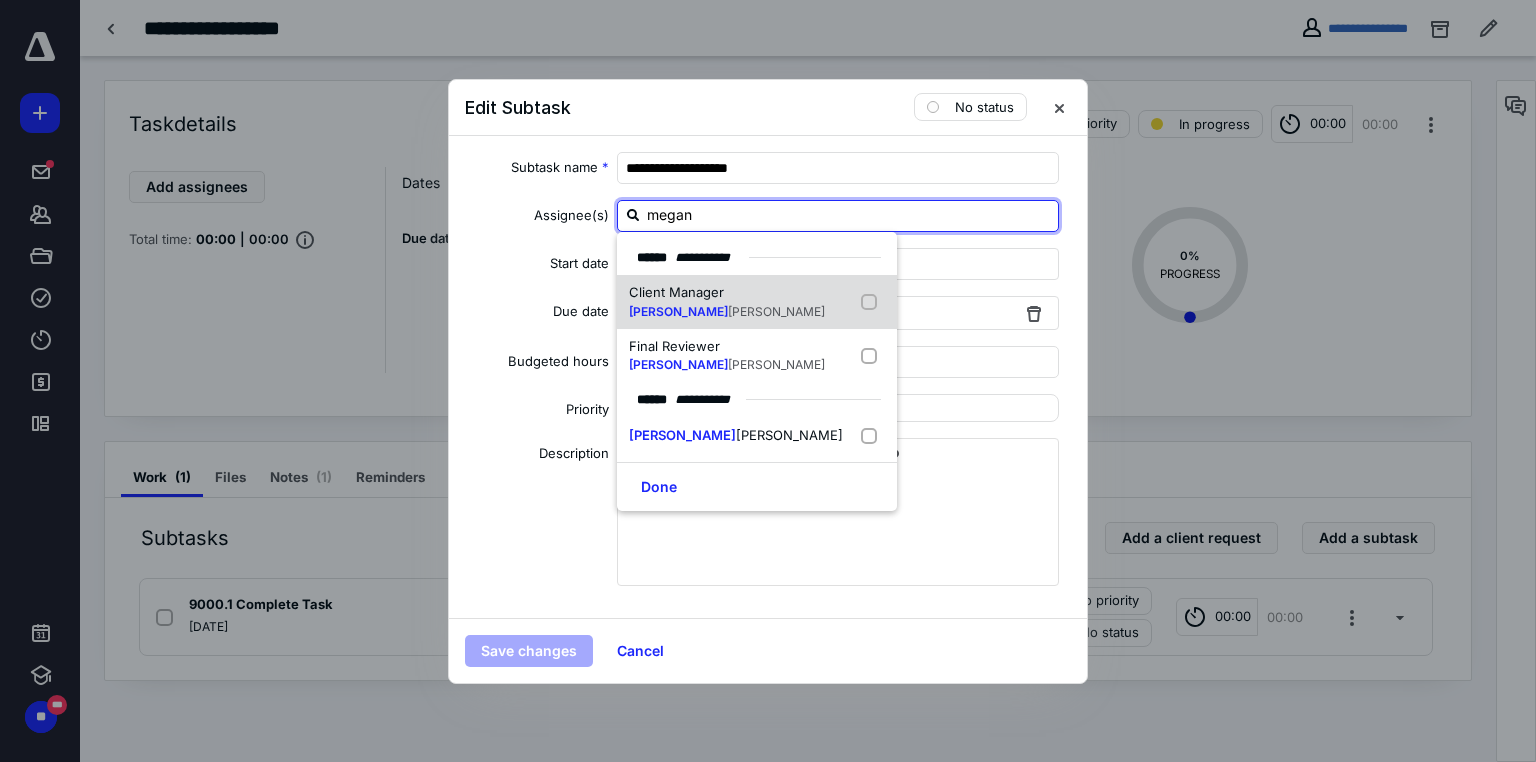 click on "[PERSON_NAME]" at bounding box center (678, 311) 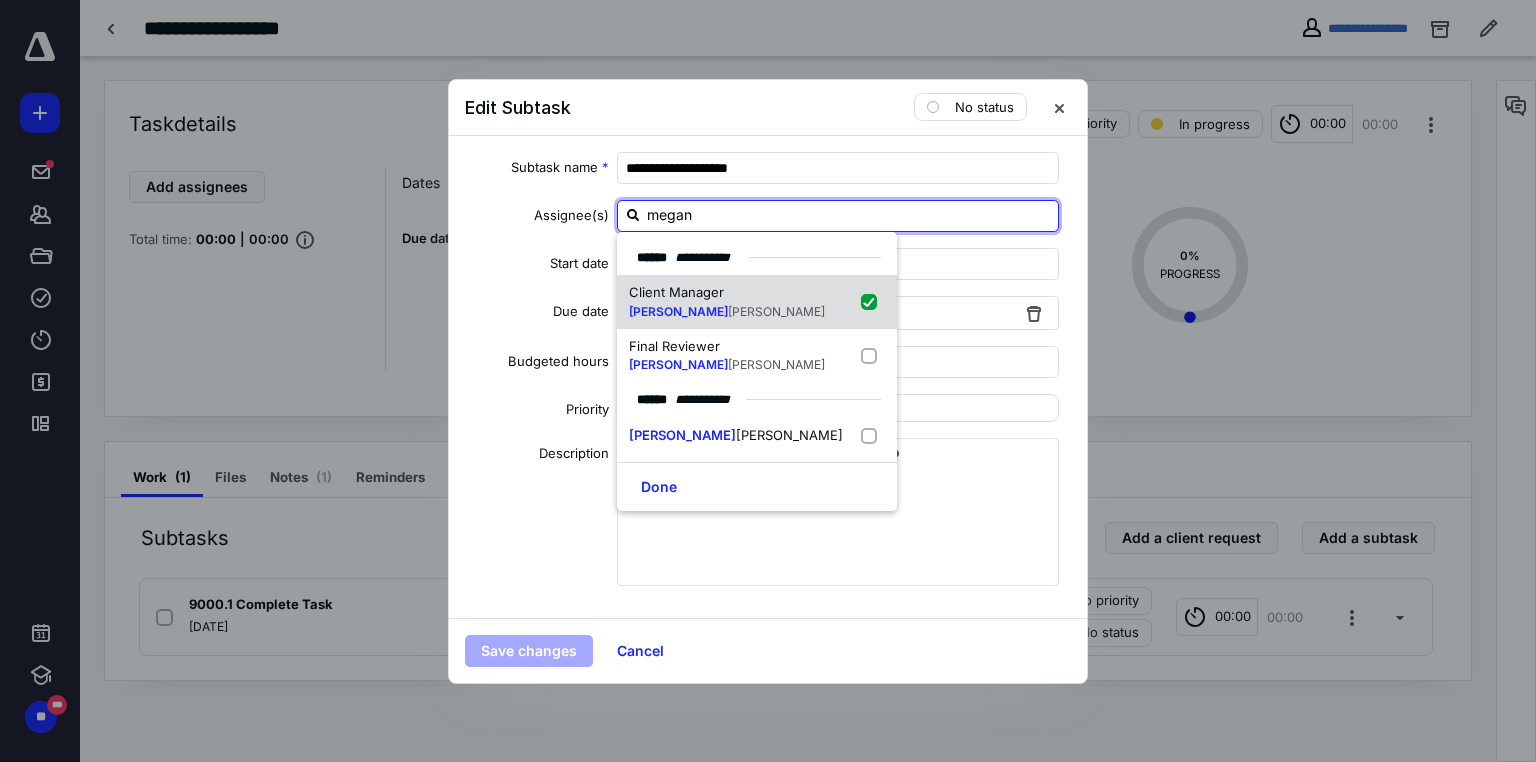 checkbox on "true" 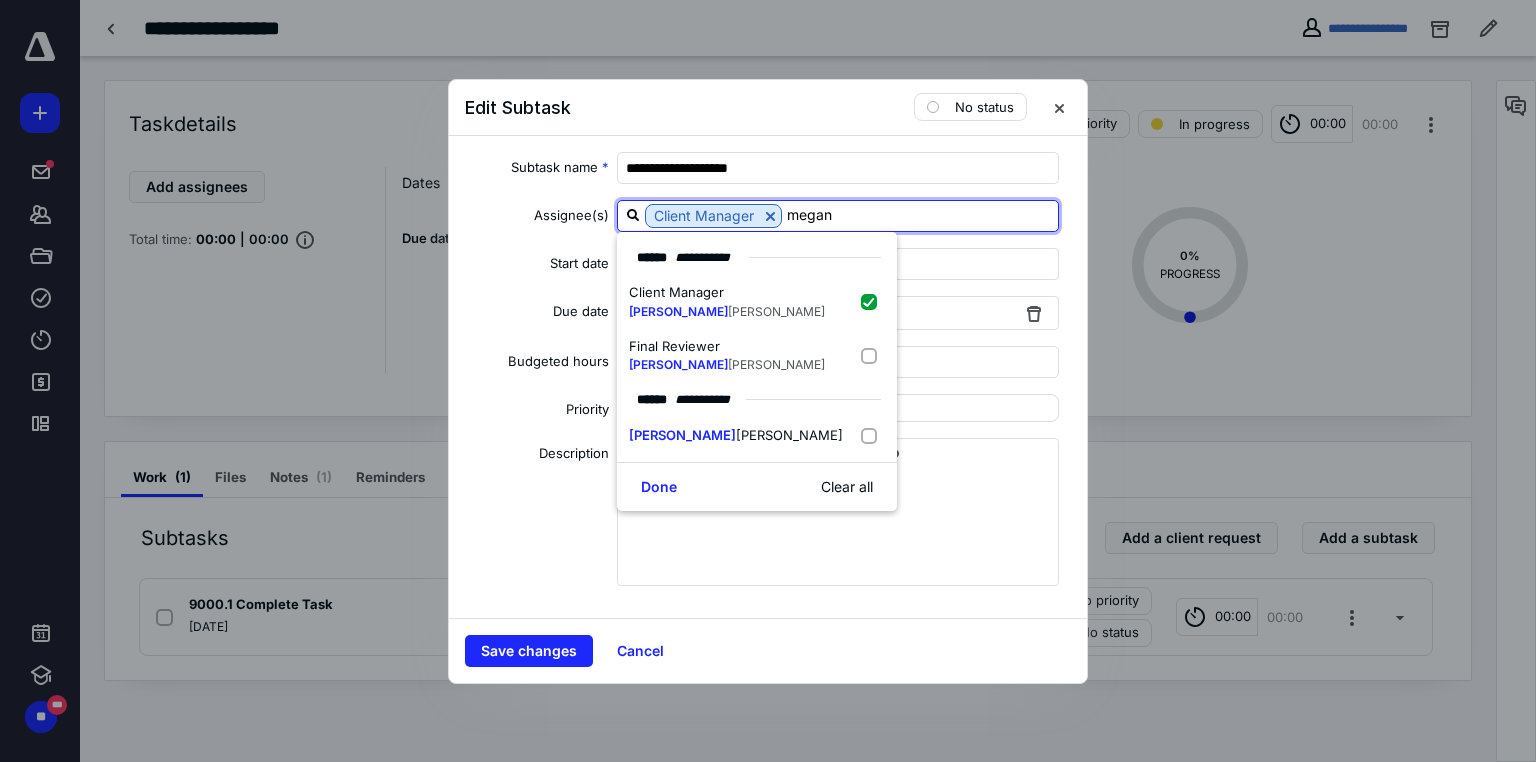 type on "megan" 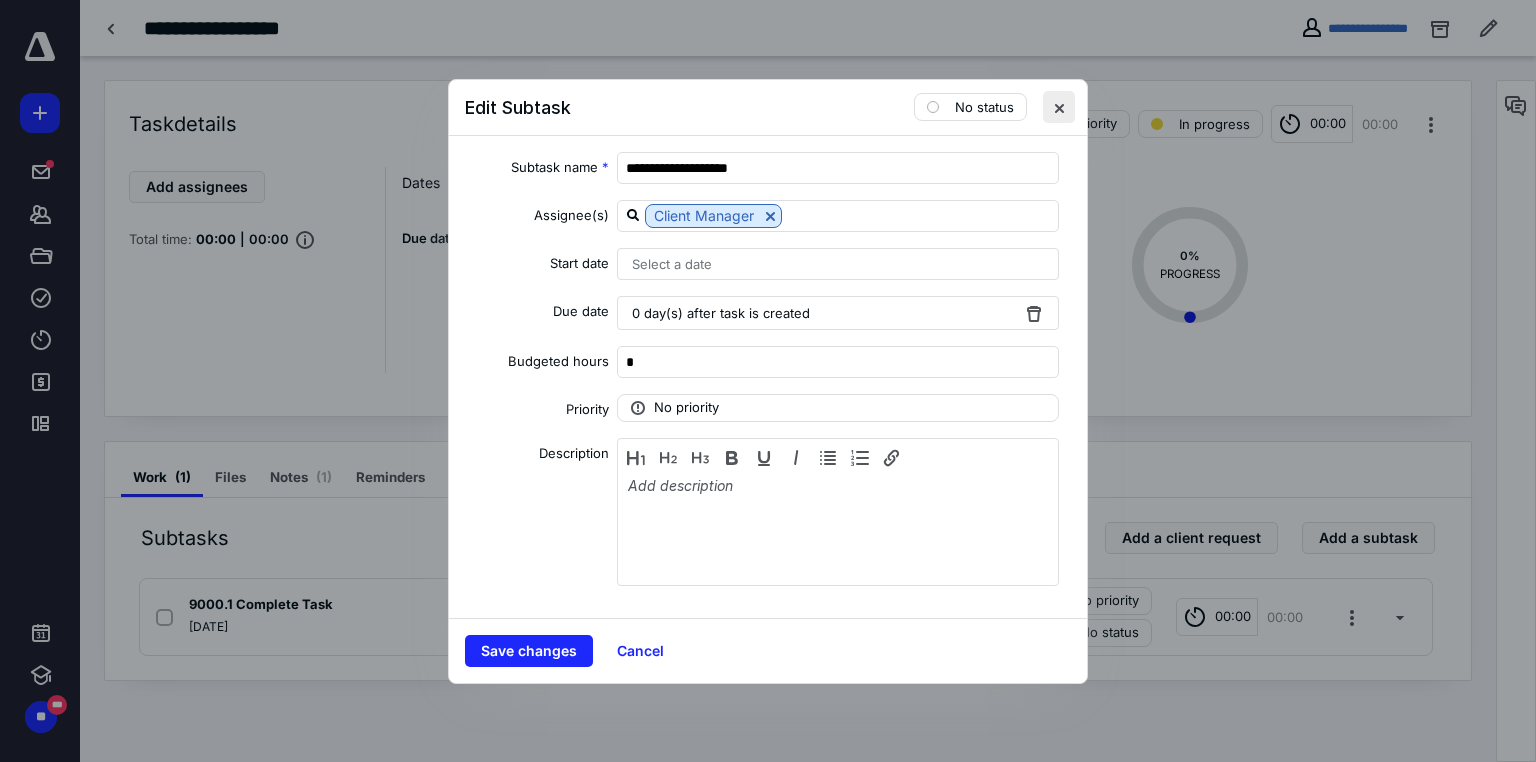 click at bounding box center [1059, 107] 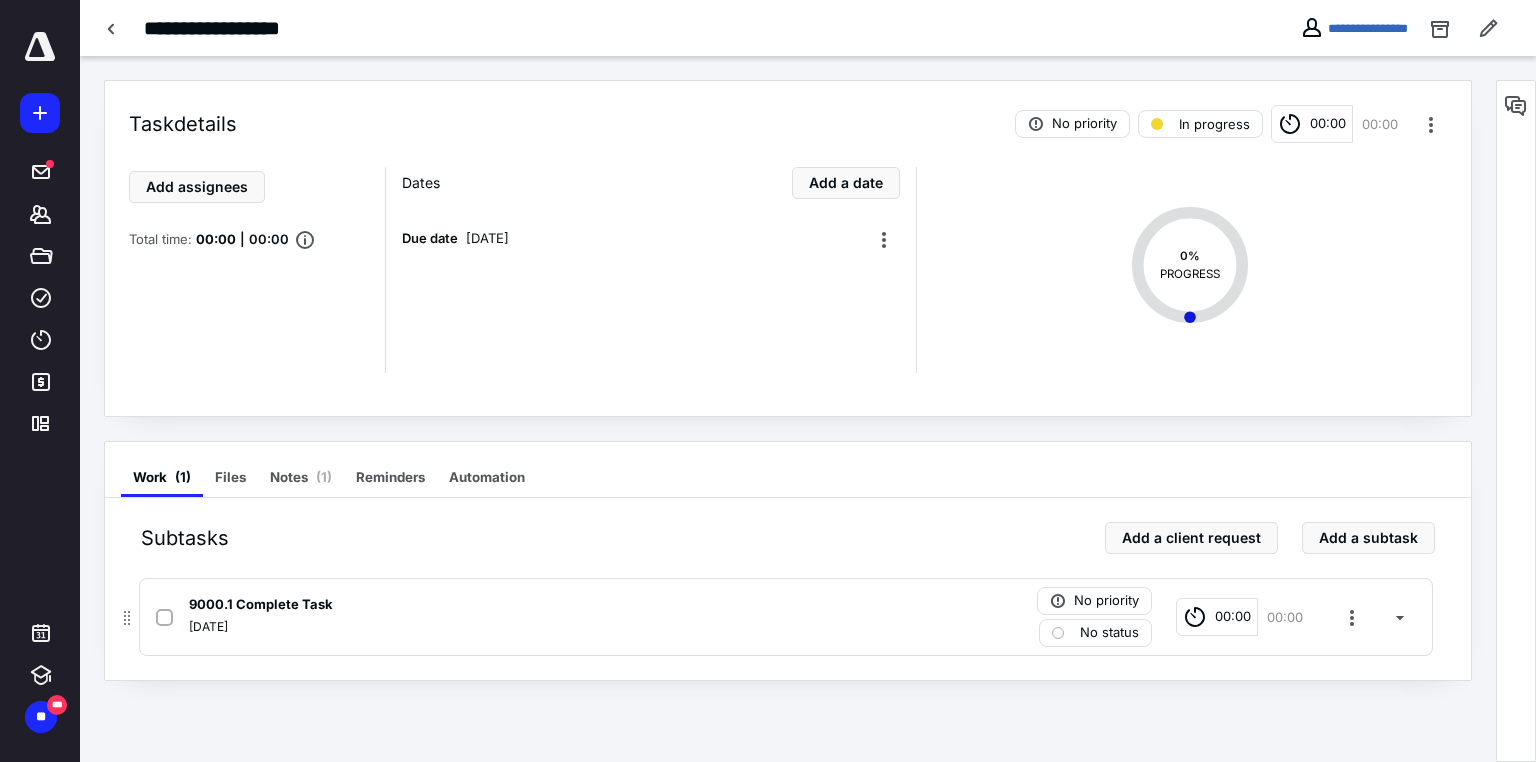 click on "No status" at bounding box center [1095, 633] 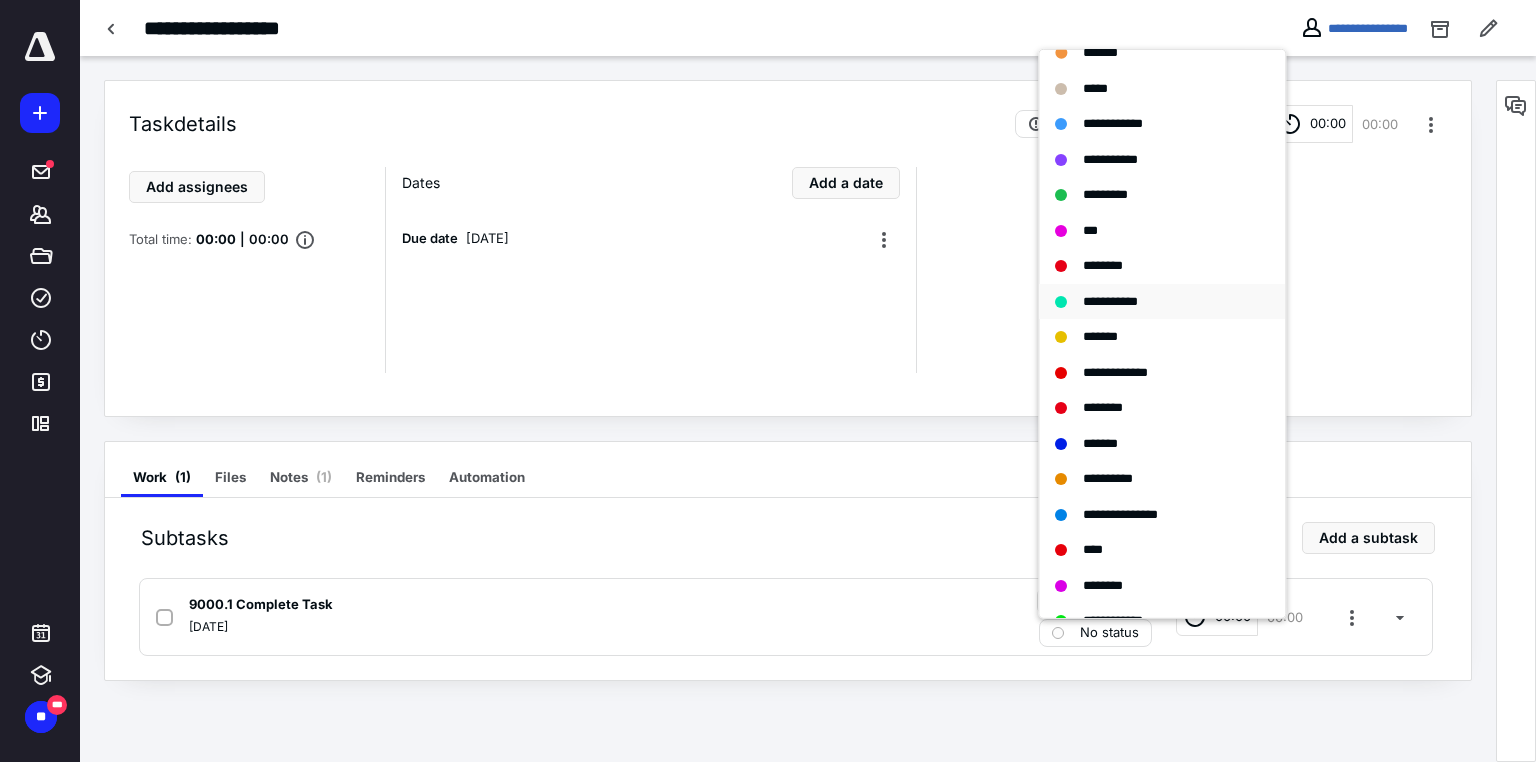 scroll, scrollTop: 215, scrollLeft: 0, axis: vertical 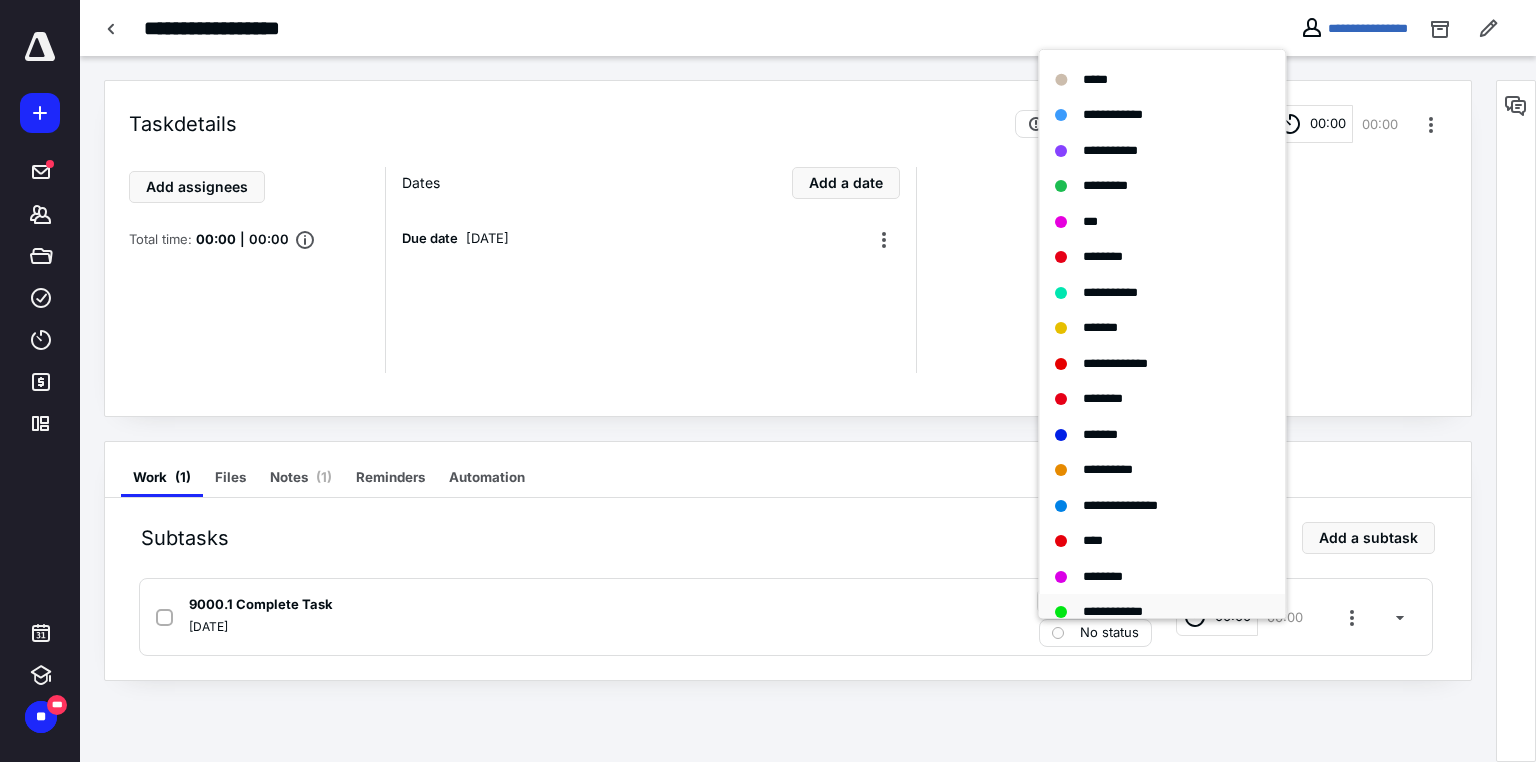 click on "**********" at bounding box center [1113, 611] 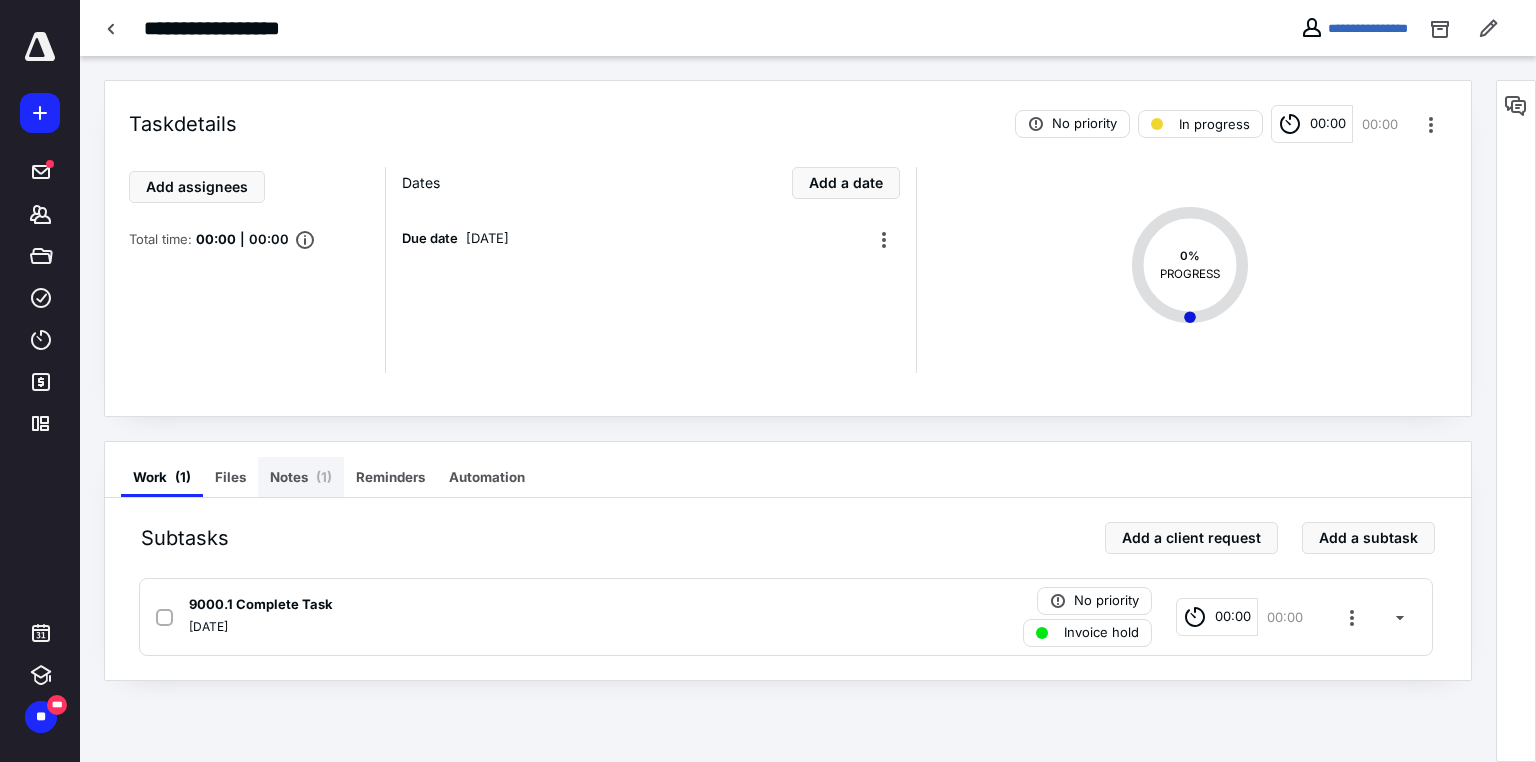 click on "Notes ( 1 )" at bounding box center [301, 477] 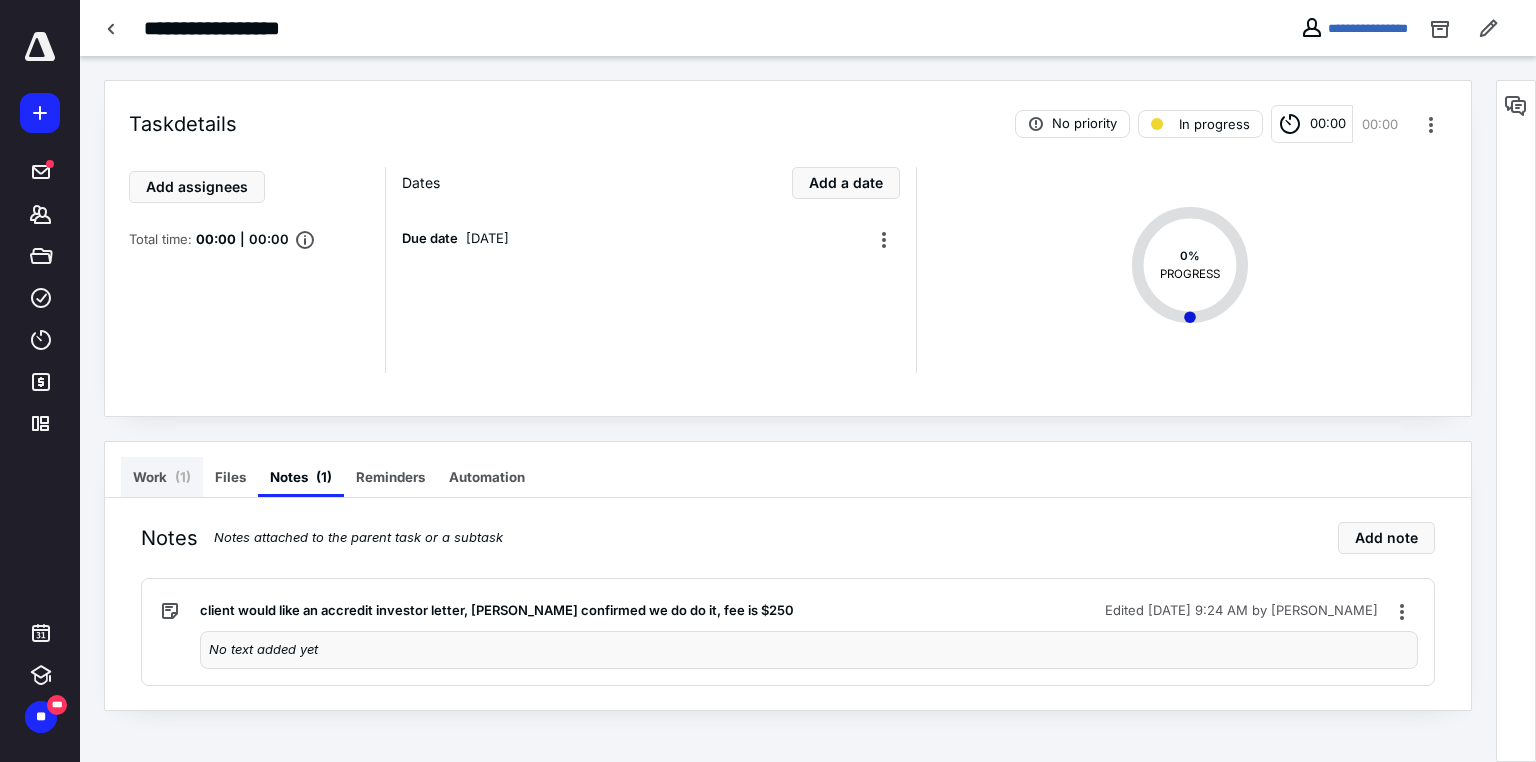 click on "( 1 )" at bounding box center (183, 477) 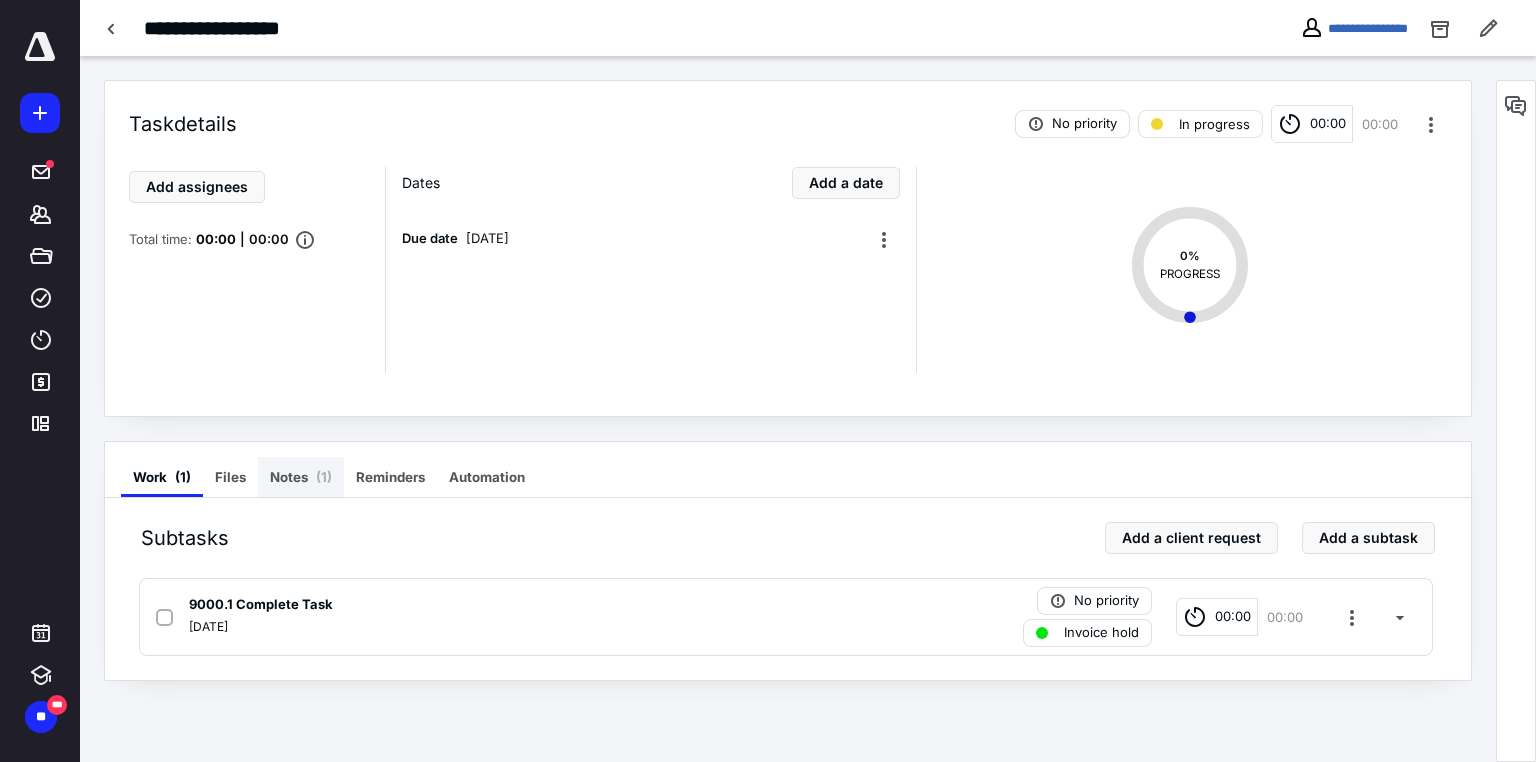 click on "Notes ( 1 )" at bounding box center [301, 477] 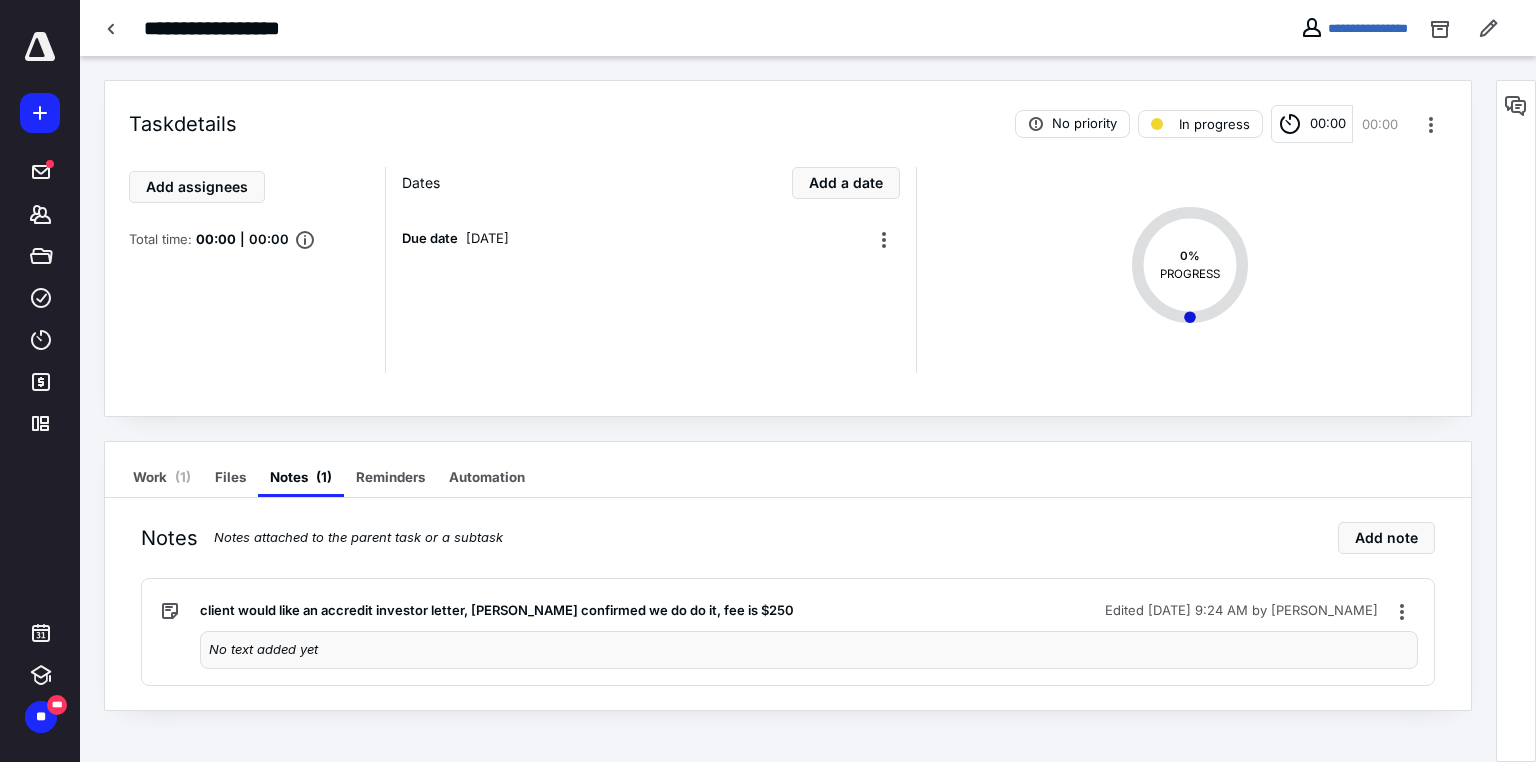 click on "No text added yet" at bounding box center (809, 650) 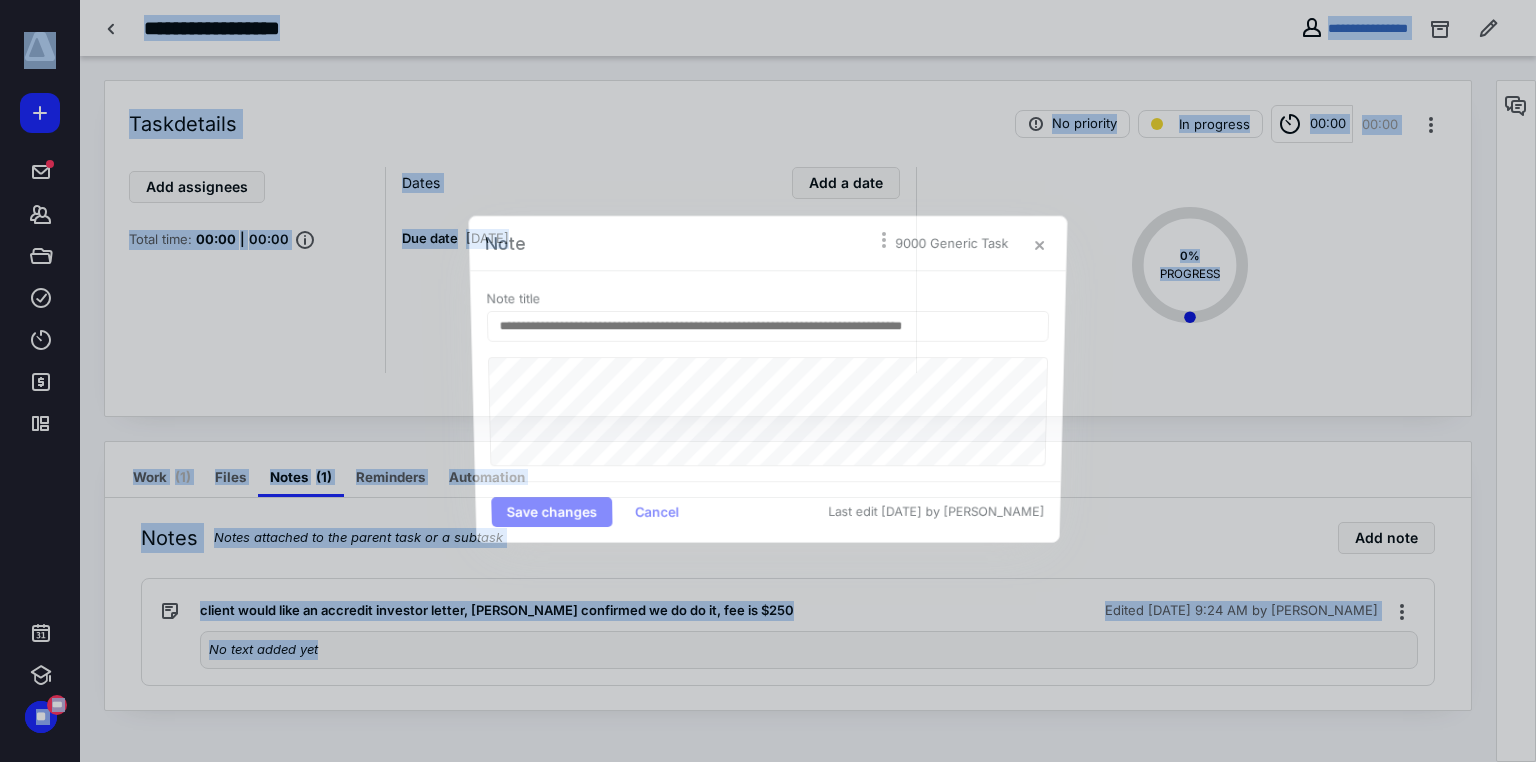 click at bounding box center [768, 381] 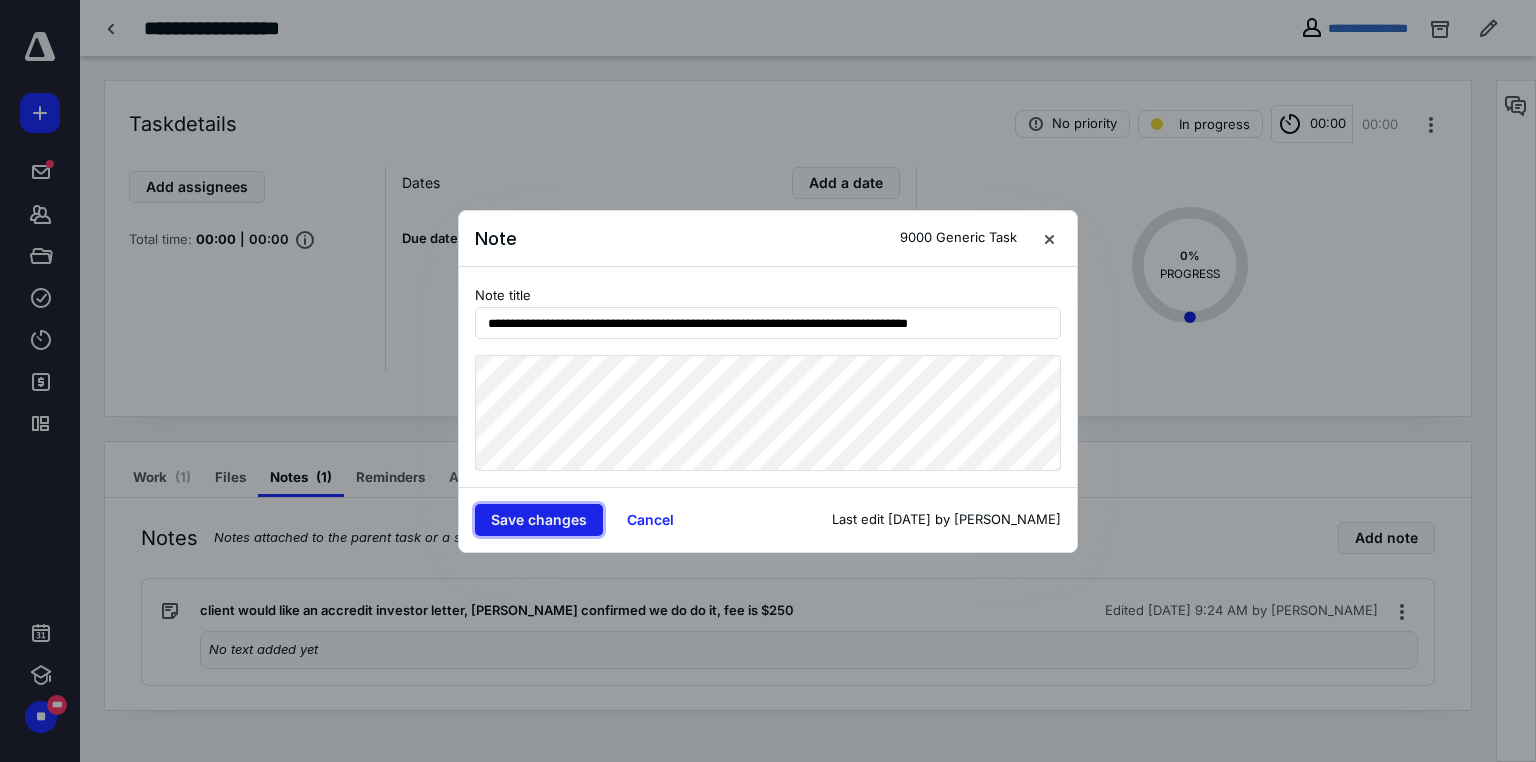click on "Save changes" at bounding box center [539, 520] 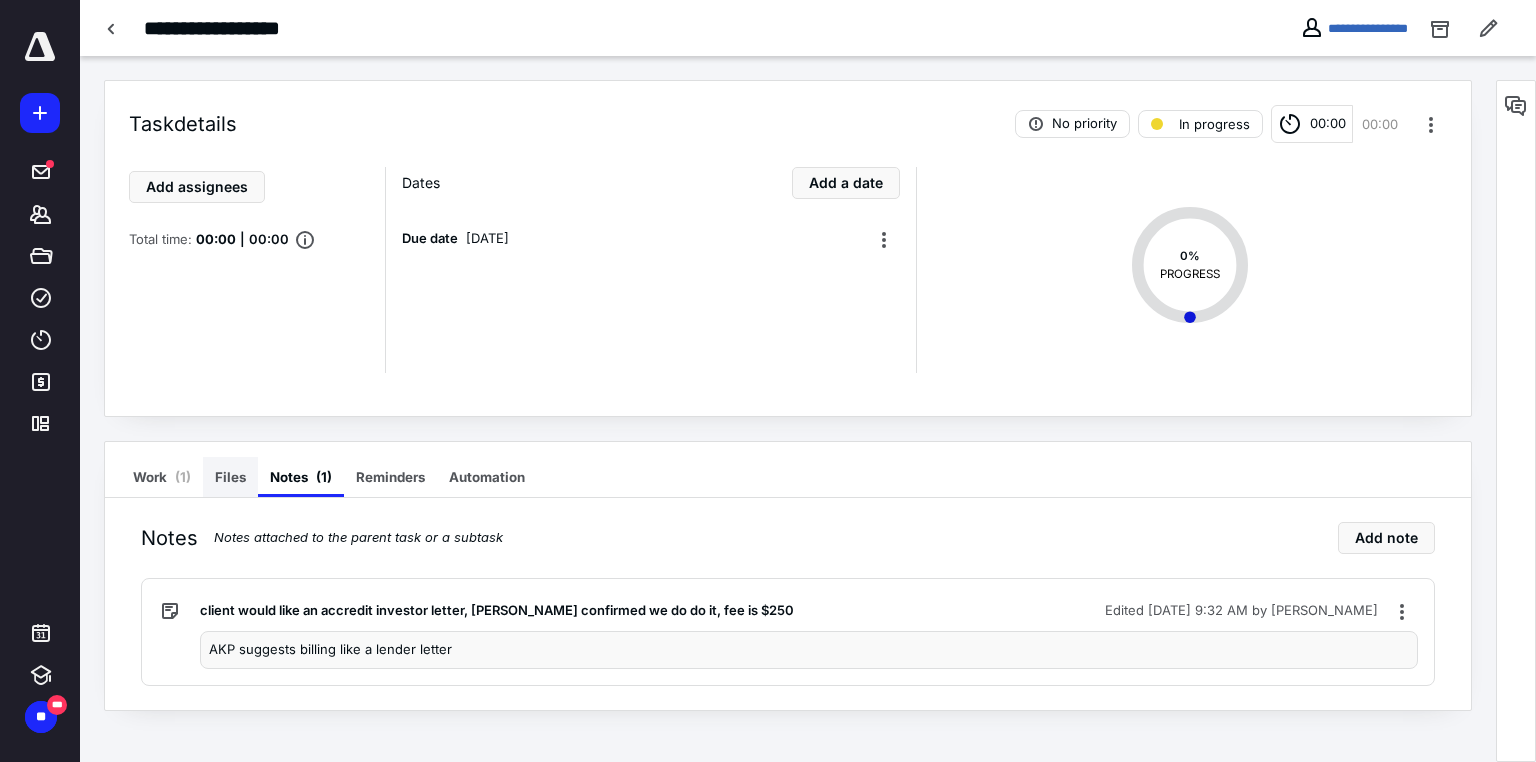 click on "Files" at bounding box center (230, 477) 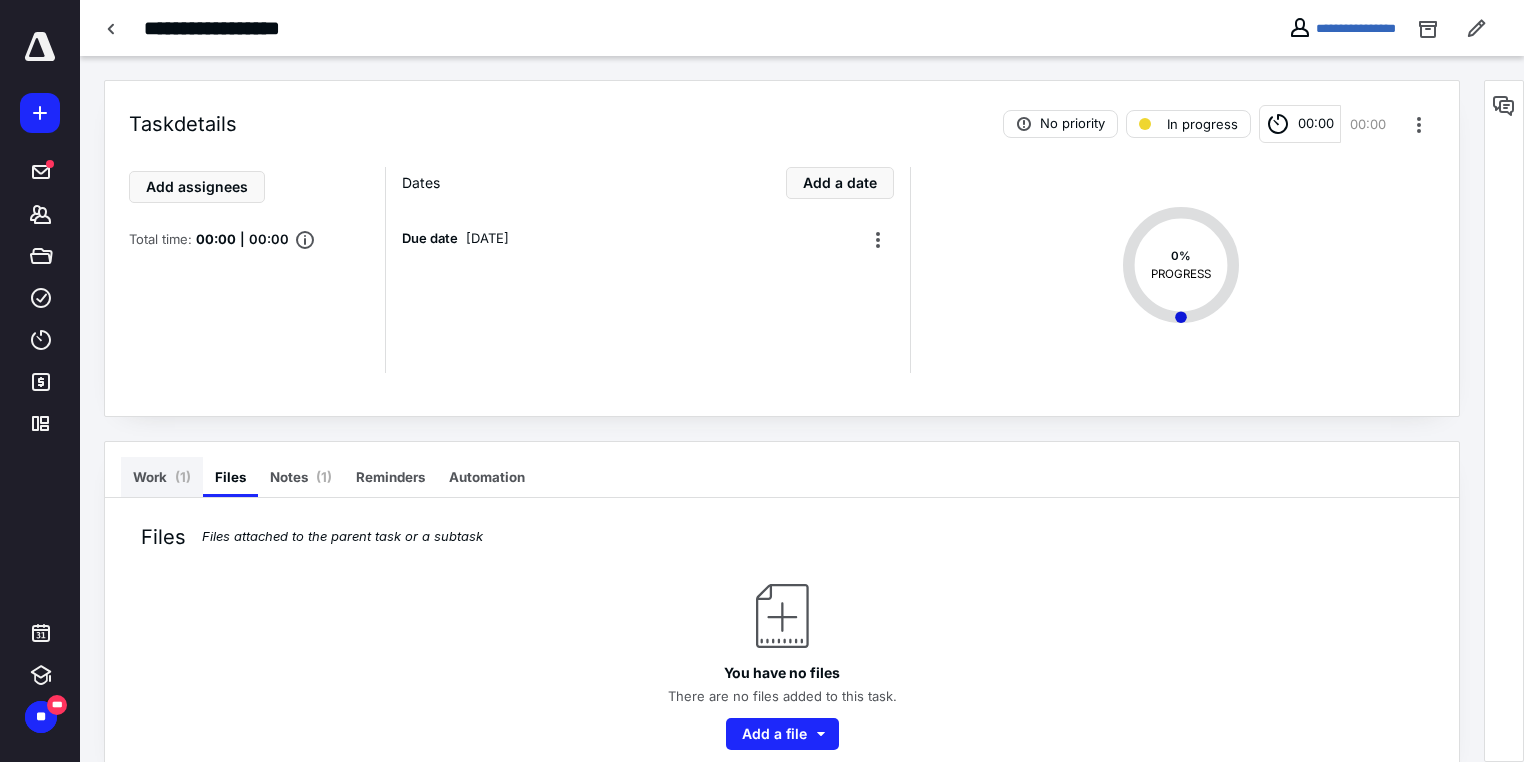 click on "Work ( 1 )" at bounding box center [162, 477] 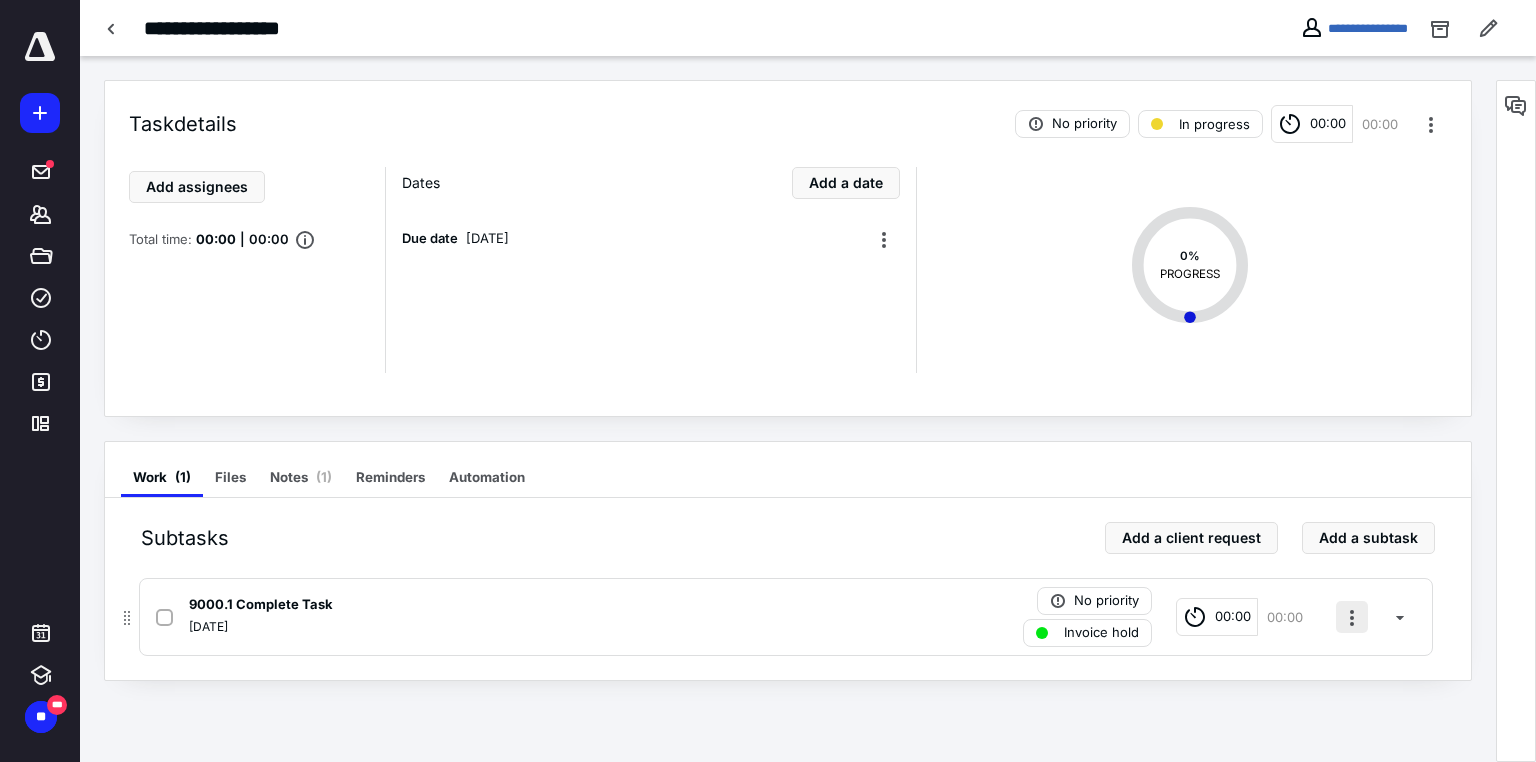 click at bounding box center (1352, 617) 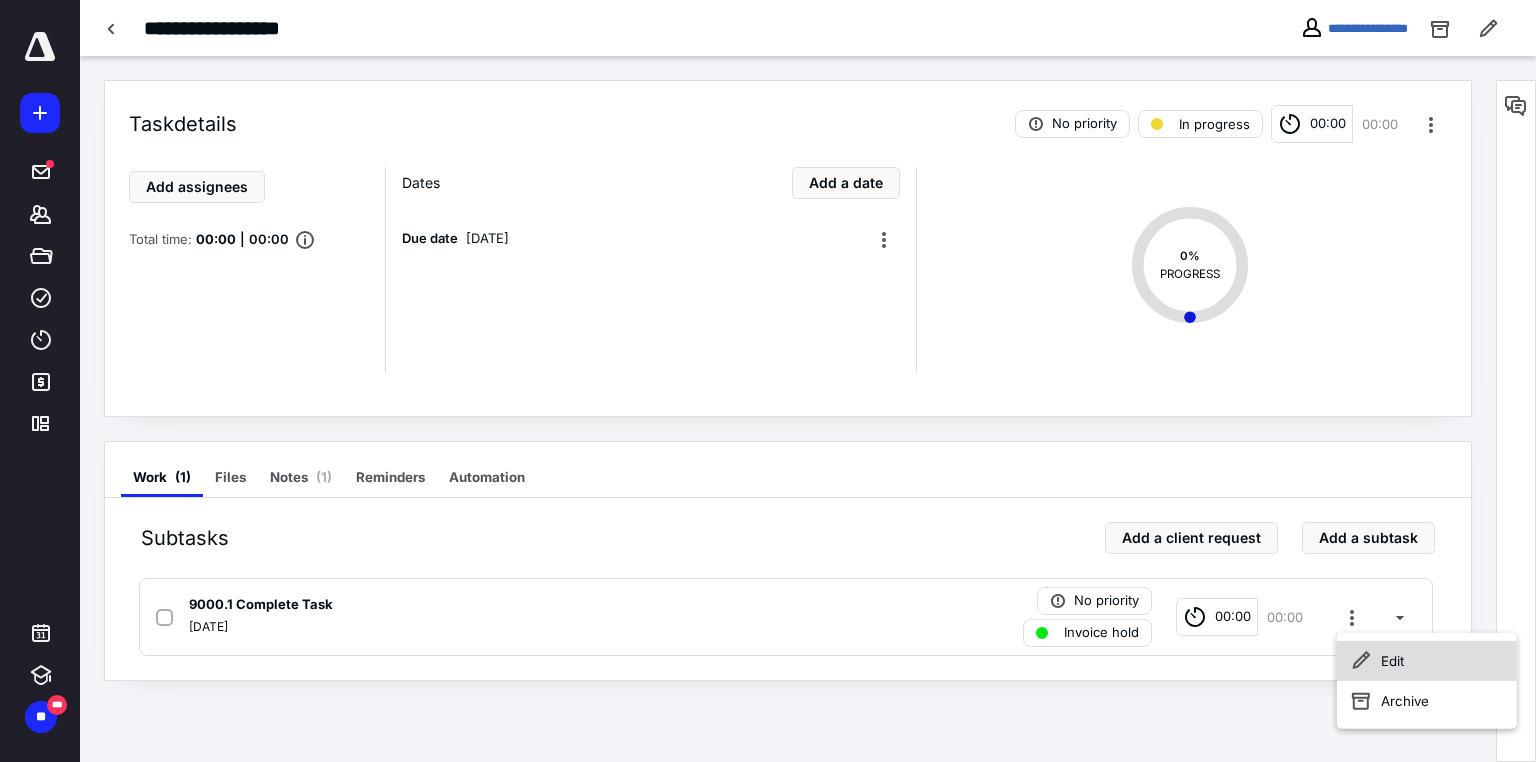 click 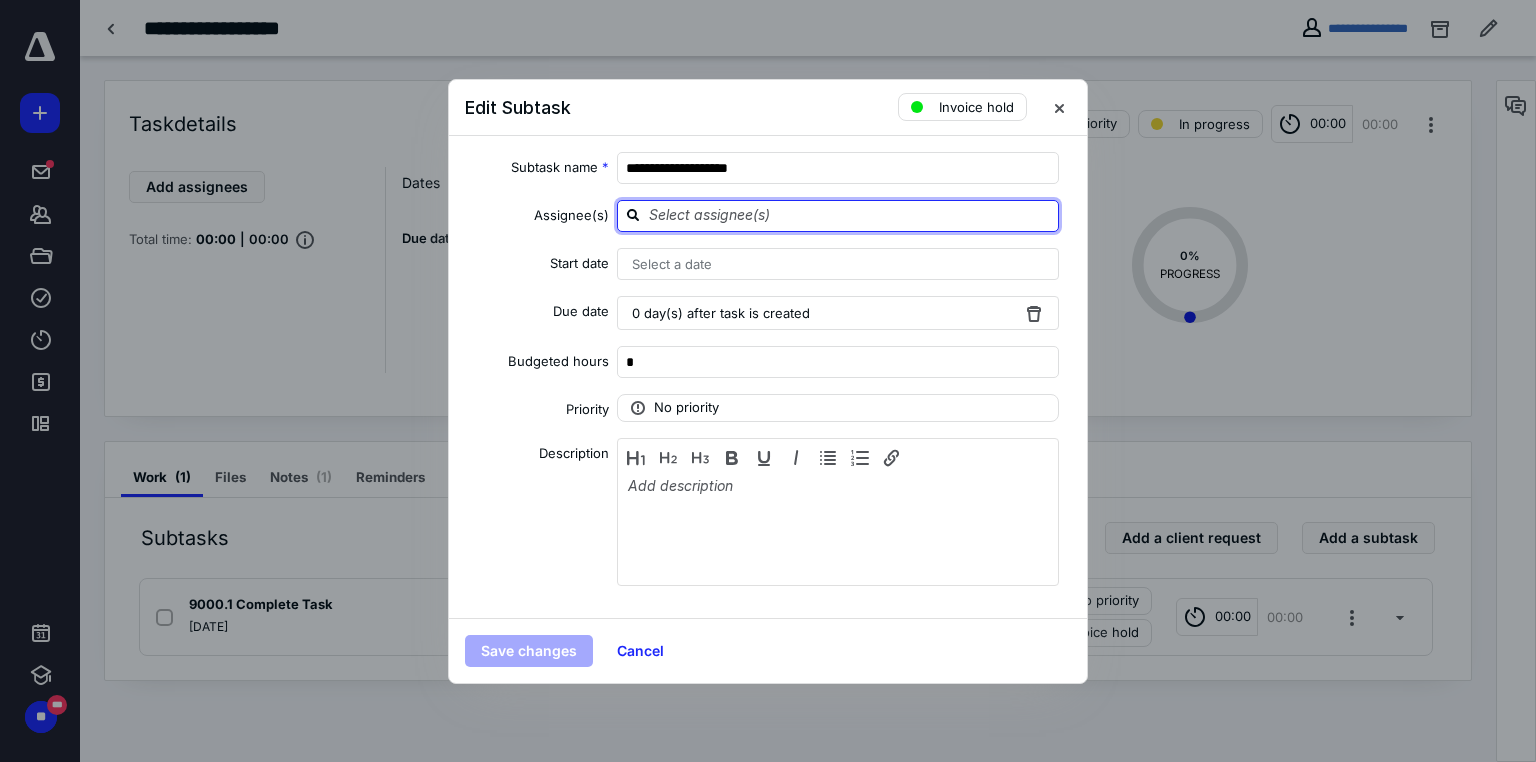 click at bounding box center (850, 215) 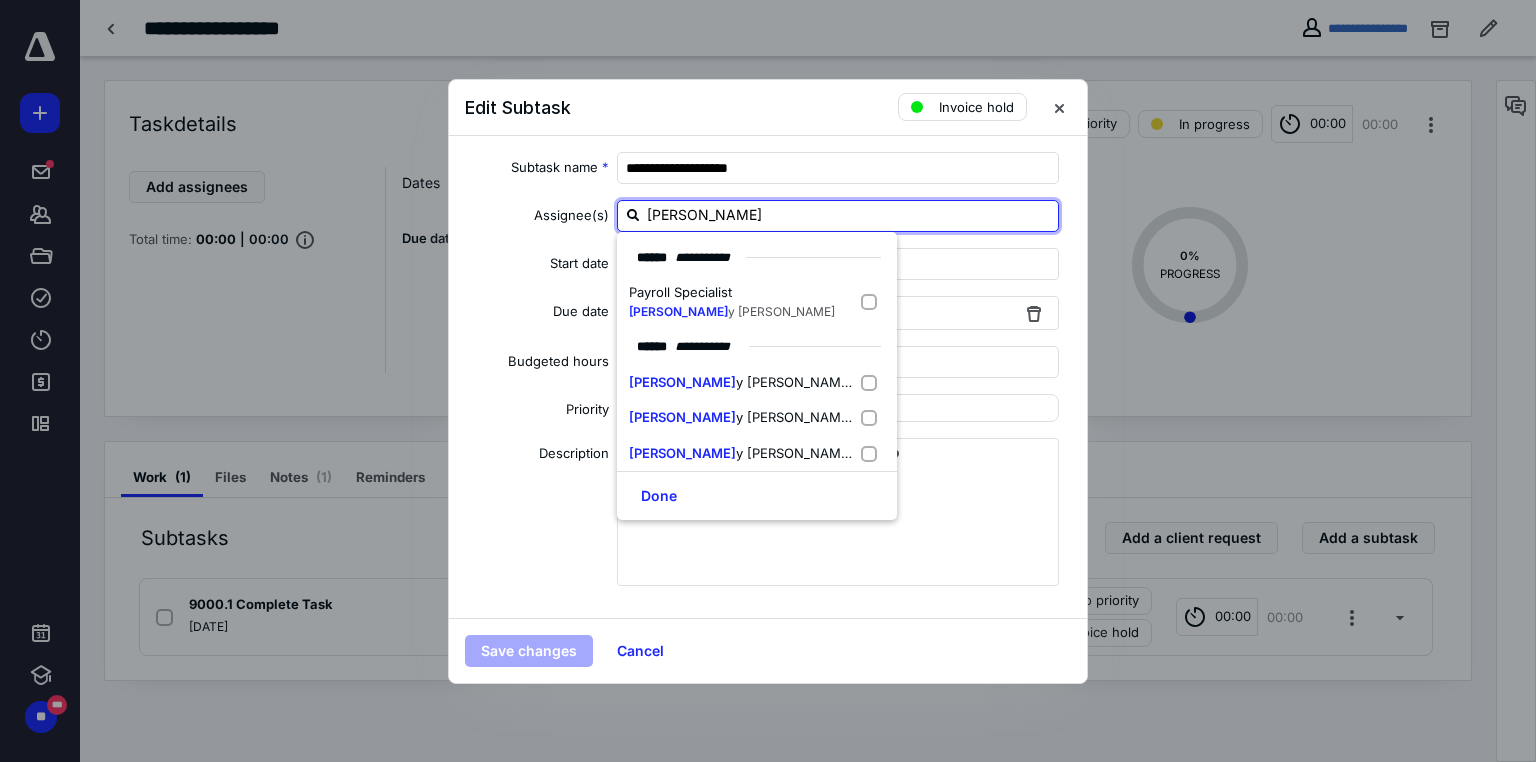 type on "[PERSON_NAME]" 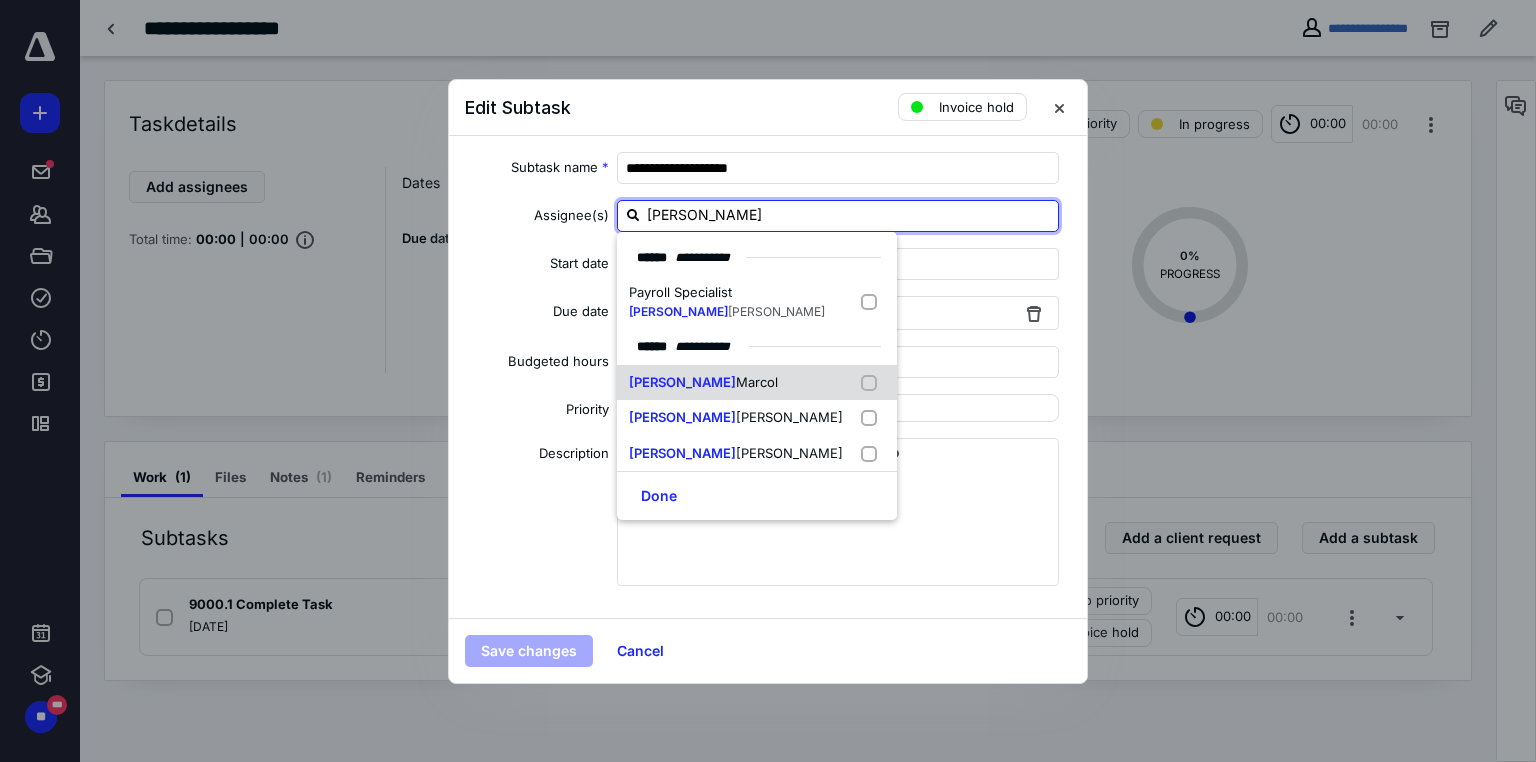 click on "Marcol" at bounding box center [757, 382] 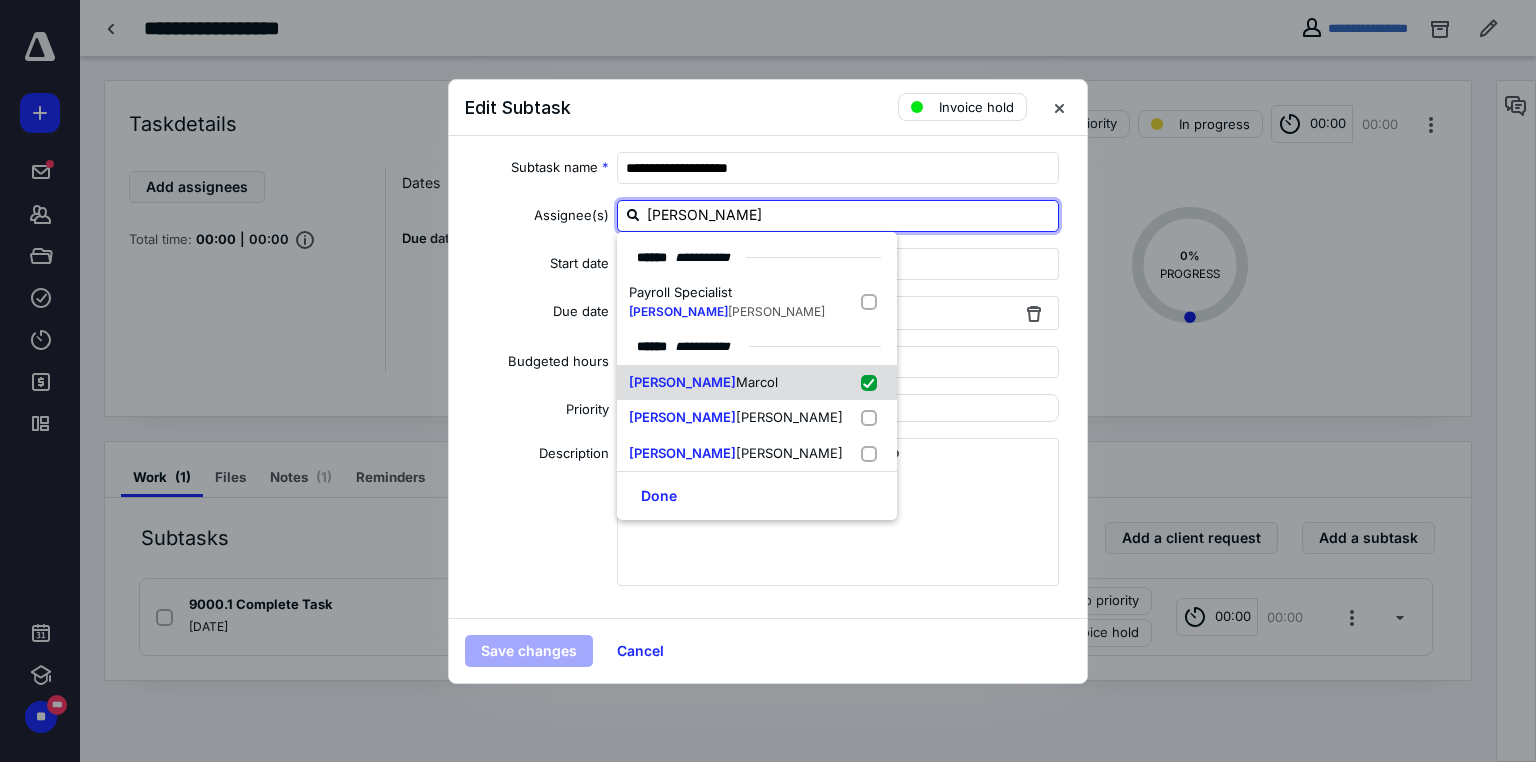 checkbox on "true" 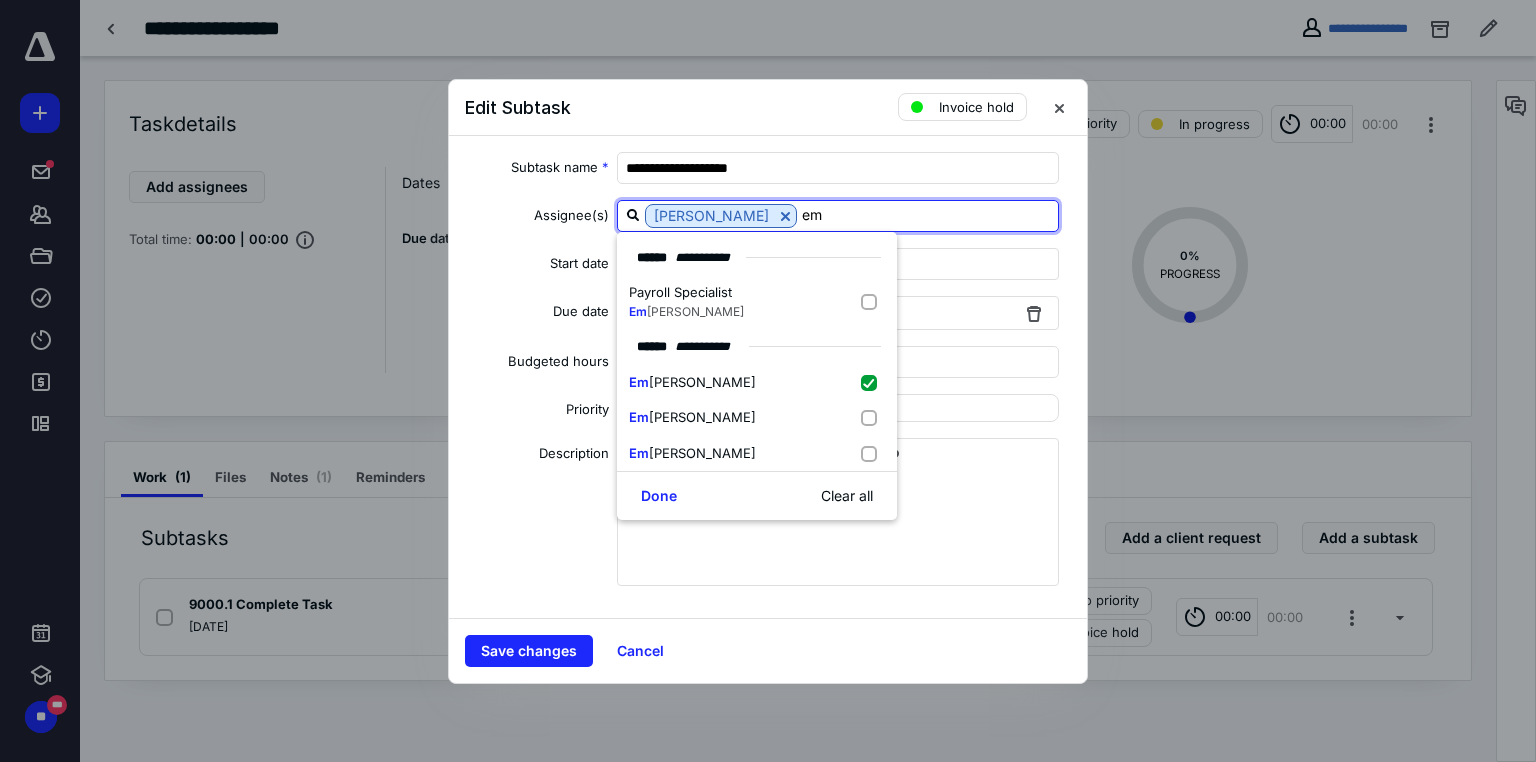 type on "e" 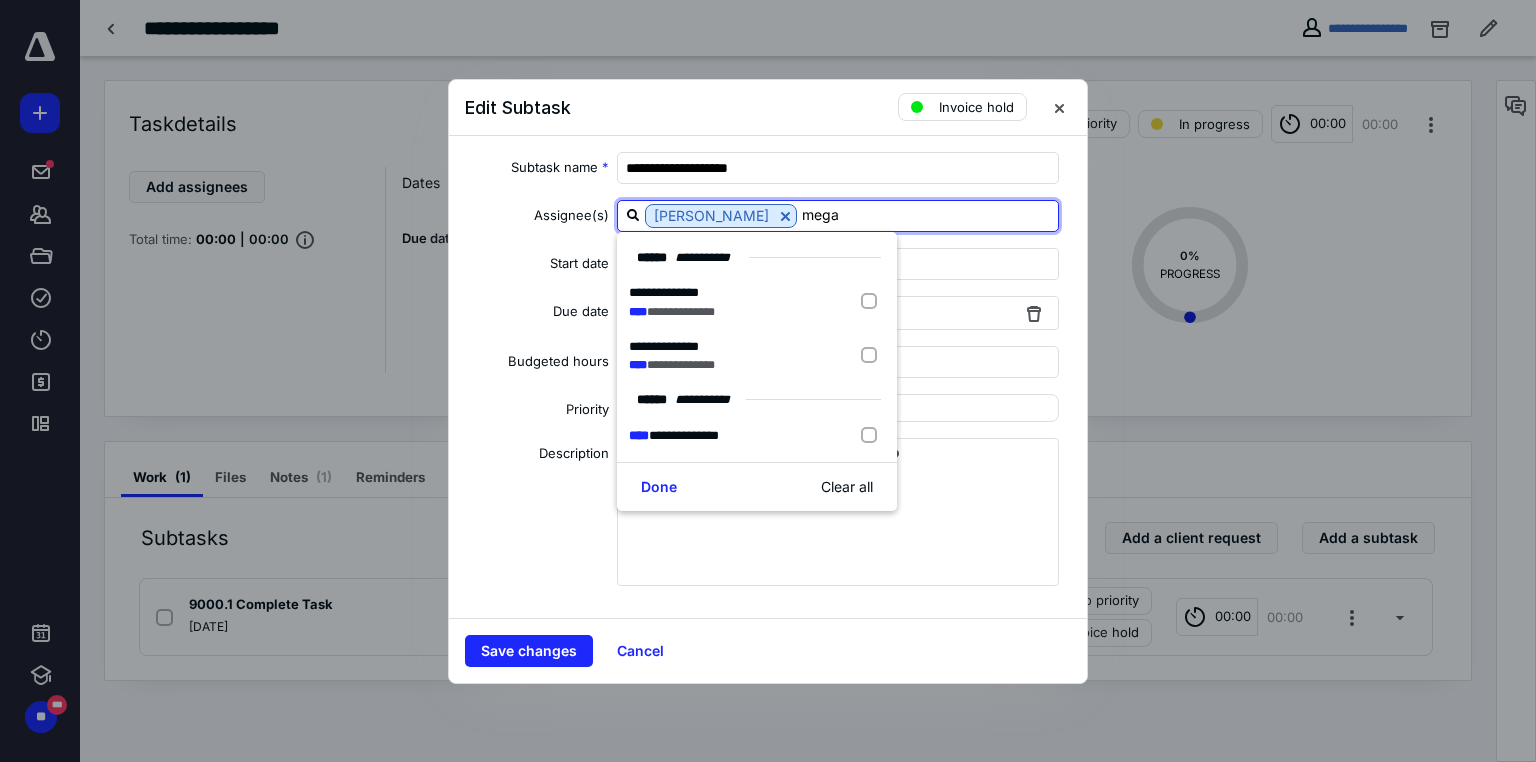 type on "megan" 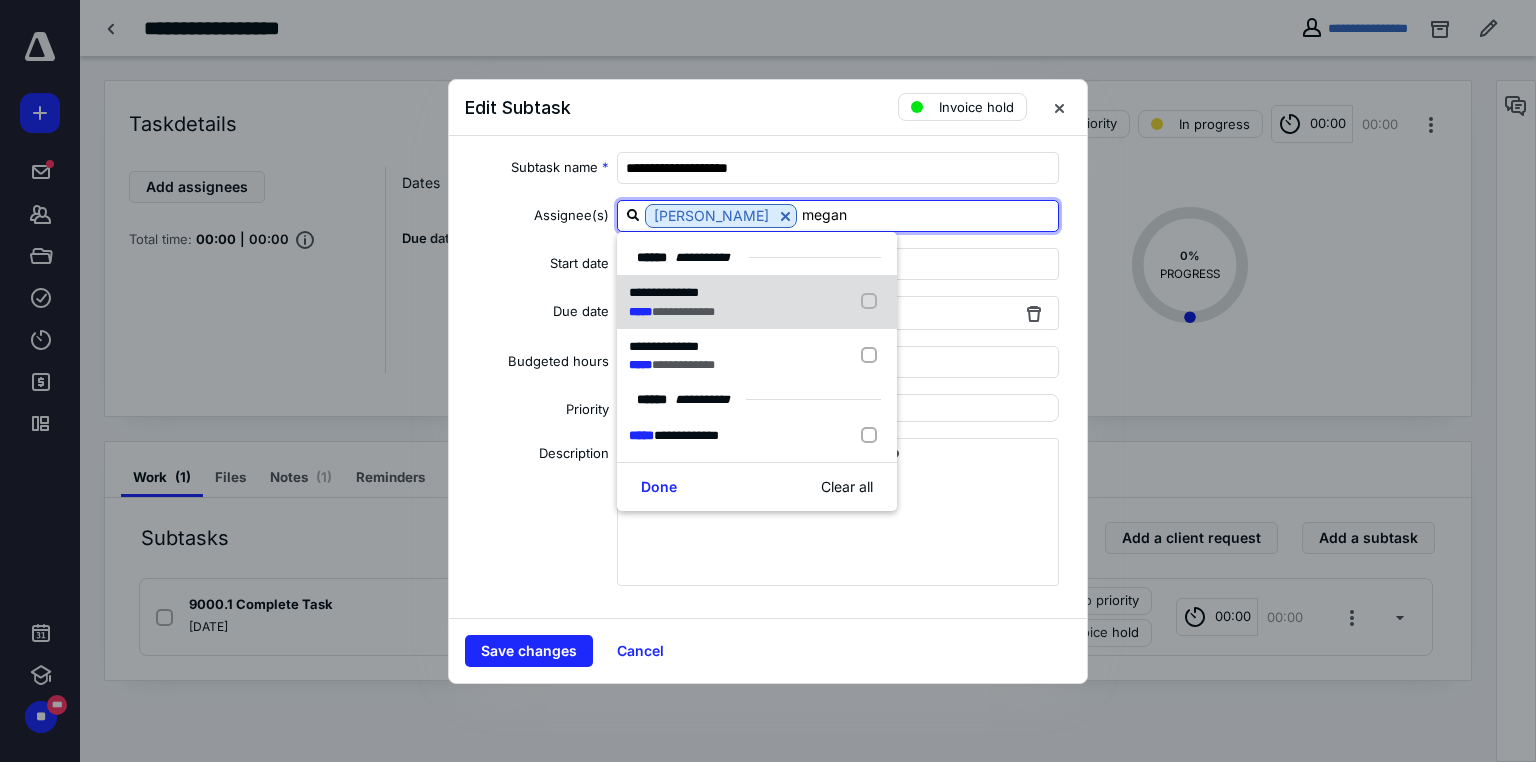 click on "**********" at bounding box center (757, 302) 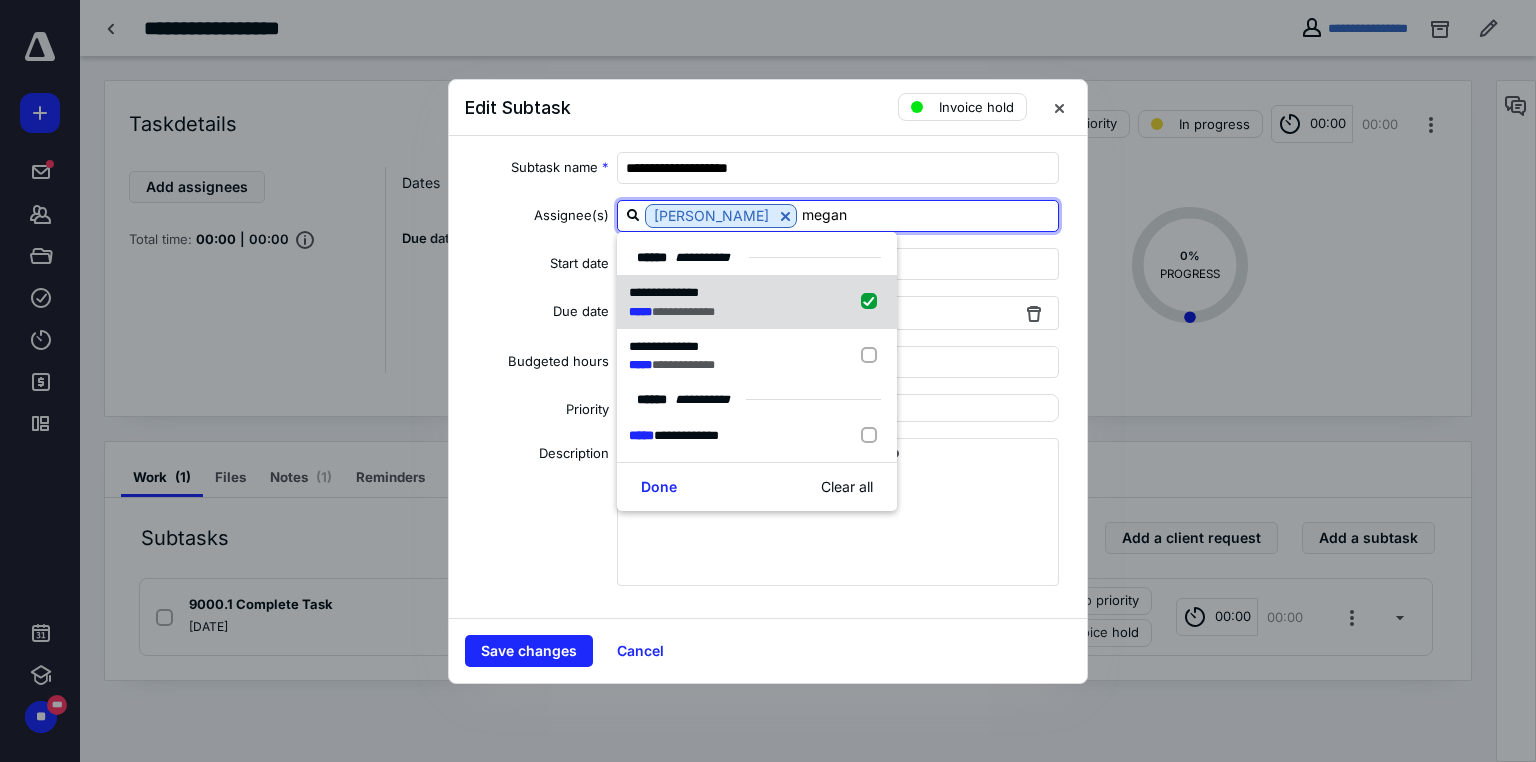 checkbox on "true" 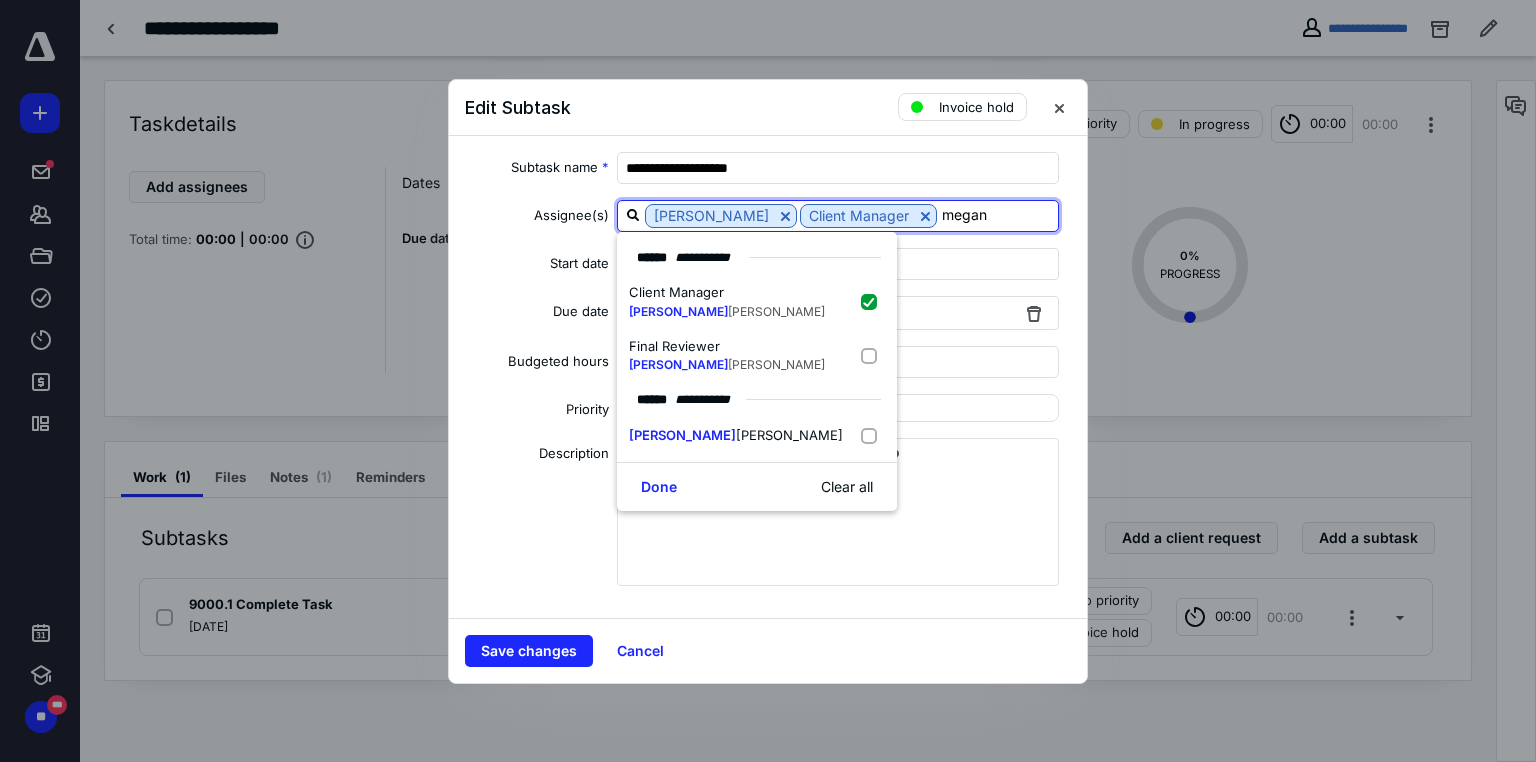 type on "megan" 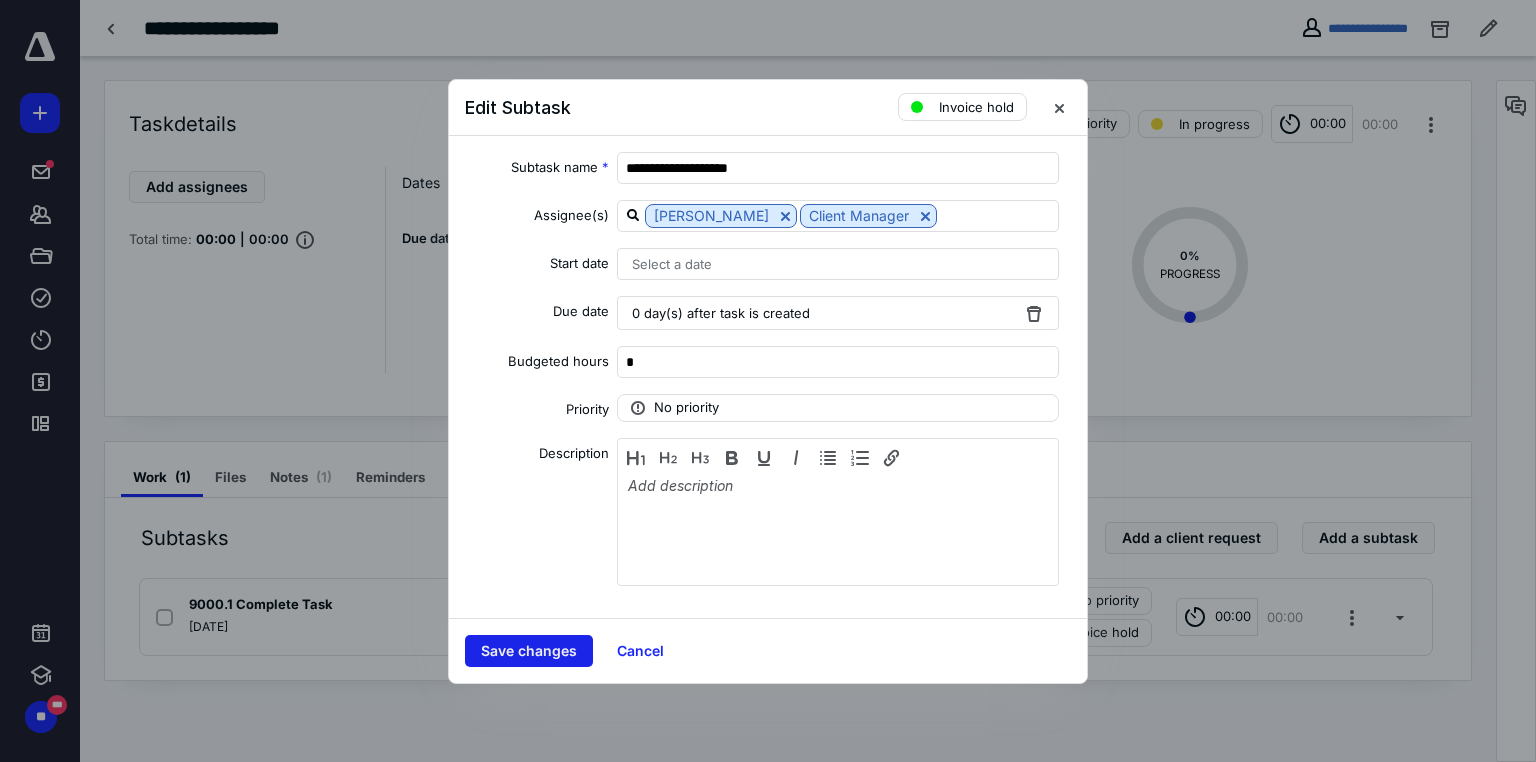 click on "Save changes" at bounding box center [529, 651] 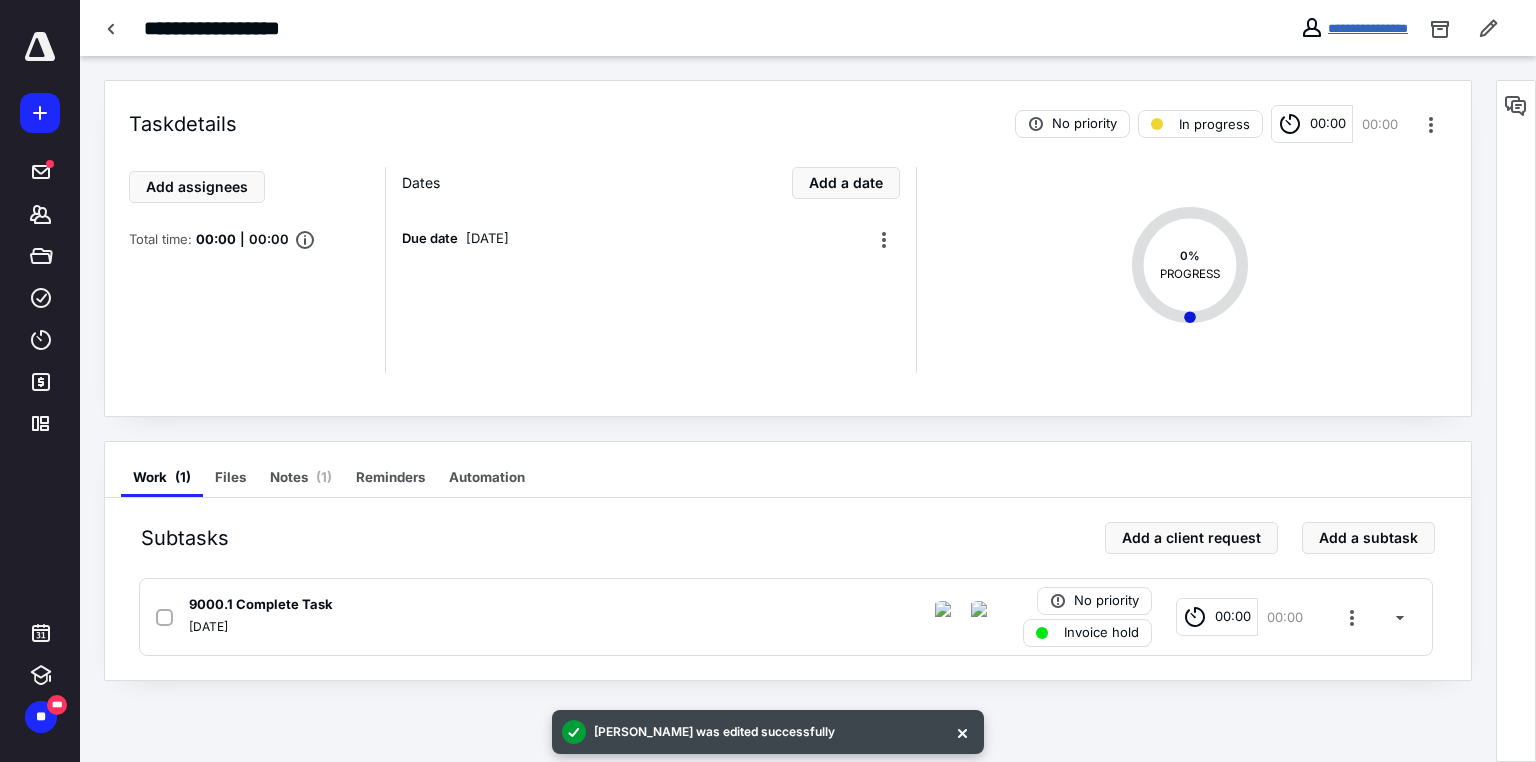 click on "**********" at bounding box center [1368, 28] 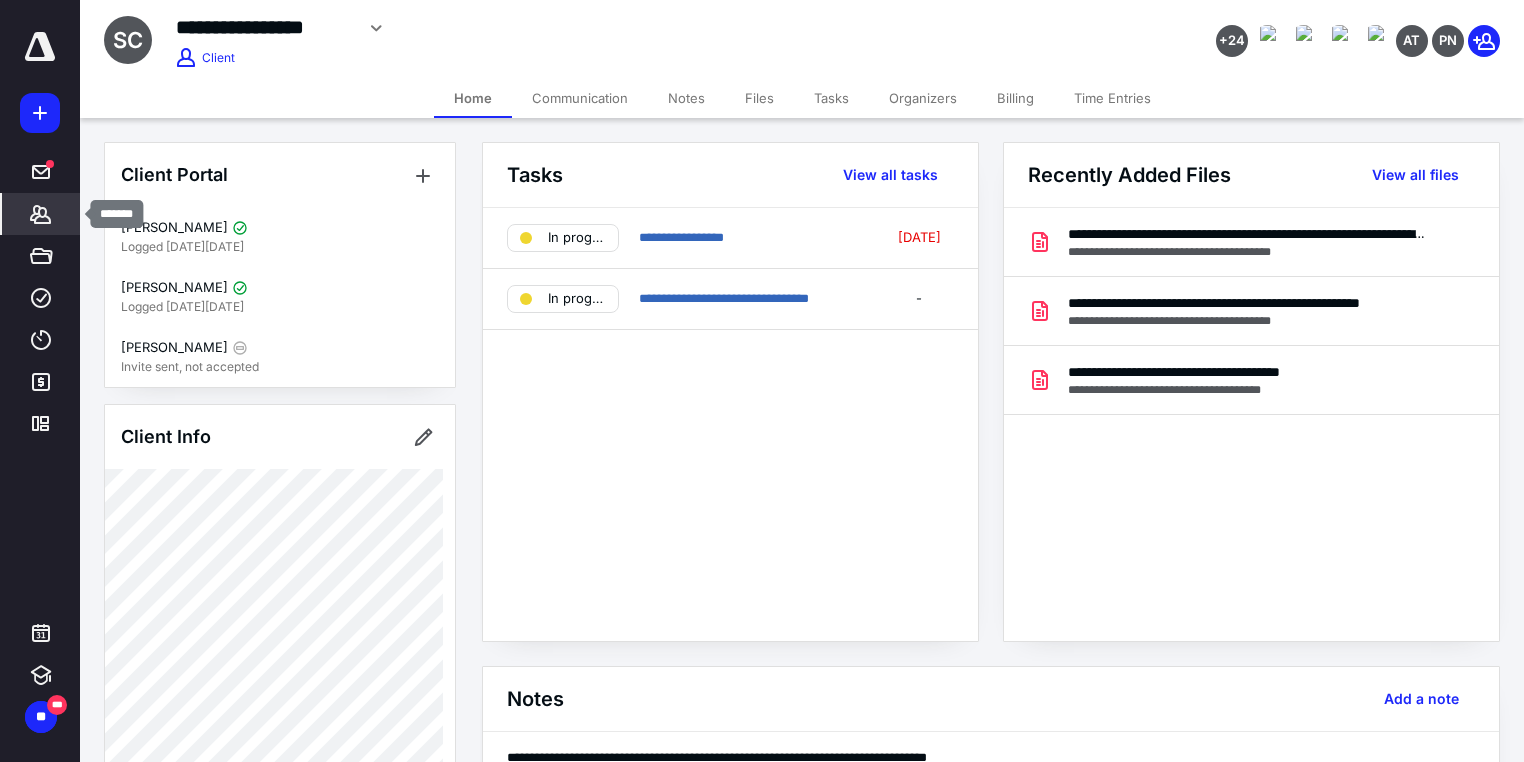 click on "*******" at bounding box center [41, 214] 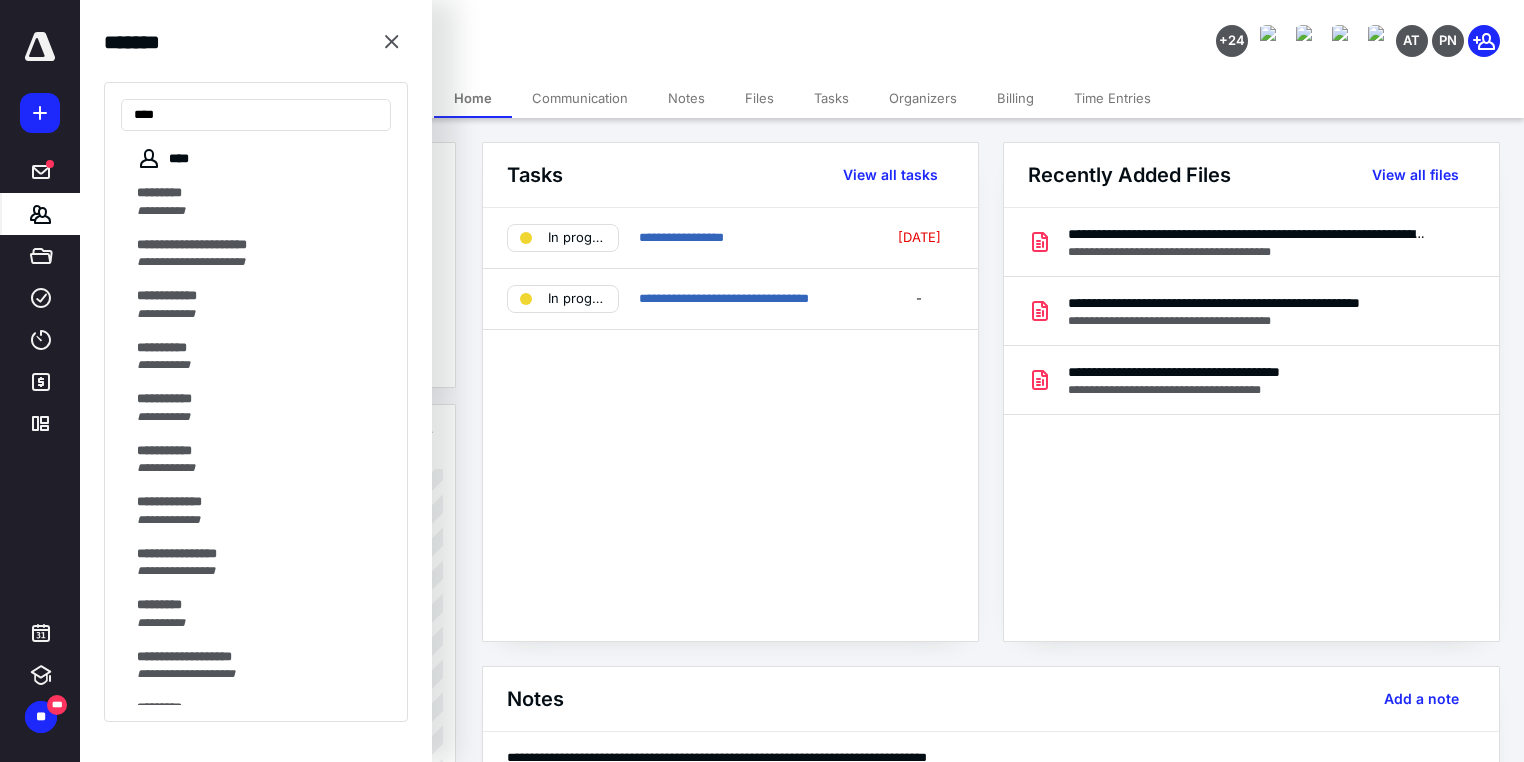 type on "***" 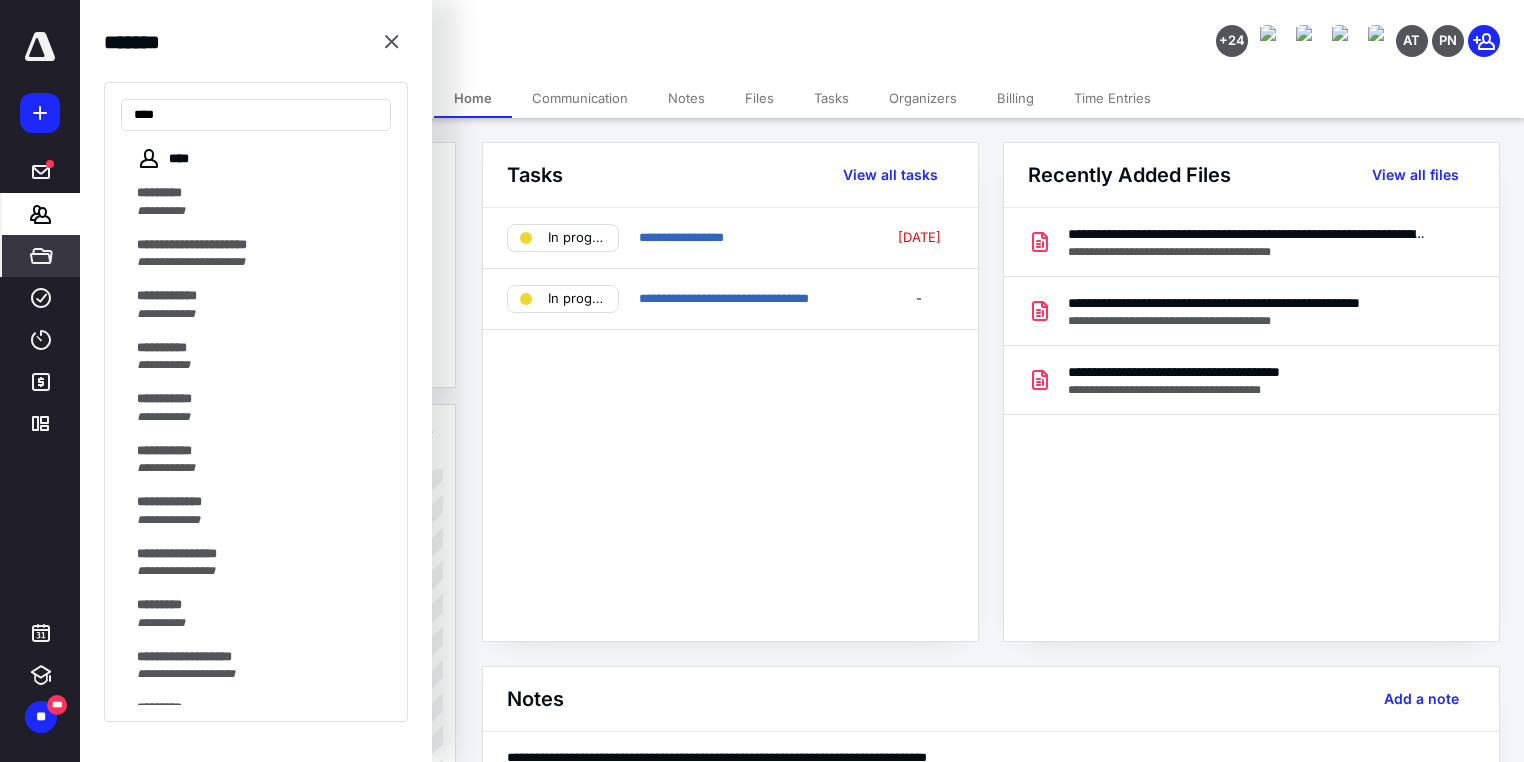 click on "*****" at bounding box center (41, 256) 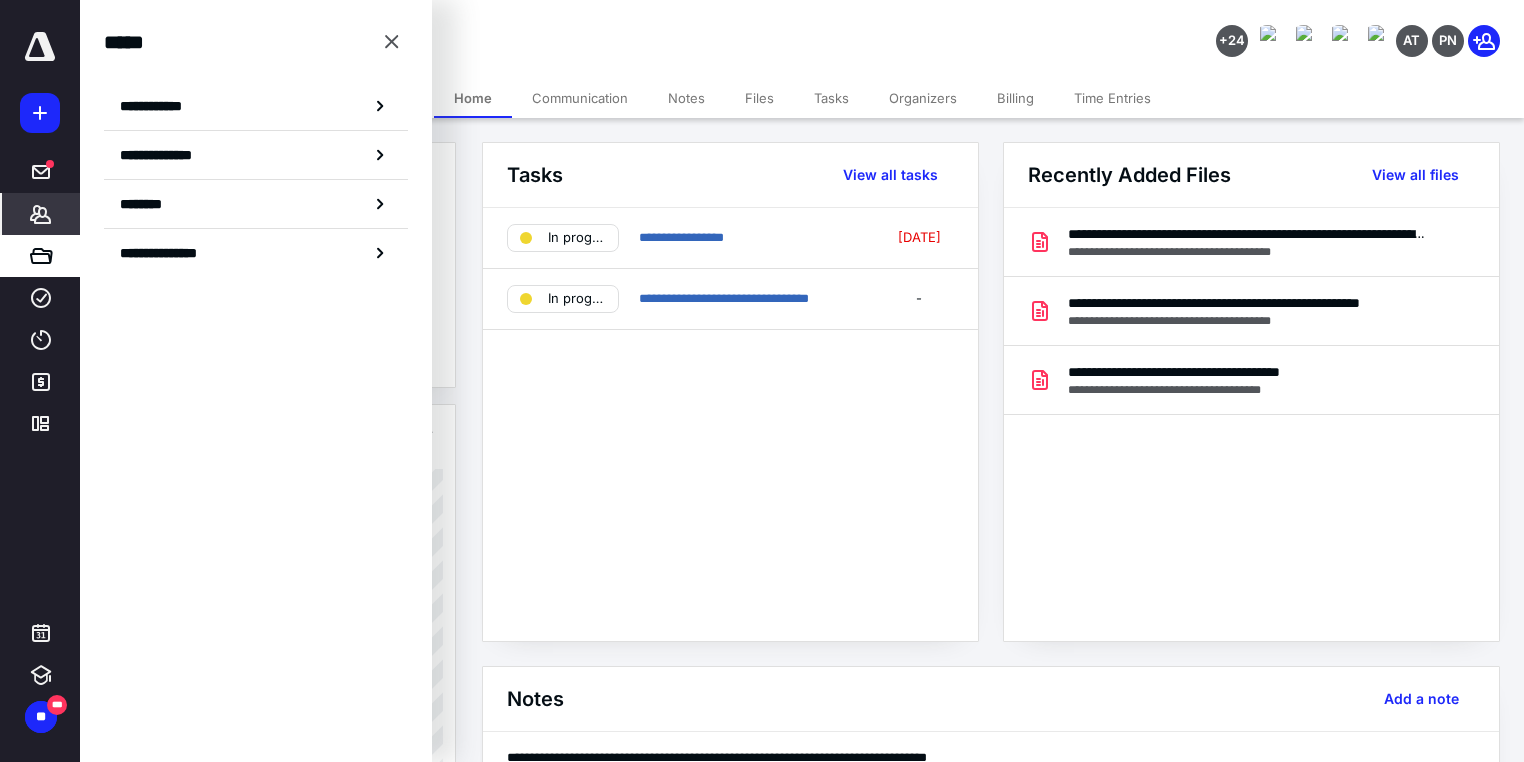 click on "*******" at bounding box center (41, 214) 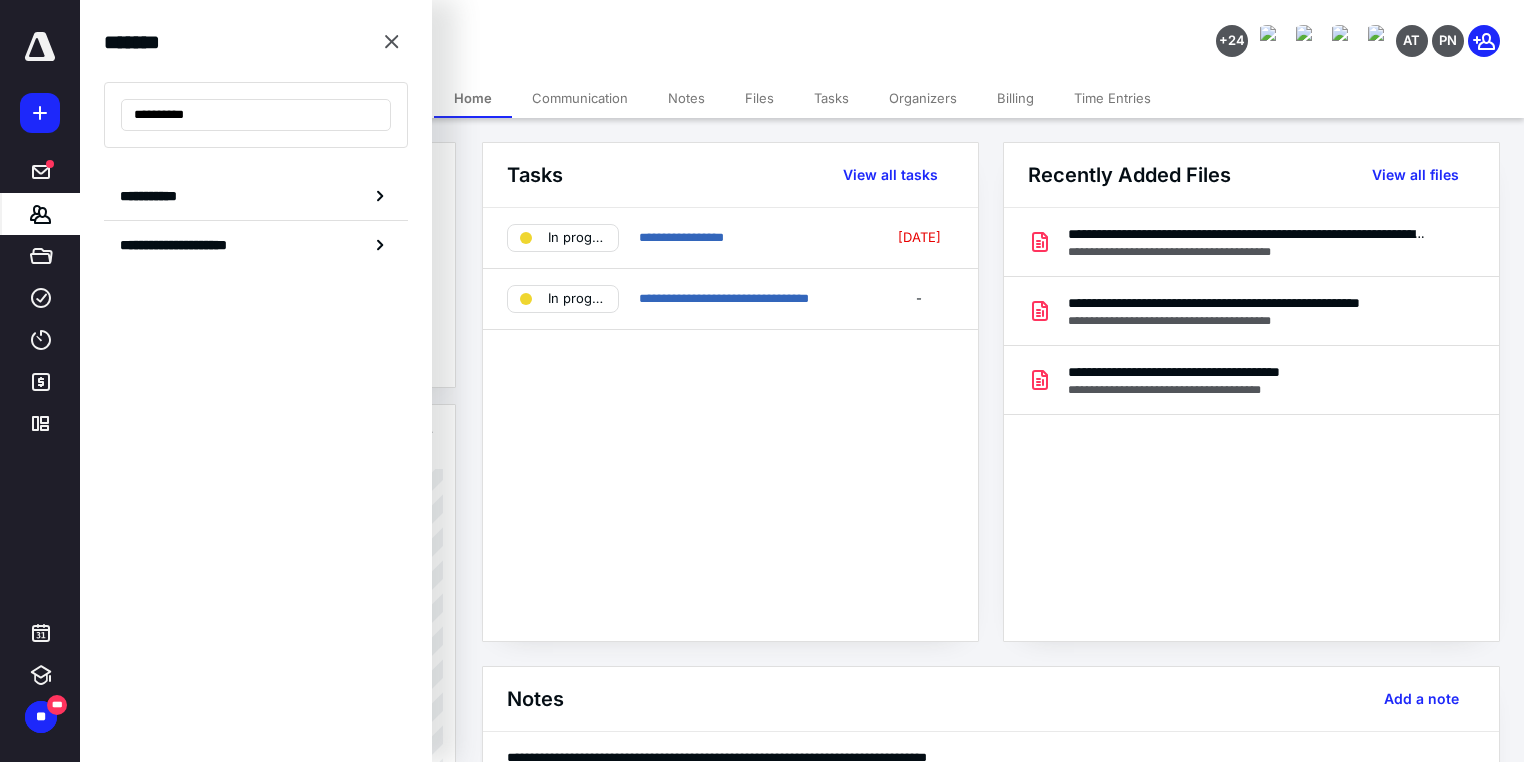 type on "**********" 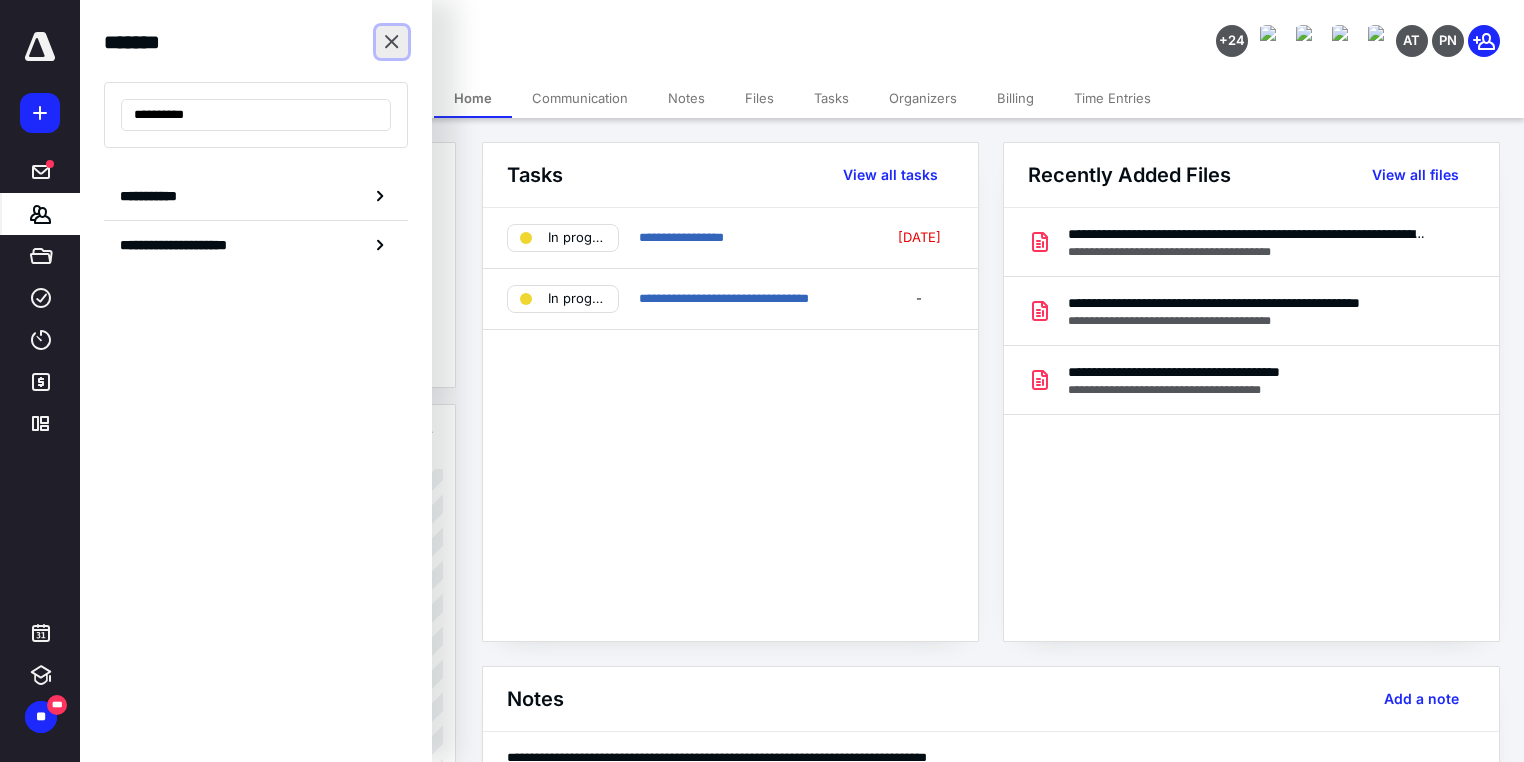 click at bounding box center (392, 42) 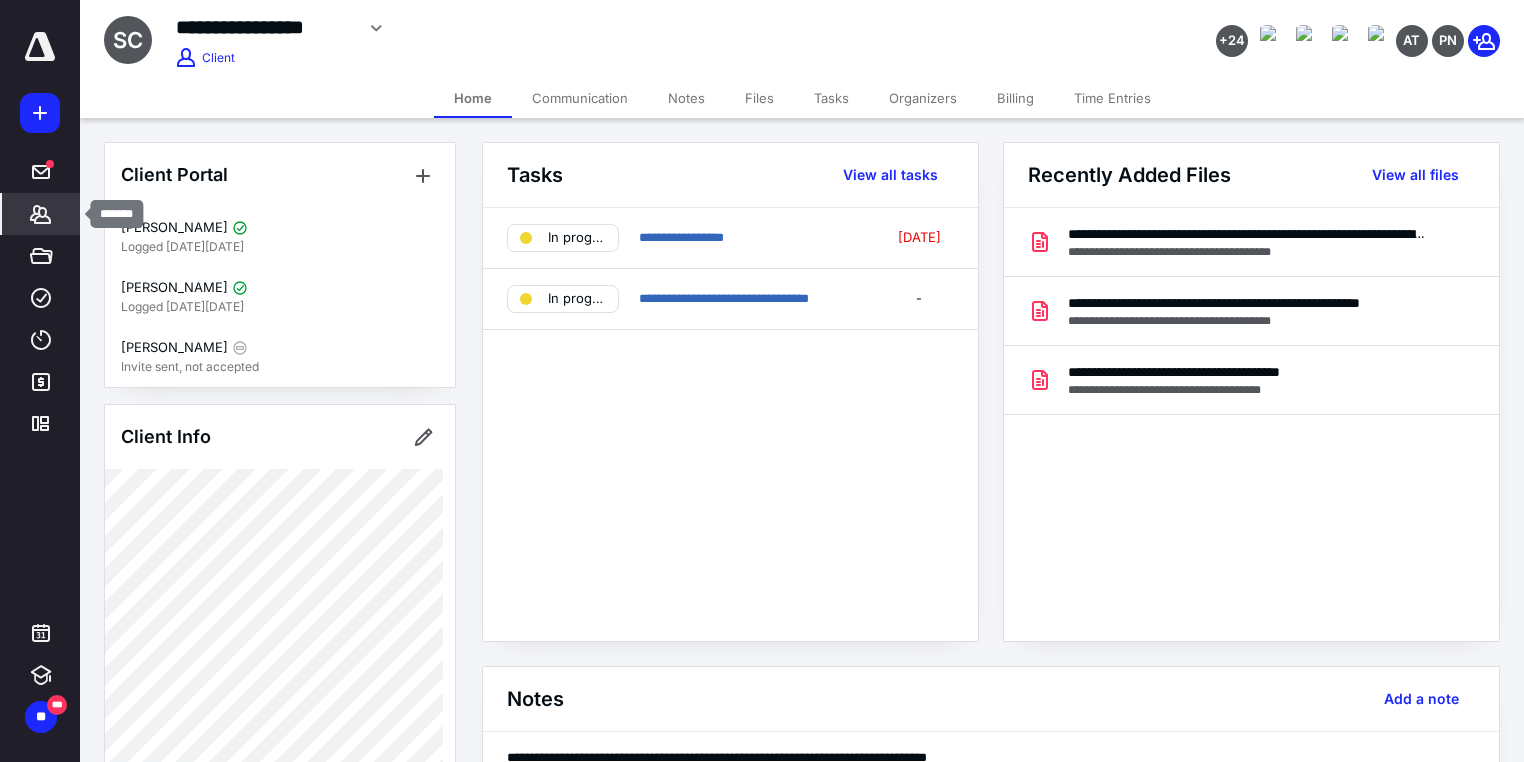 click 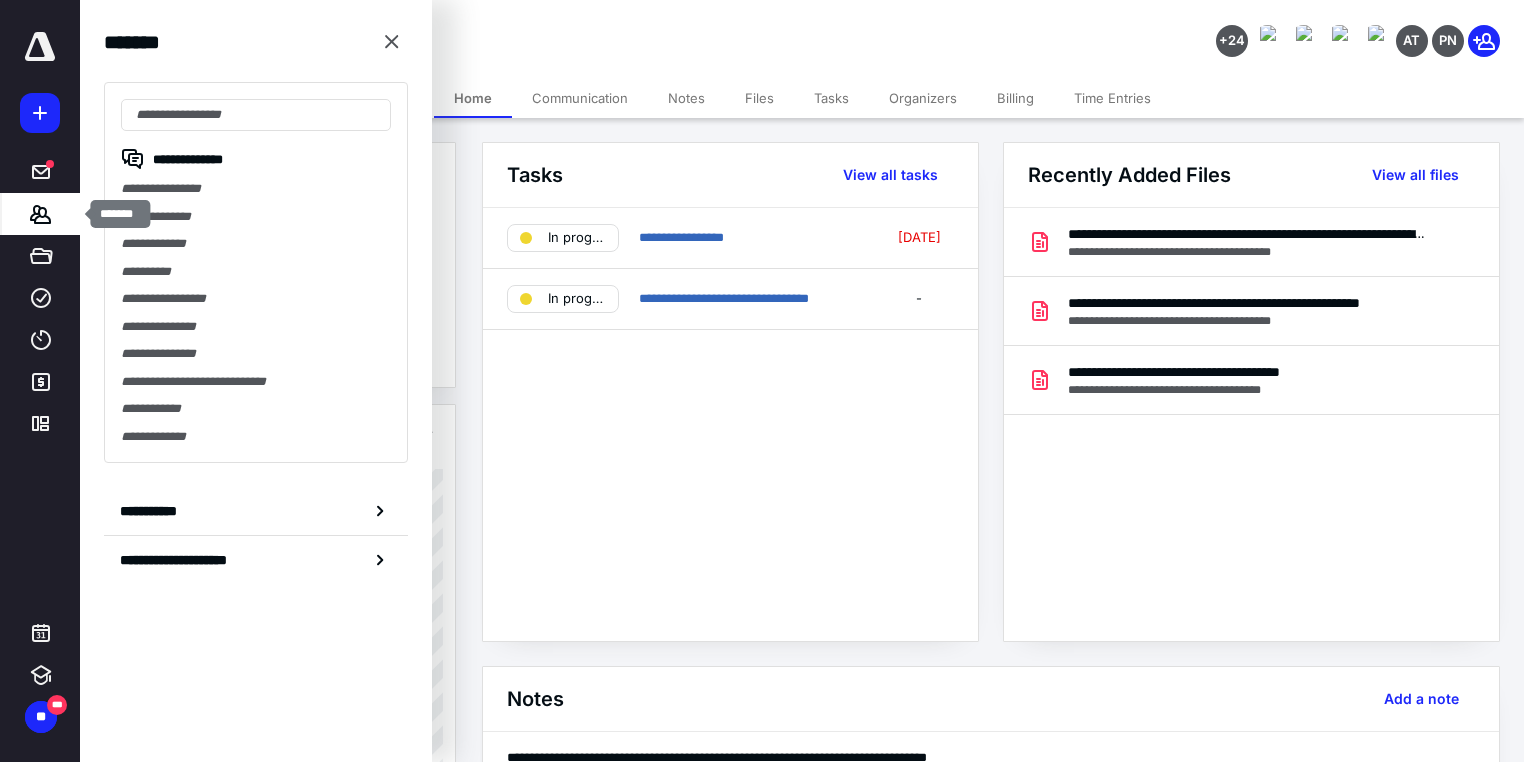 type on "*" 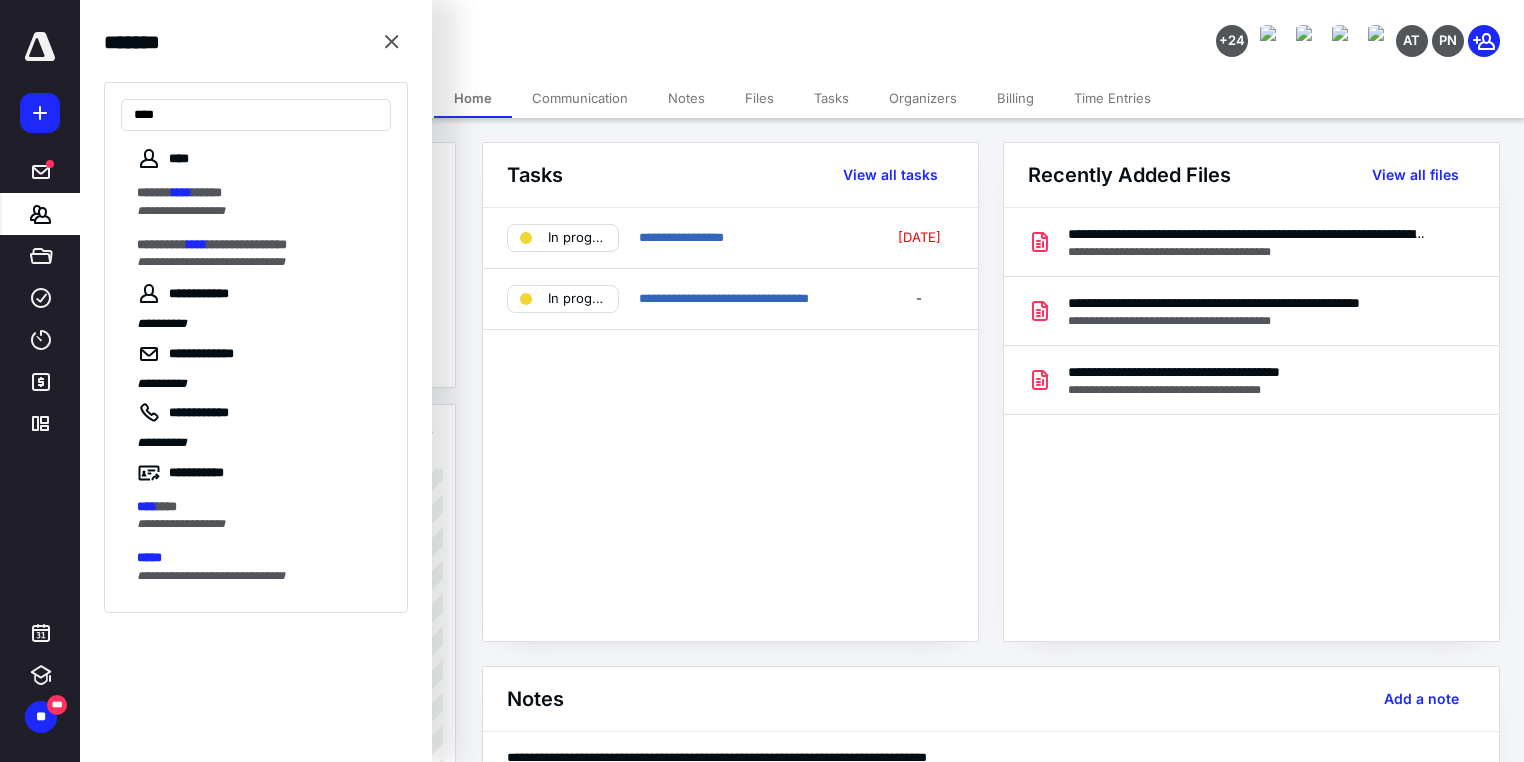 type on "****" 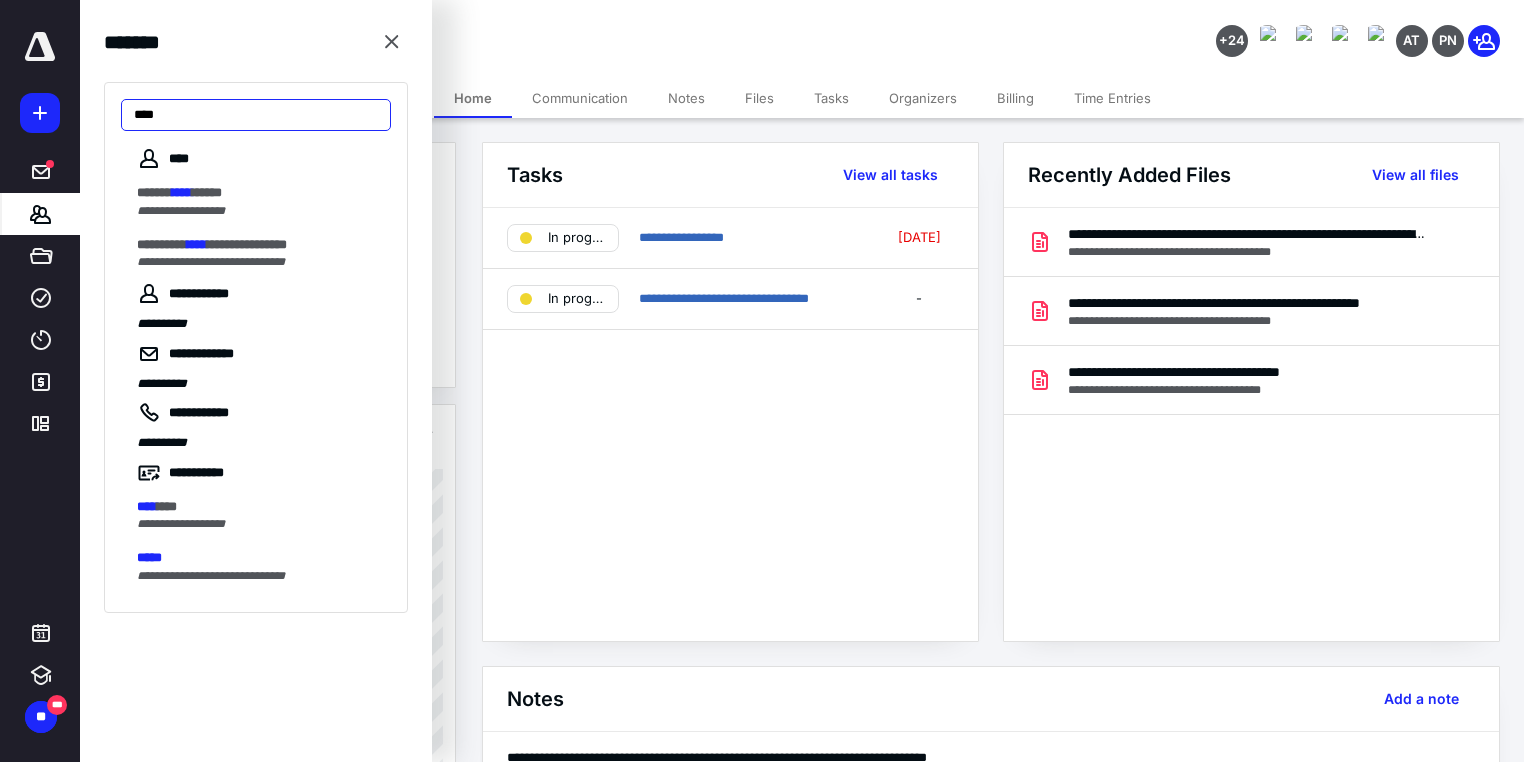 click on "****" at bounding box center (256, 115) 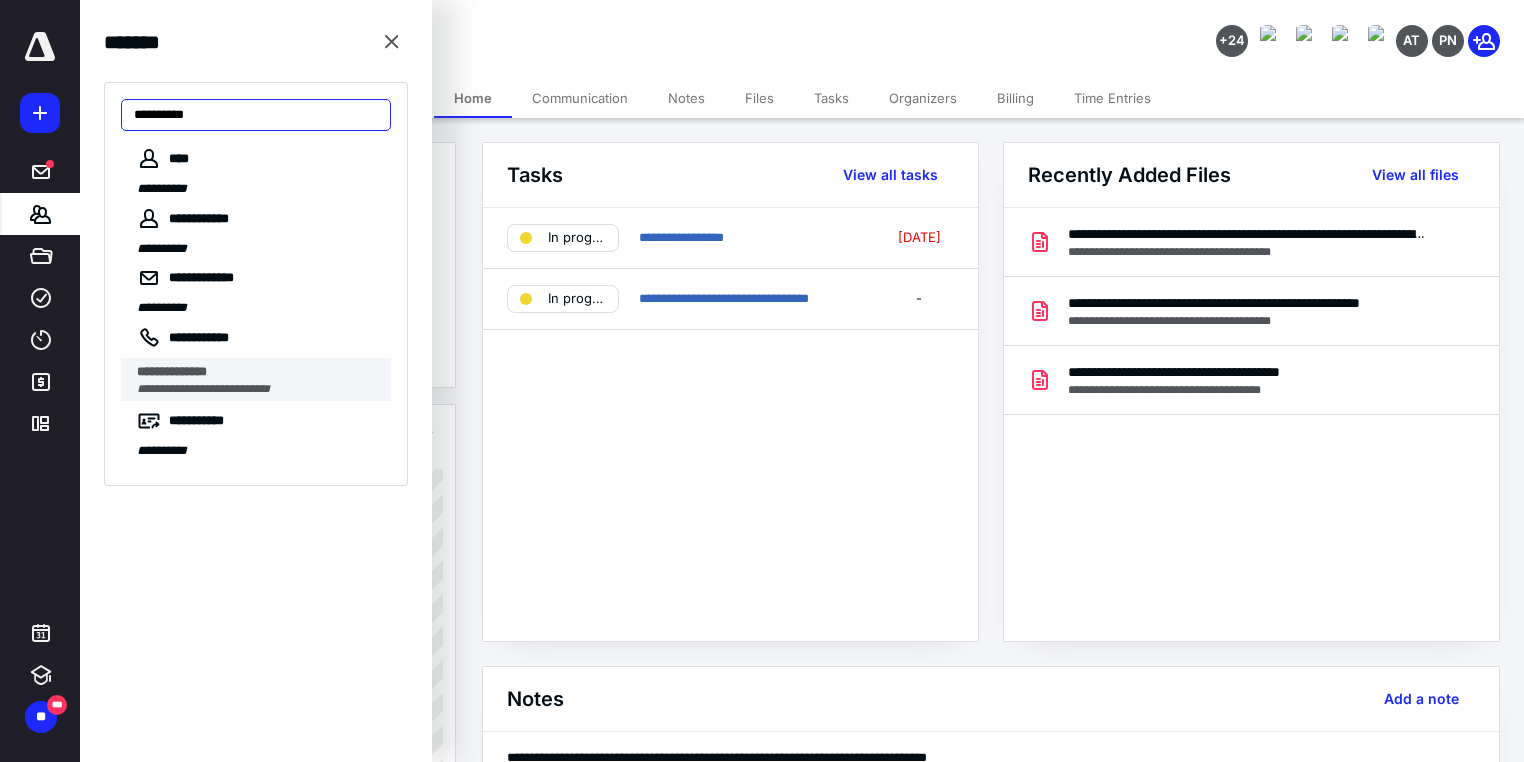 type on "**********" 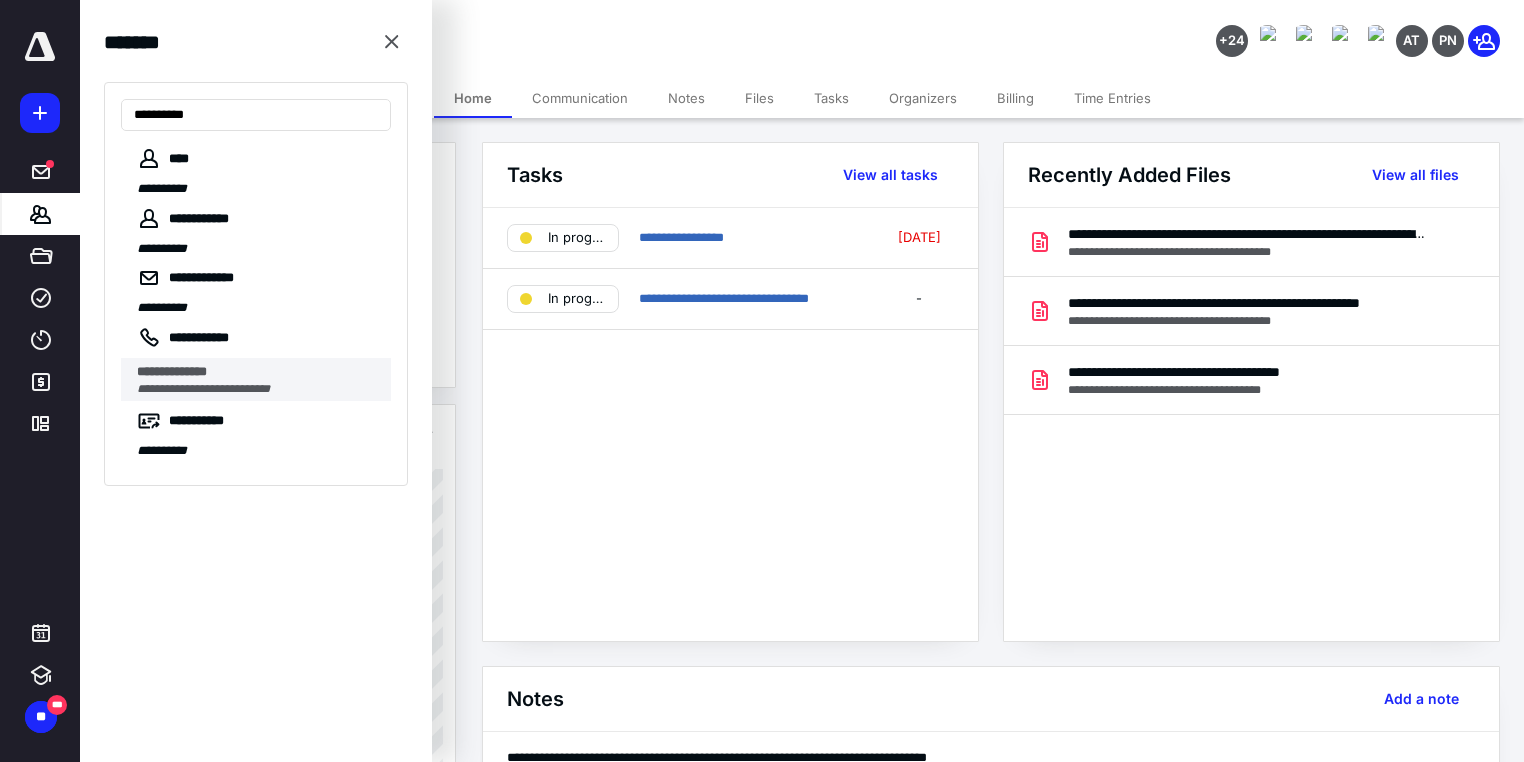 click on "**********" at bounding box center [172, 371] 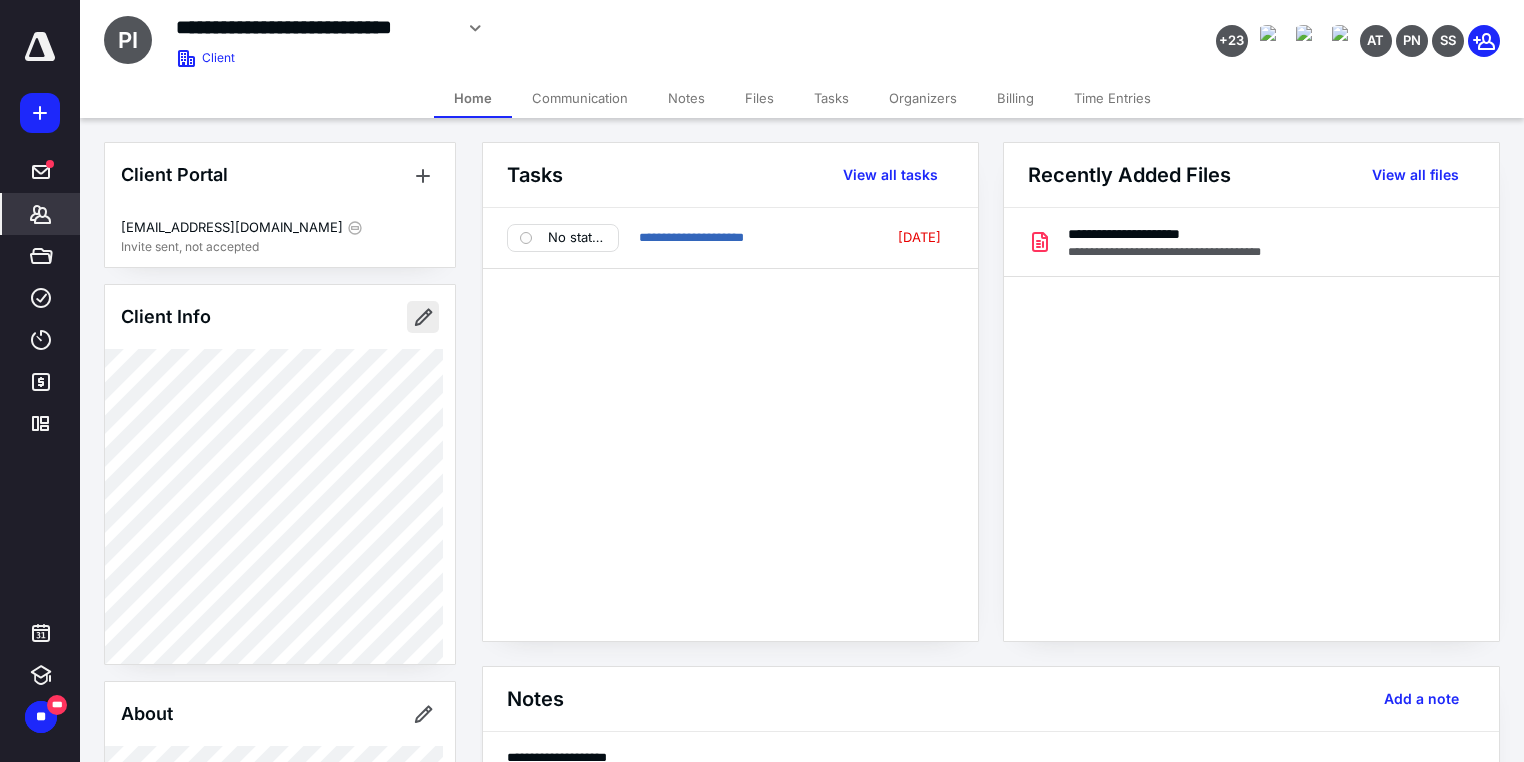 click at bounding box center [423, 317] 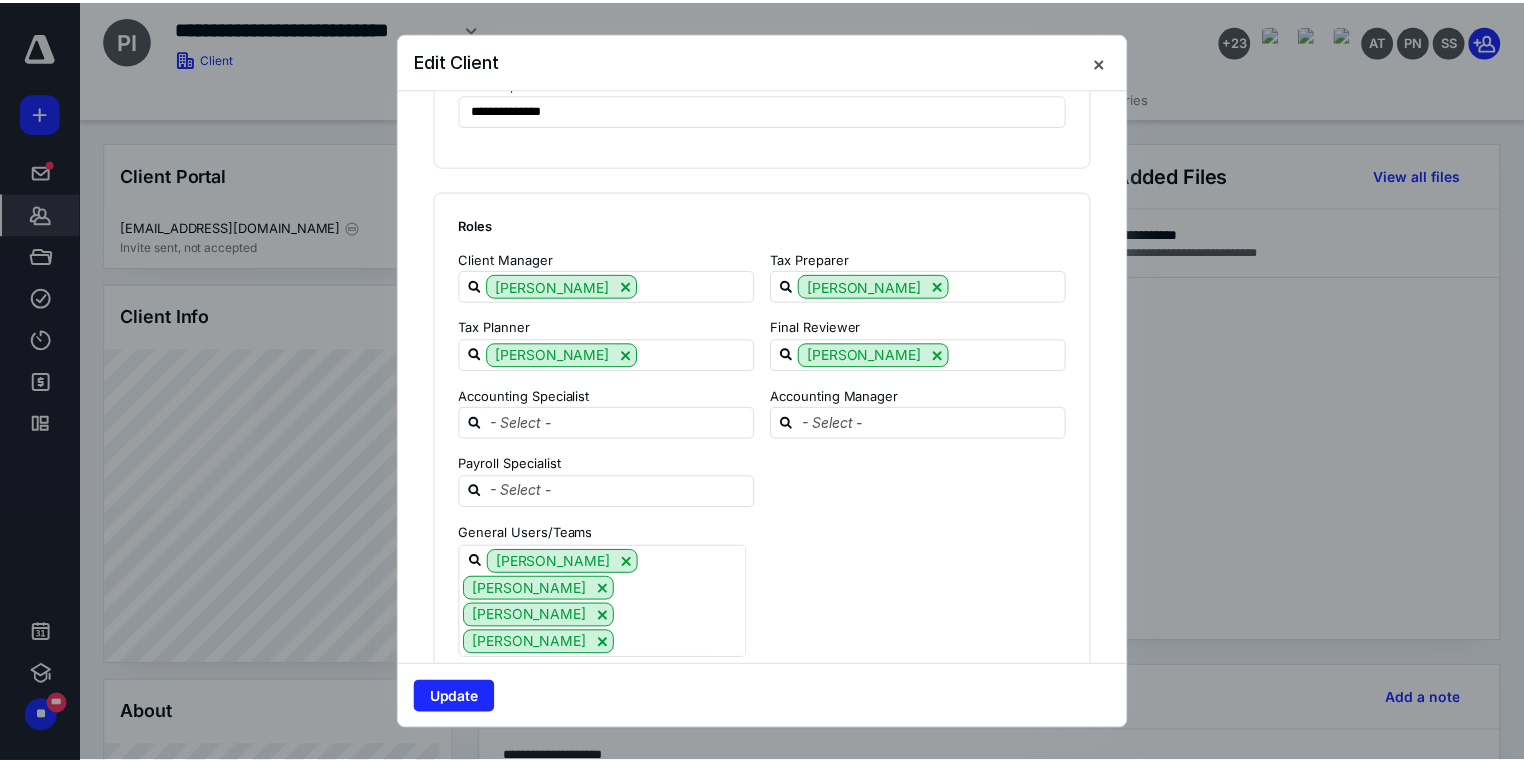 scroll, scrollTop: 2394, scrollLeft: 0, axis: vertical 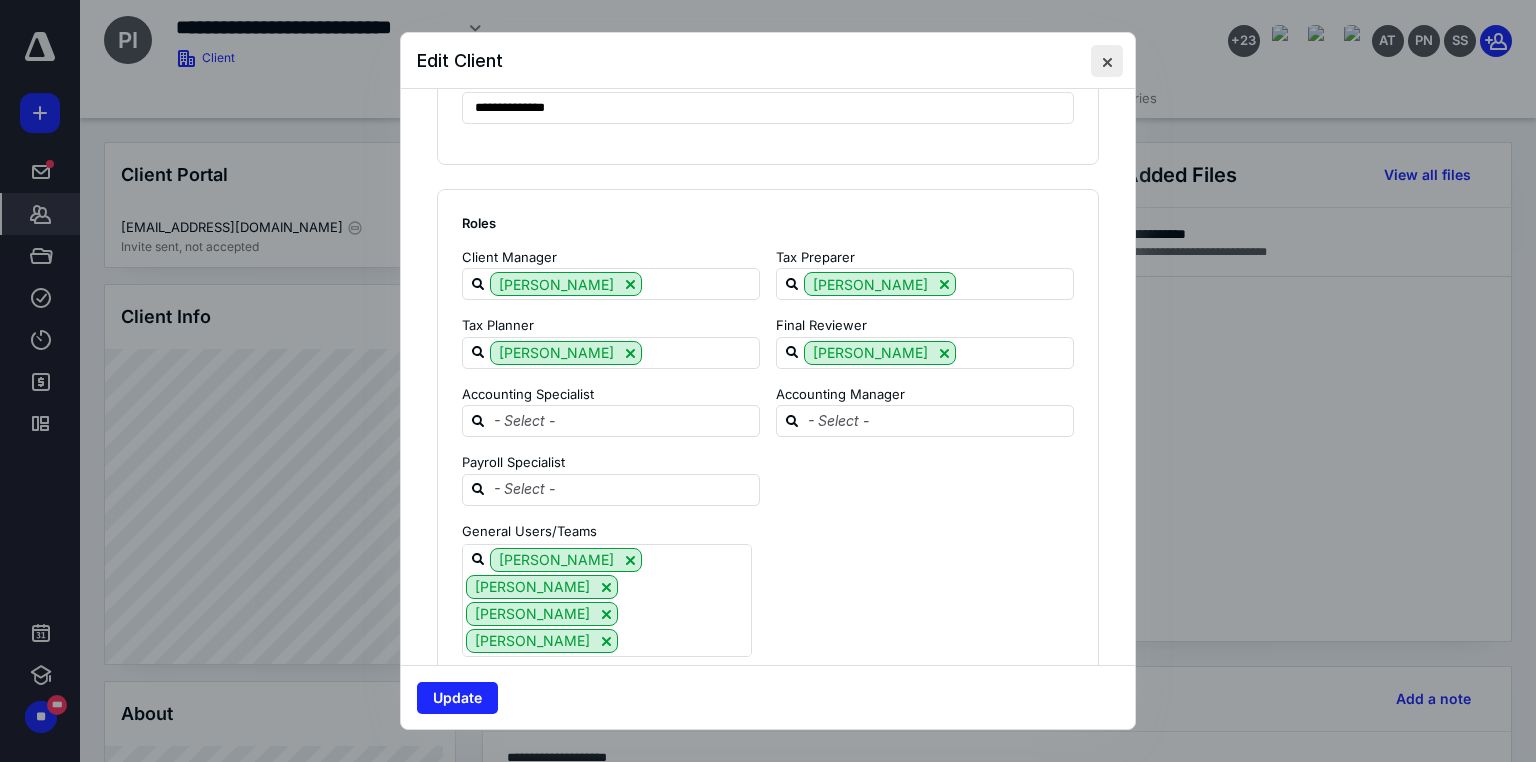 click at bounding box center [1107, 61] 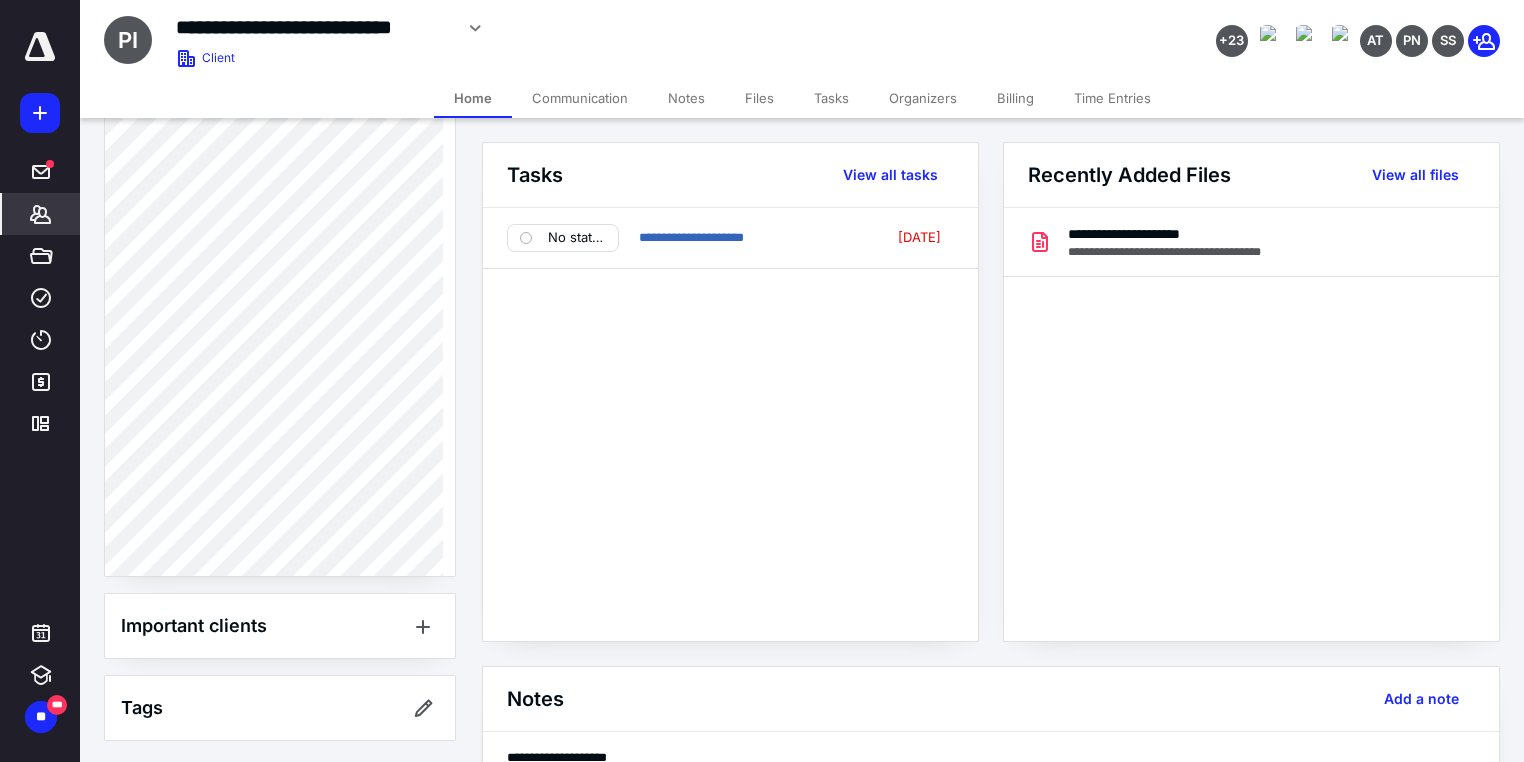 scroll, scrollTop: 0, scrollLeft: 0, axis: both 